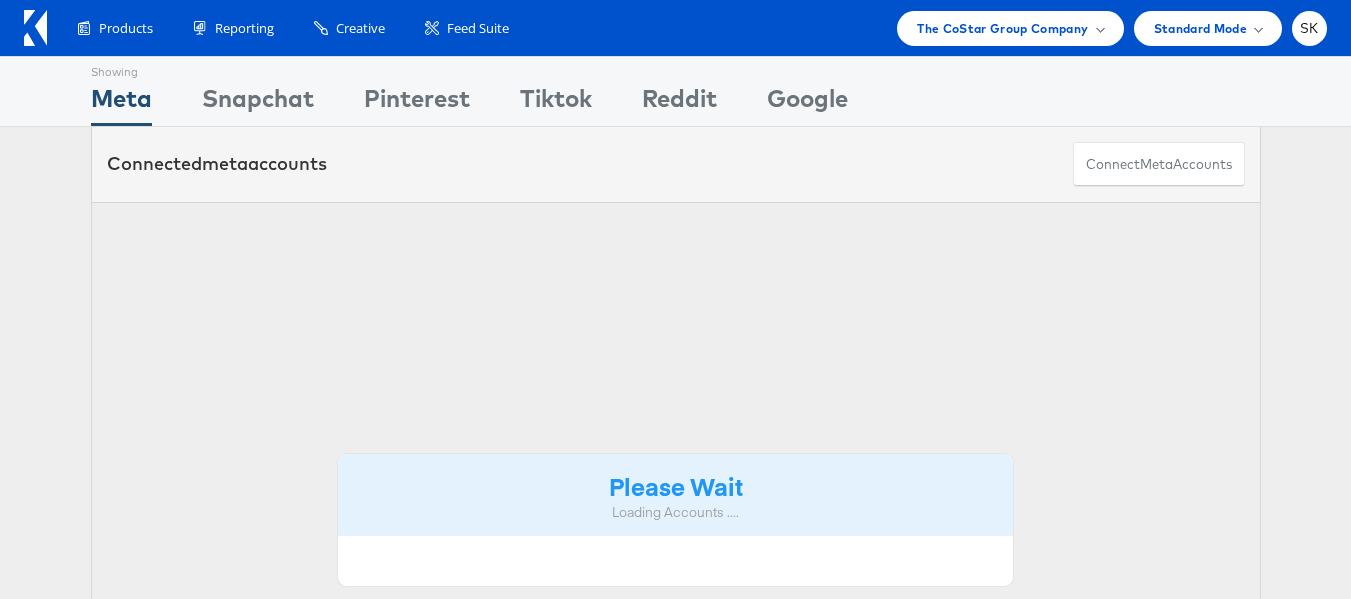 scroll, scrollTop: 0, scrollLeft: 0, axis: both 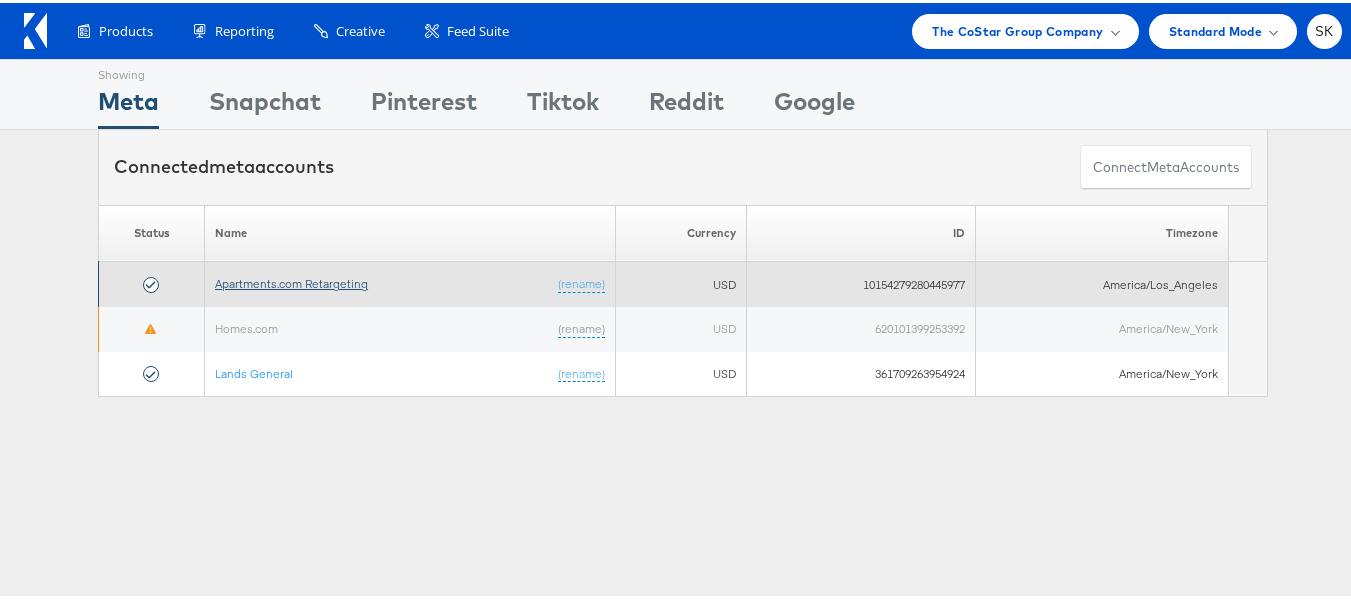 click on "Apartments.com Retargeting" at bounding box center (291, 280) 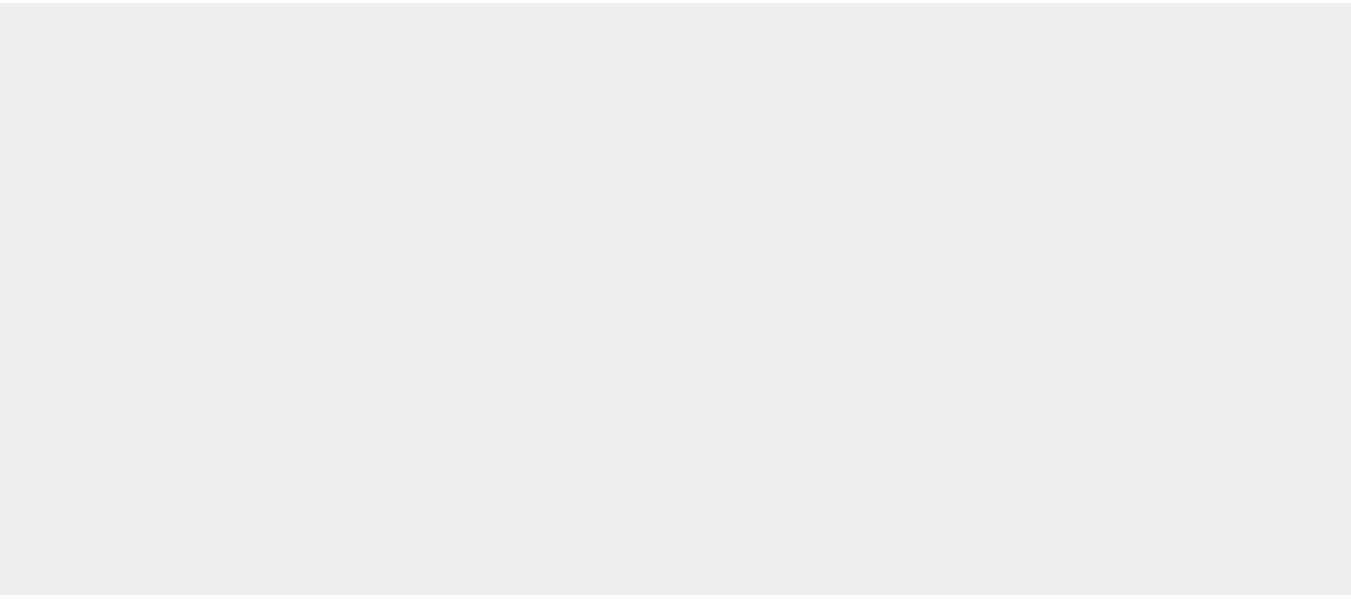 scroll, scrollTop: 0, scrollLeft: 0, axis: both 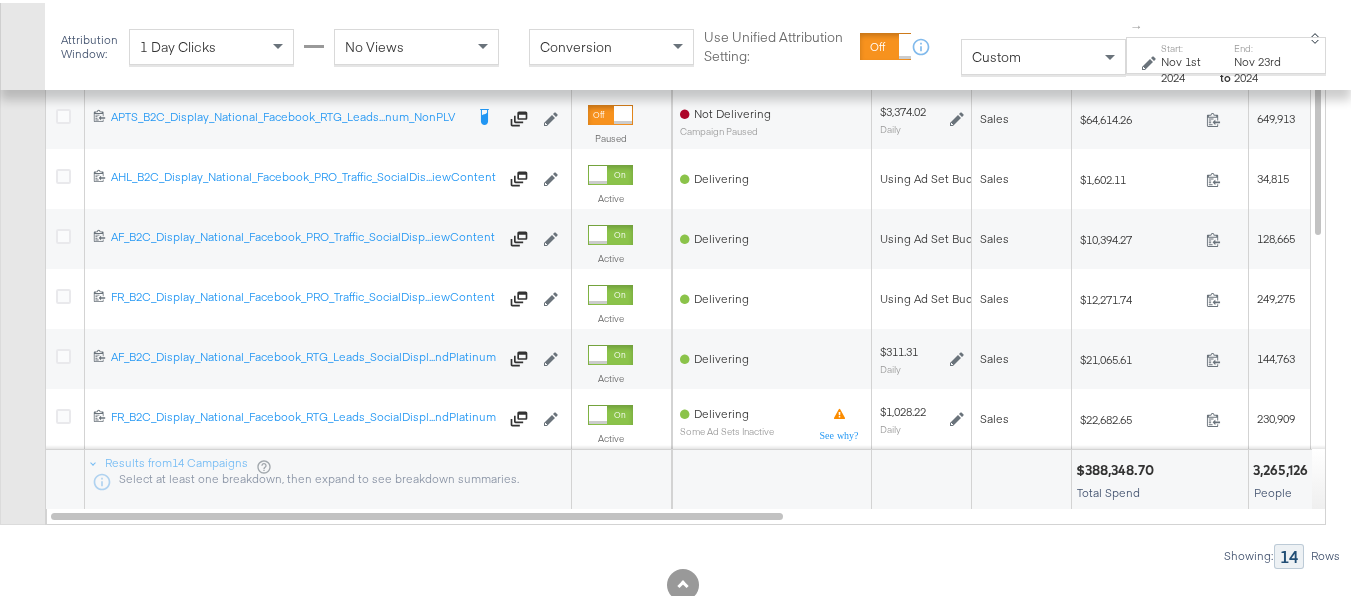 click on "Custom" at bounding box center [996, 54] 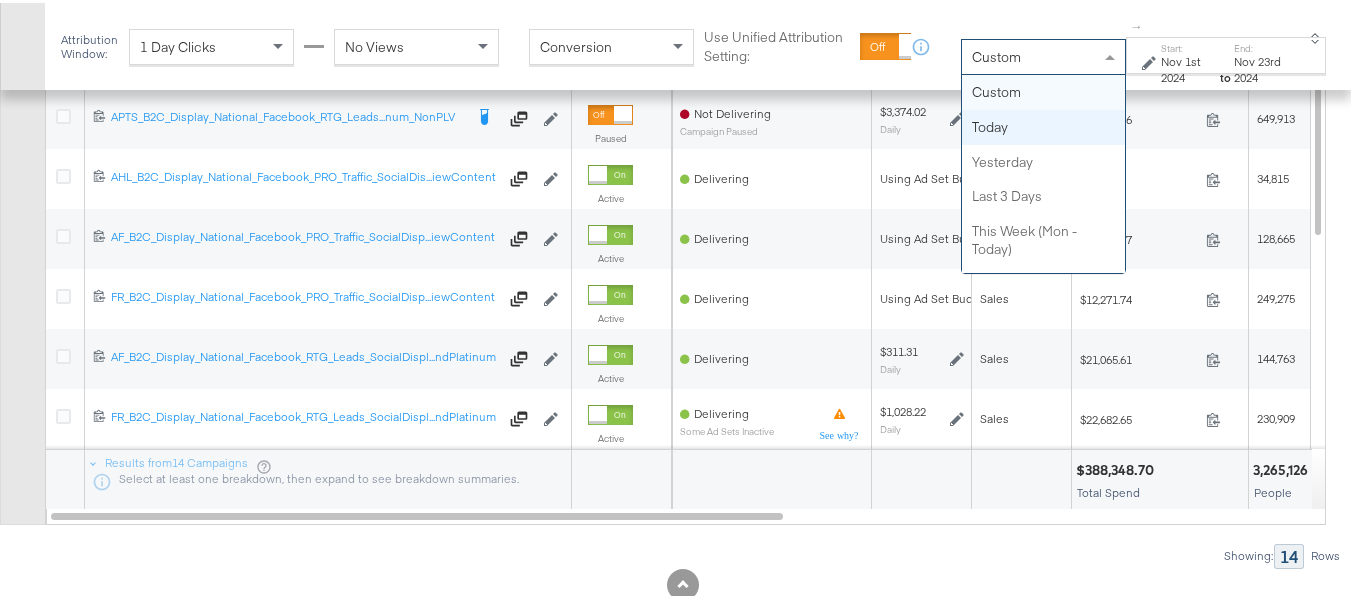 scroll, scrollTop: 671, scrollLeft: 0, axis: vertical 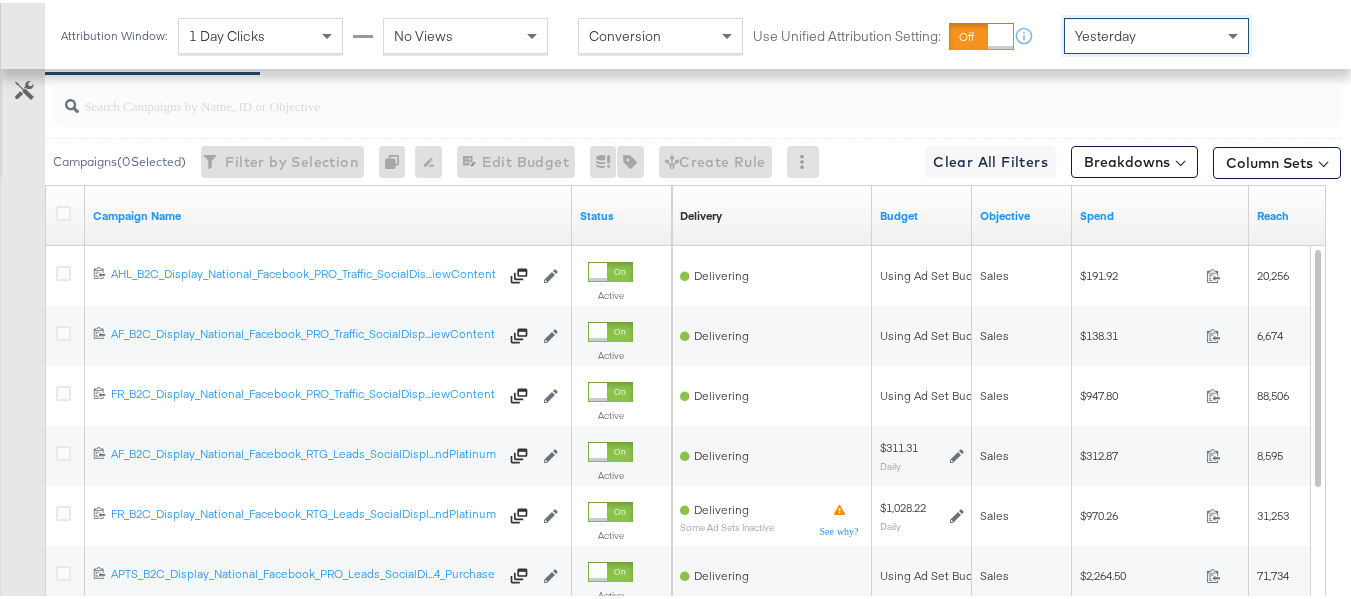 click at bounding box center (653, 94) 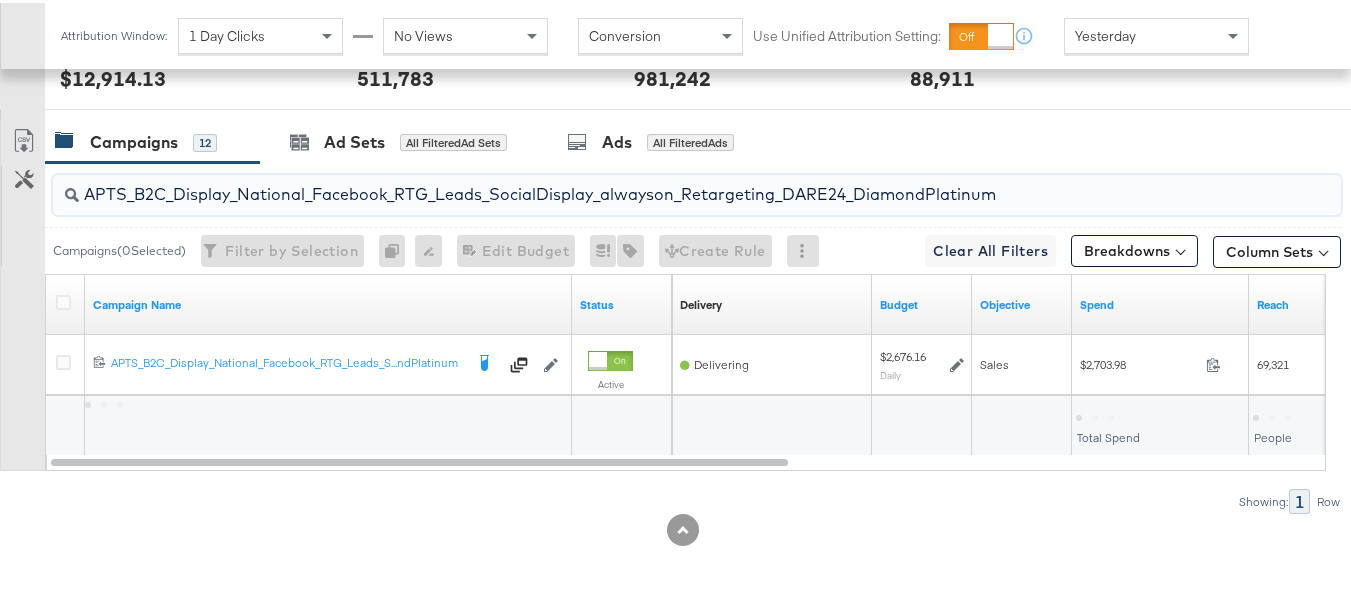 scroll, scrollTop: 873, scrollLeft: 0, axis: vertical 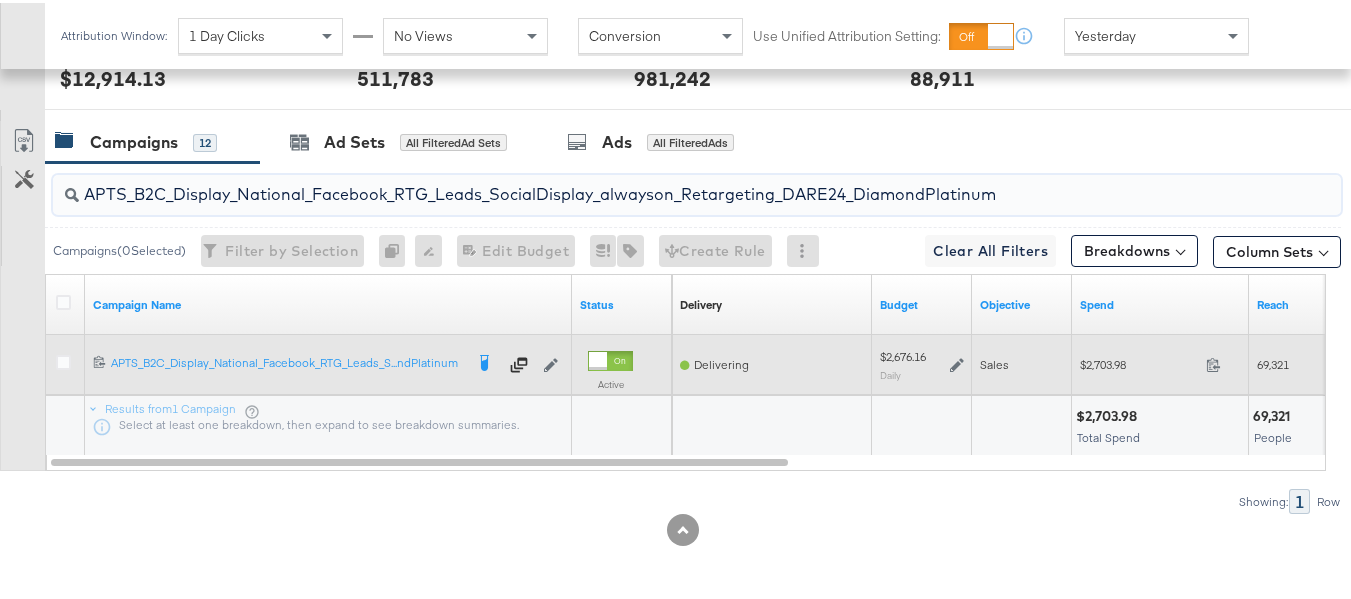 click on "$2,703.98" at bounding box center [1139, 361] 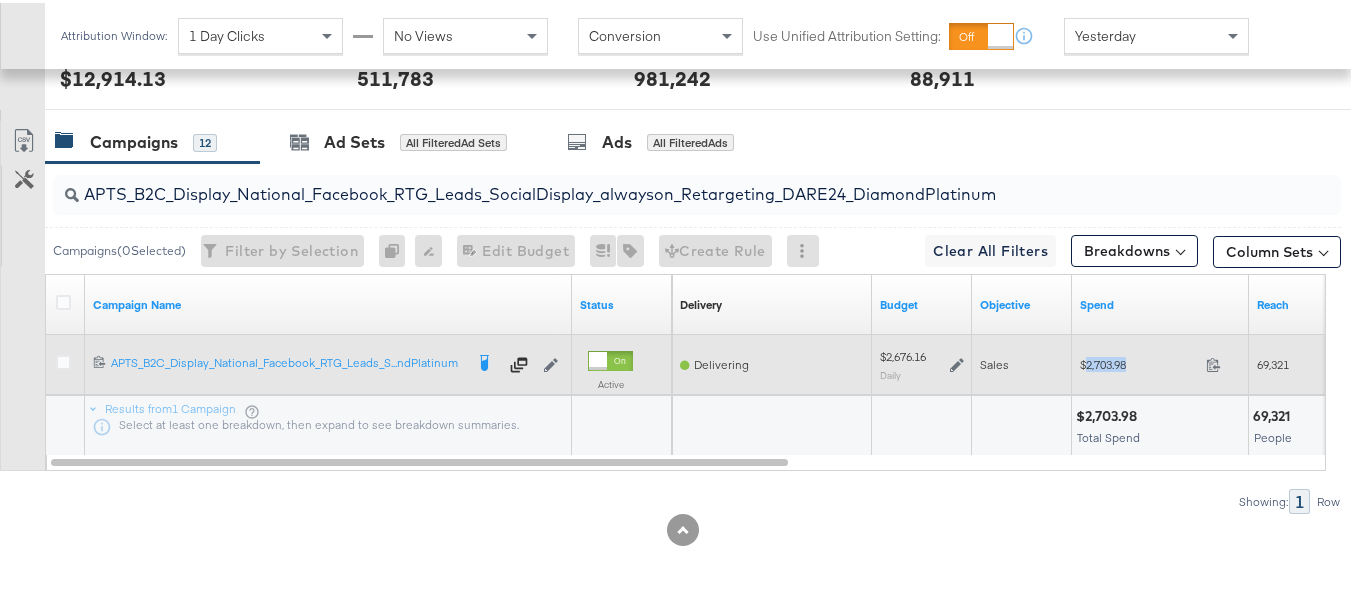 click on "$2,703.98" at bounding box center [1139, 361] 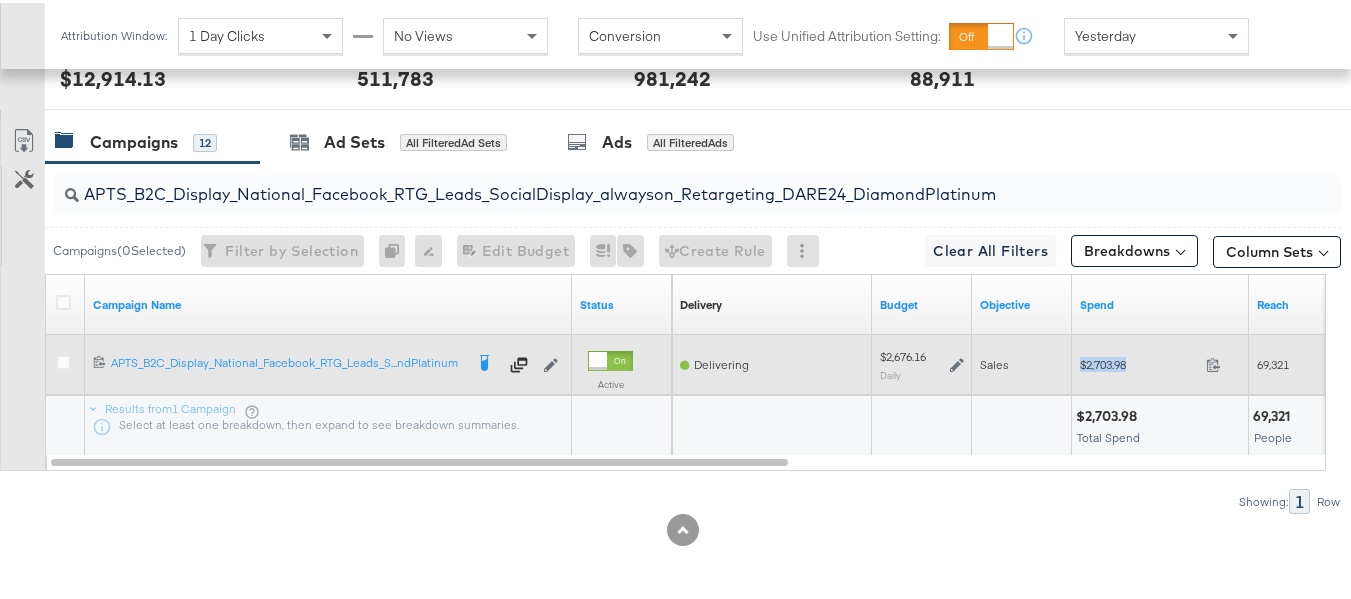 click on "$2,703.98" at bounding box center [1139, 361] 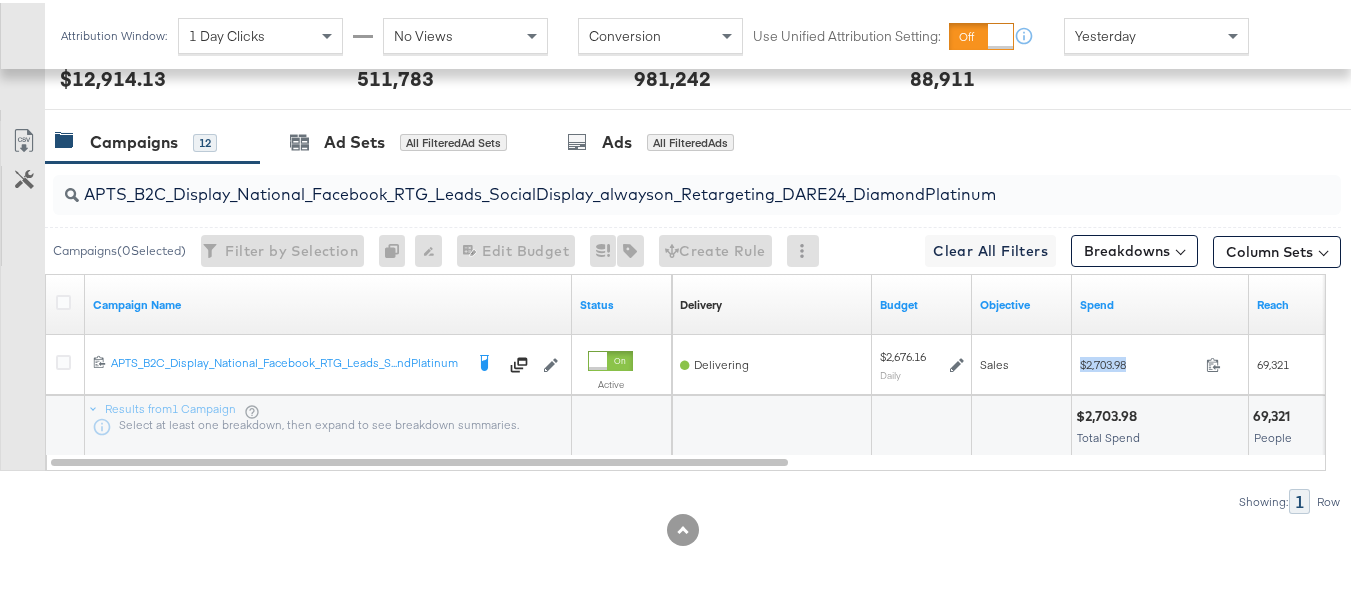 copy on "$2,703.98" 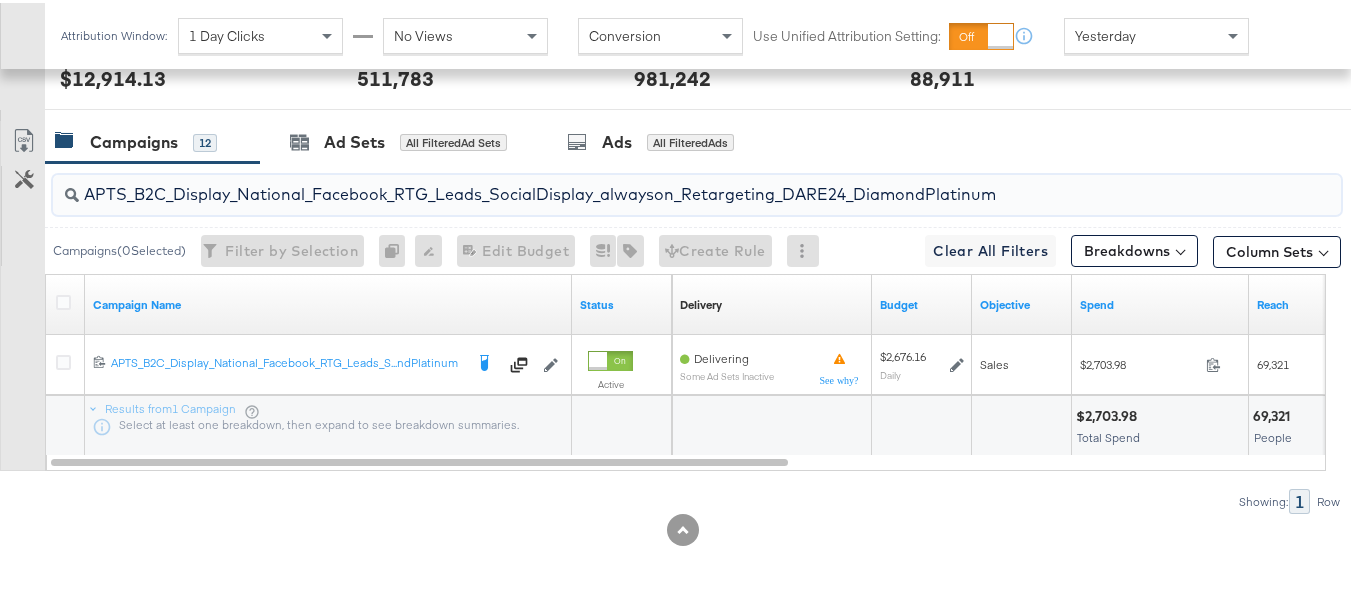 click on "APTS_B2C_Display_National_Facebook_RTG_Leads_SocialDisplay_alwayson_Retargeting_DARE24_DiamondPlatinum" at bounding box center [653, 183] 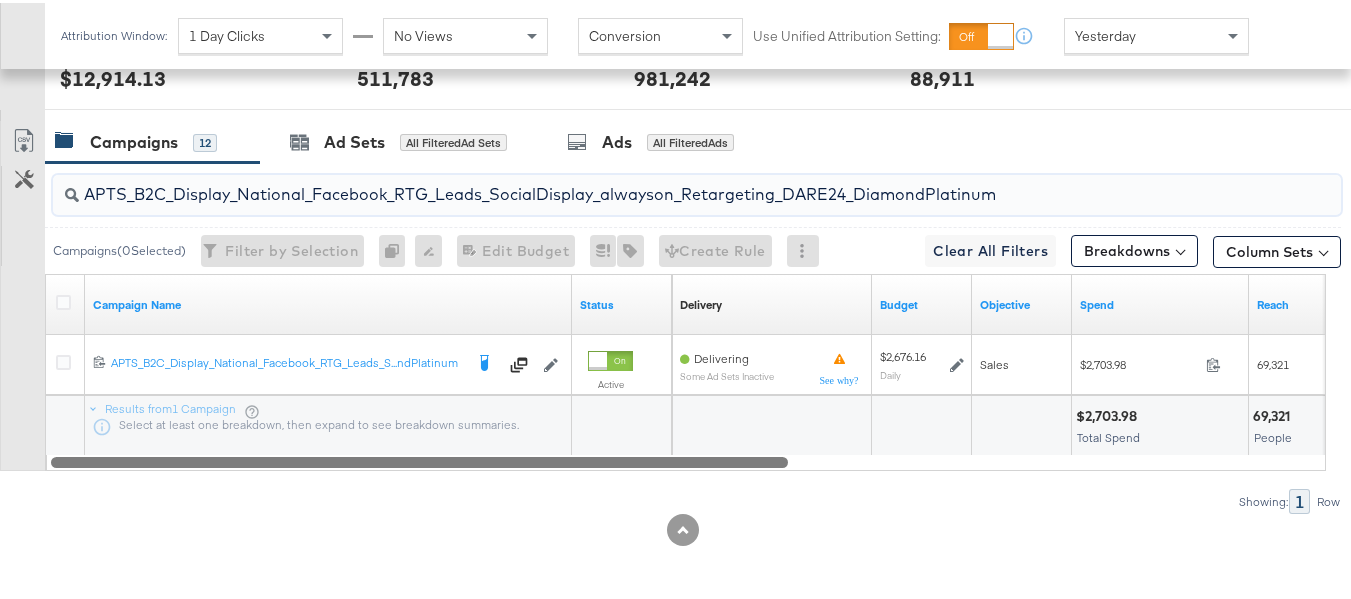 paste on "FR_B2C_Display_National_Facebook_RTG_Leads_SocialDisplay_alwayson_Retargeting_FR" 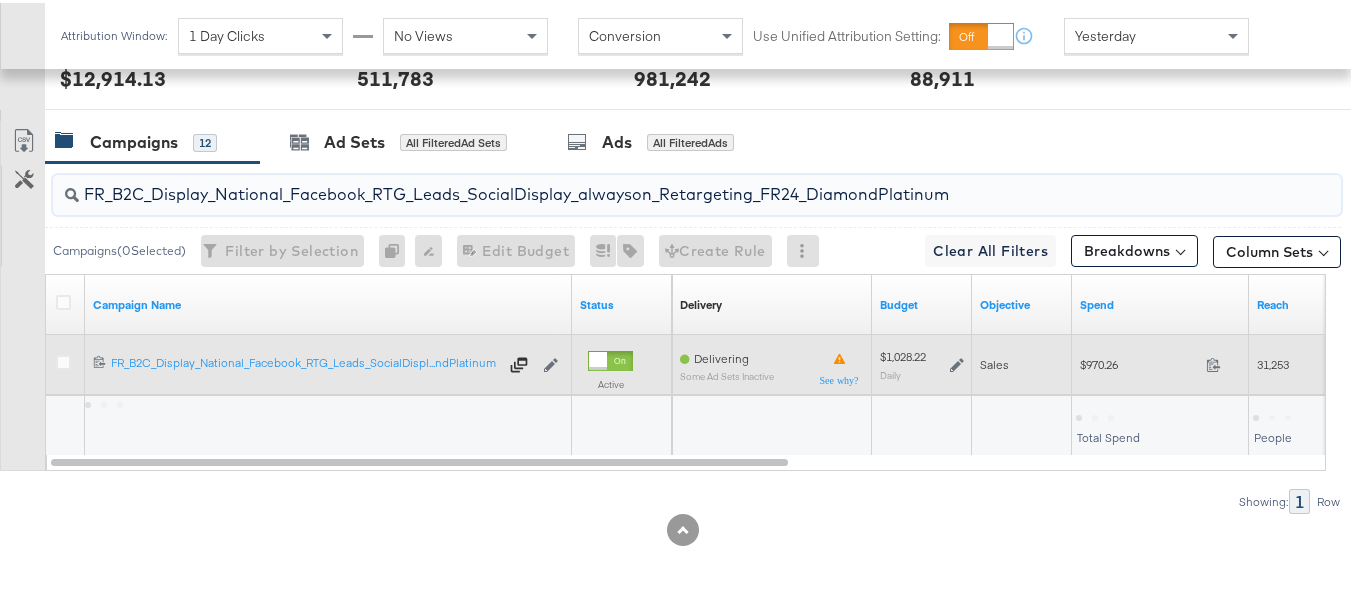 click on "$970.26   970.26" at bounding box center (1160, 361) 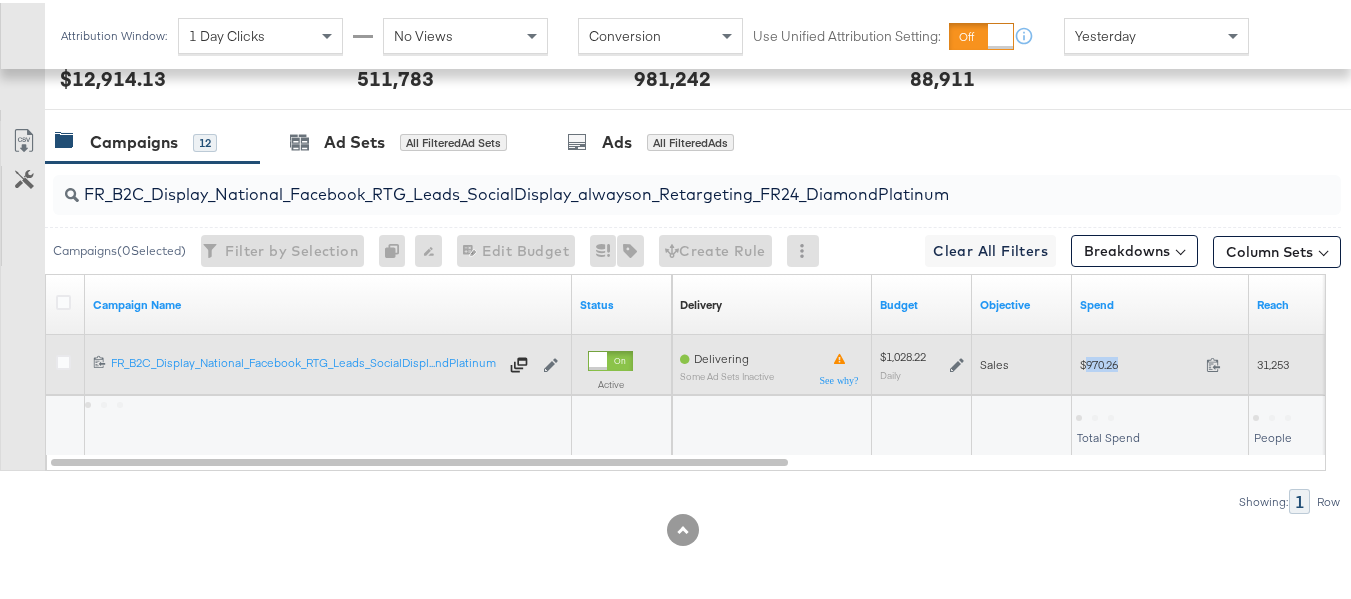 click on "$970.26   970.26" at bounding box center (1160, 361) 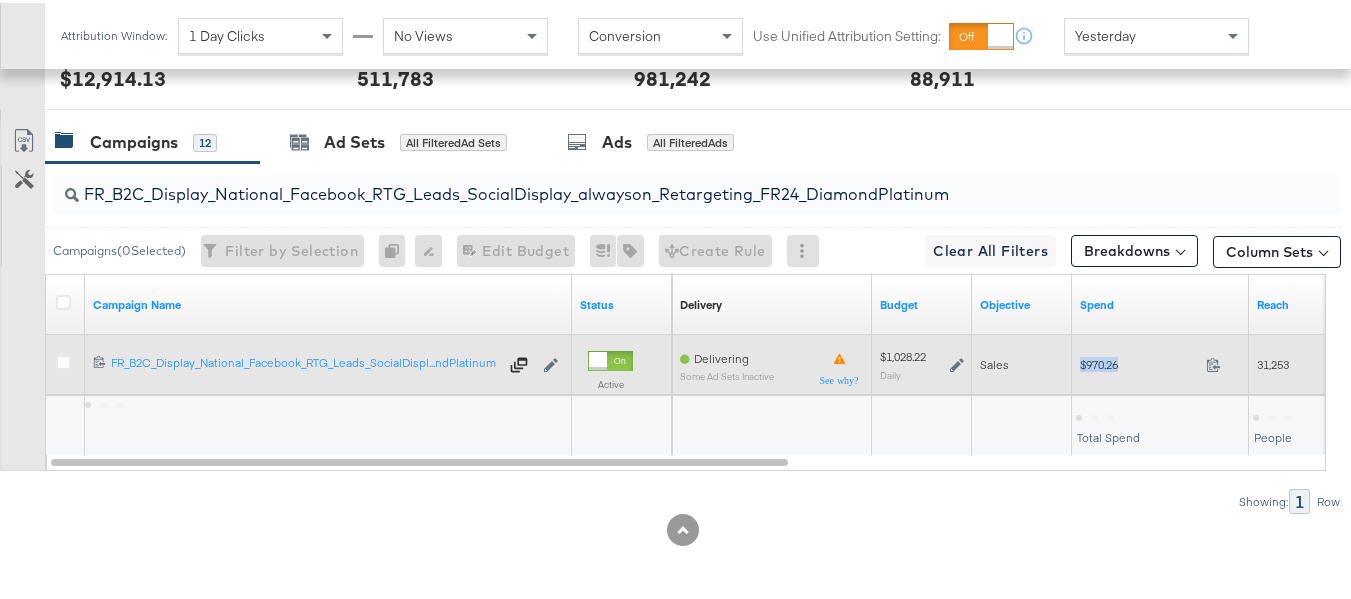 click on "$970.26   970.26" at bounding box center [1160, 361] 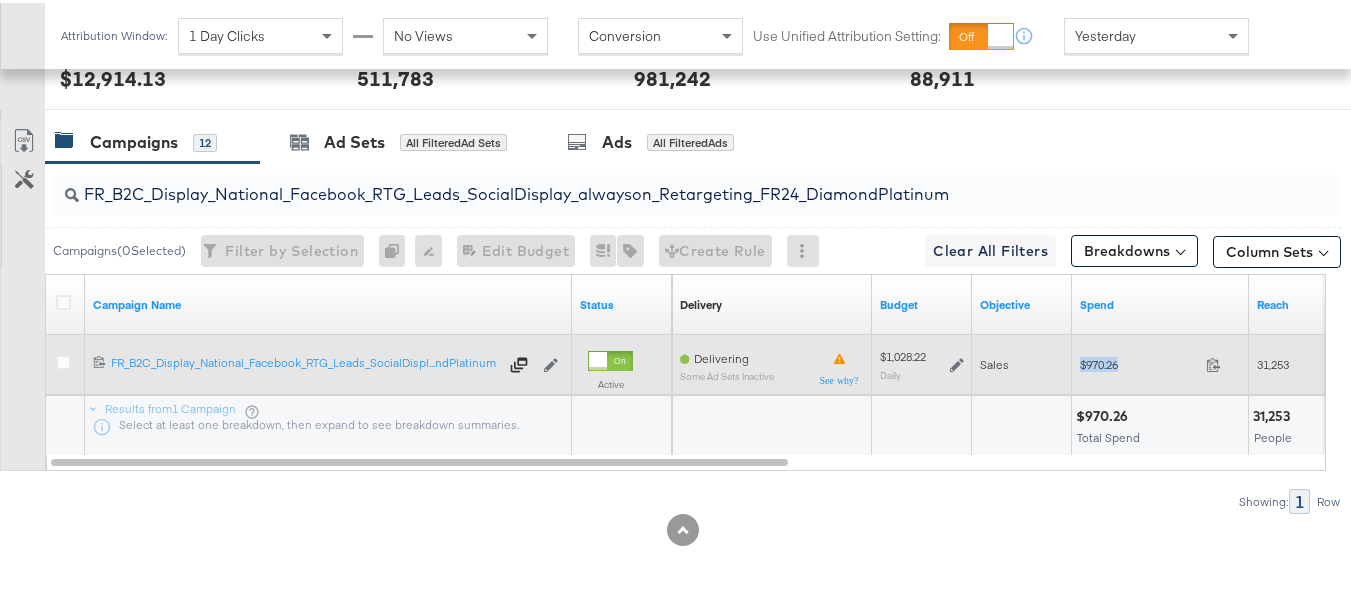 copy on "$970.26" 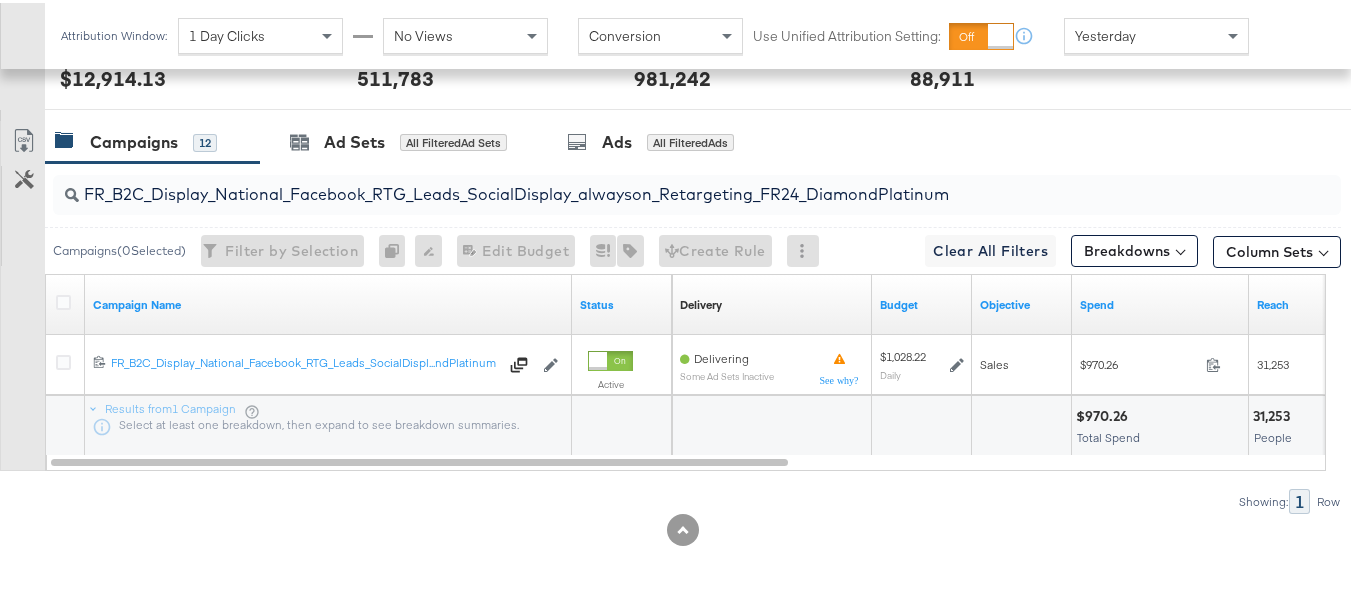 click on "FR_B2C_Display_National_Facebook_RTG_Leads_SocialDisplay_alwayson_Retargeting_FR24_DiamondPlatinum" at bounding box center (697, 192) 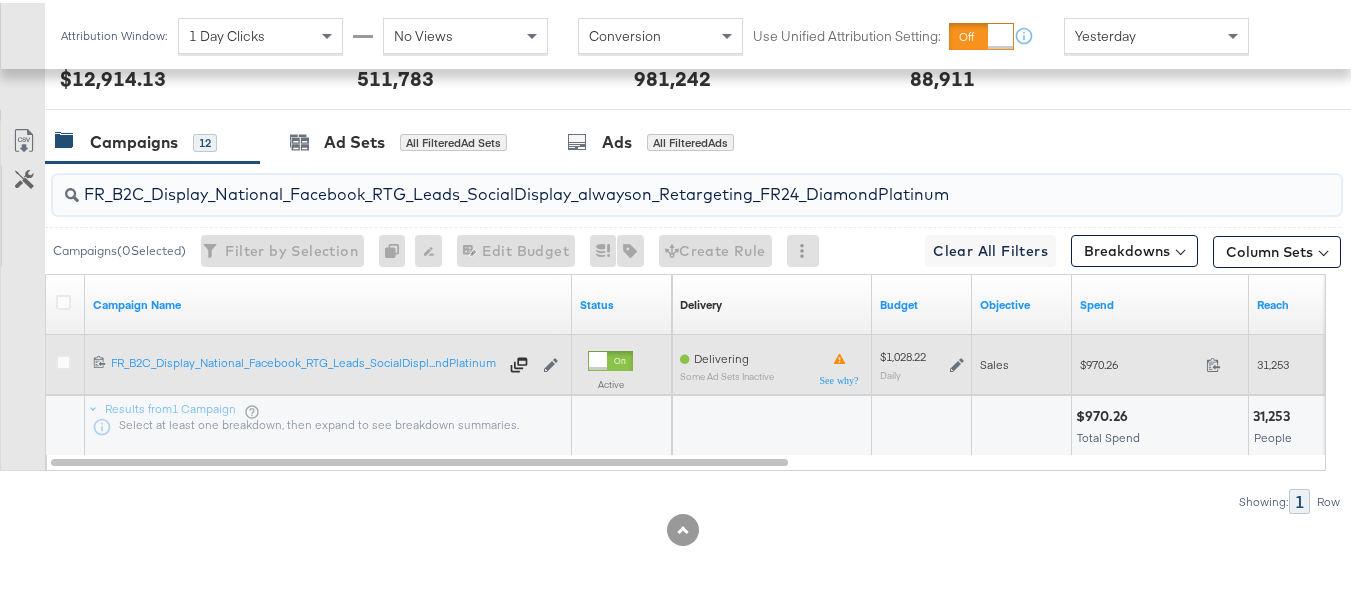 paste on "AF_B2C_Display_National_Facebook_RTG_Leads_SocialDisplay_alwayson_Retargeting_AF" 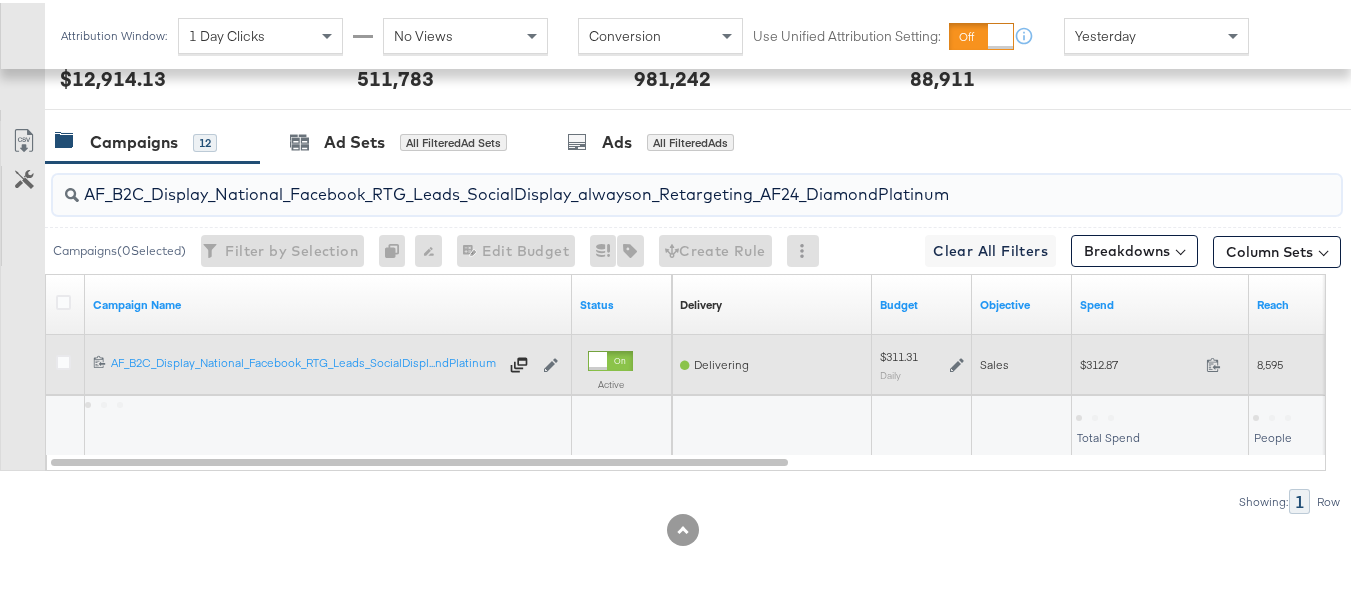 click on "$312.87" at bounding box center (1139, 361) 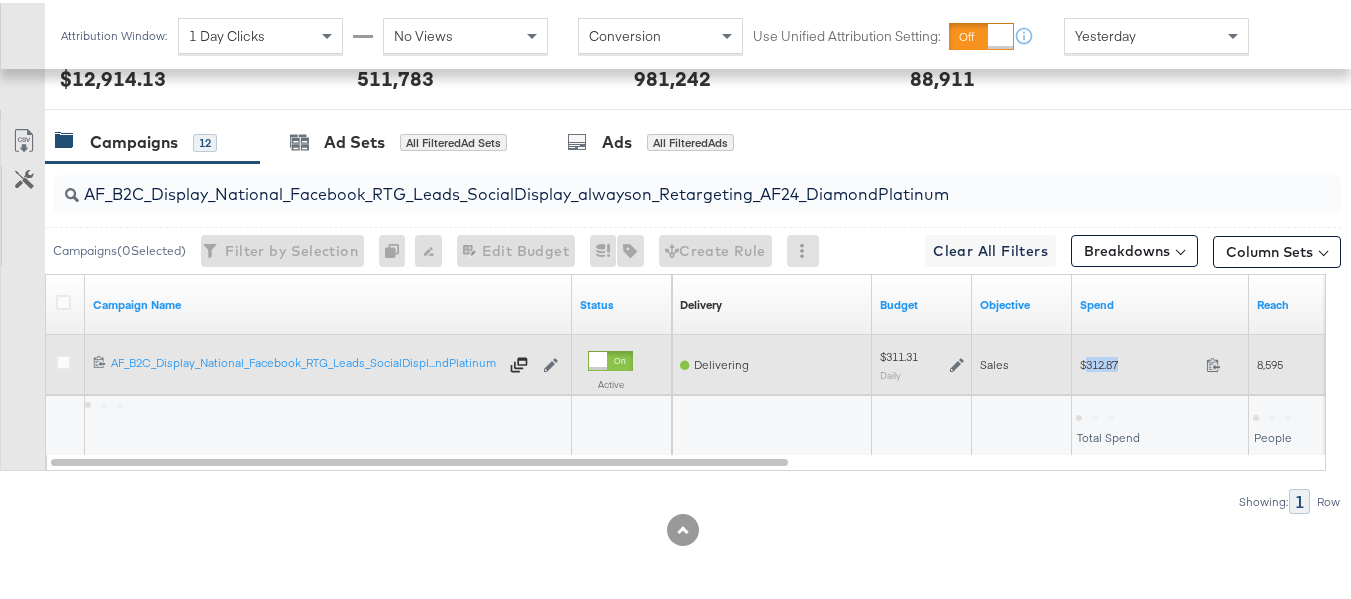 click on "$312.87" at bounding box center (1139, 361) 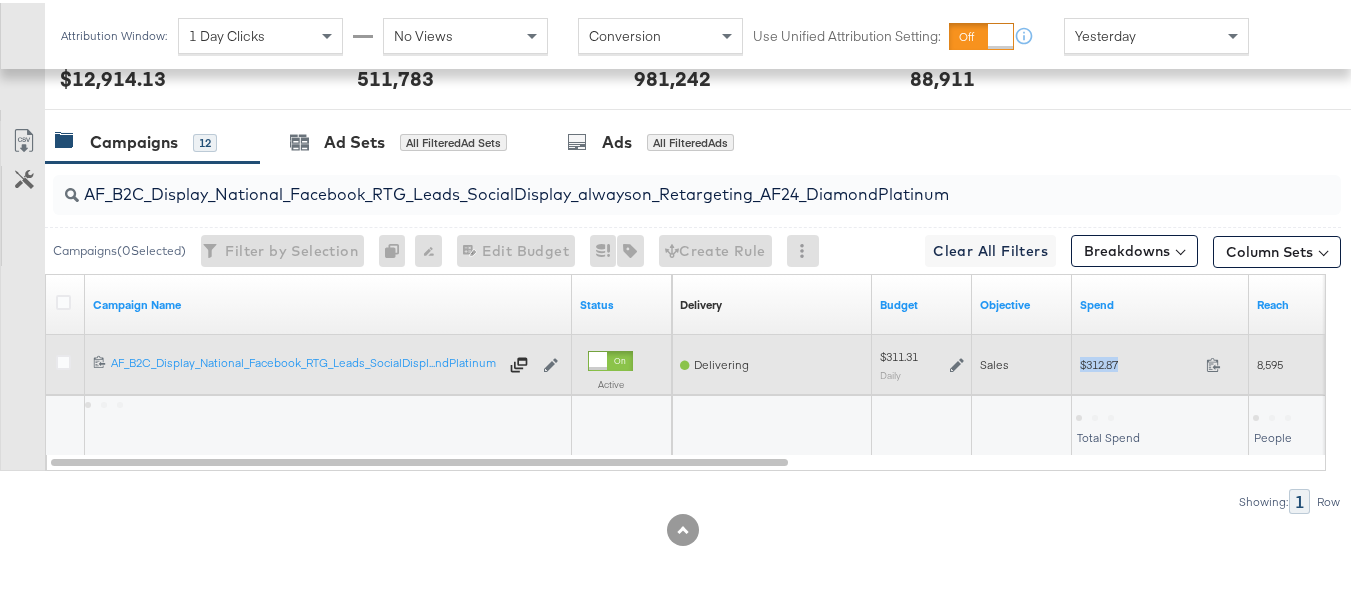click on "$312.87" at bounding box center (1139, 361) 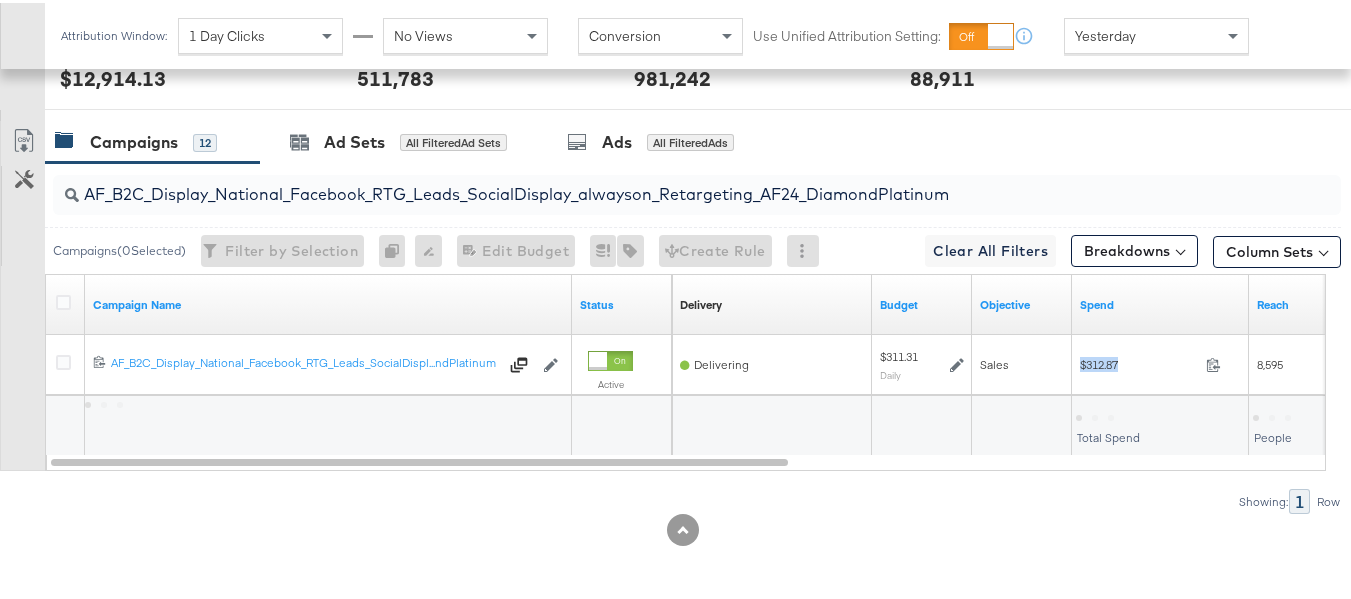 copy on "$312.87" 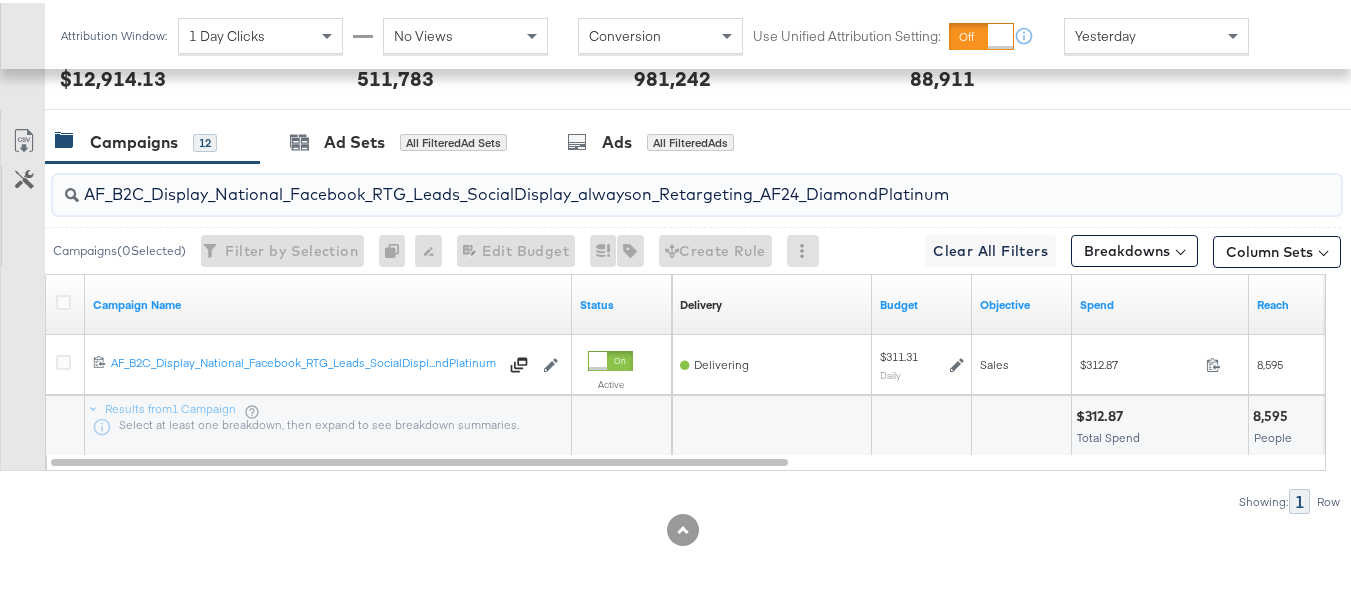click on "AF_B2C_Display_National_Facebook_RTG_Leads_SocialDisplay_alwayson_Retargeting_AF24_DiamondPlatinum" at bounding box center (653, 183) 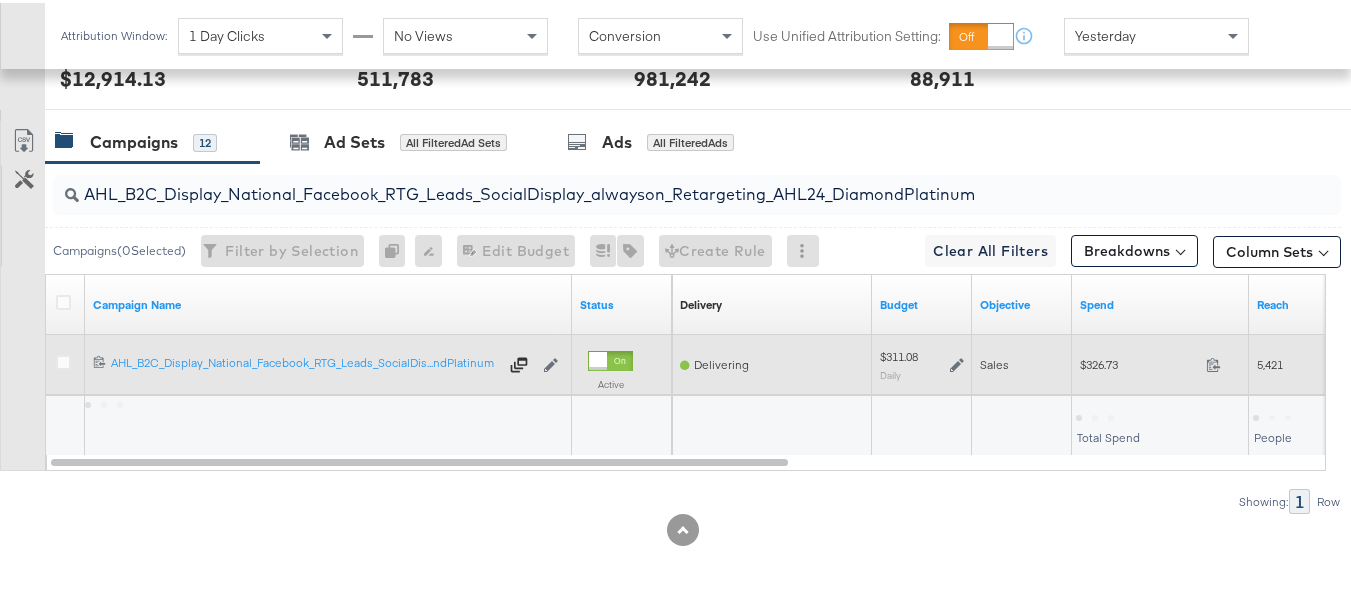 click on "$326.73   326.73" at bounding box center [1160, 361] 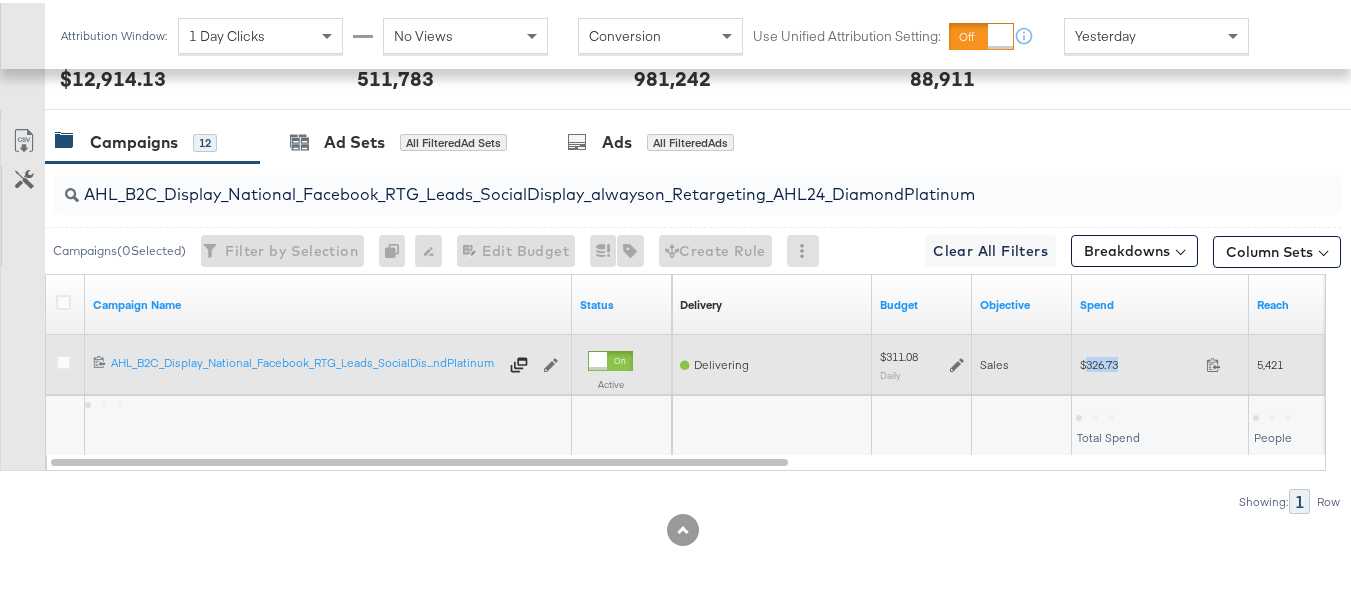 click on "$326.73   326.73" at bounding box center (1160, 361) 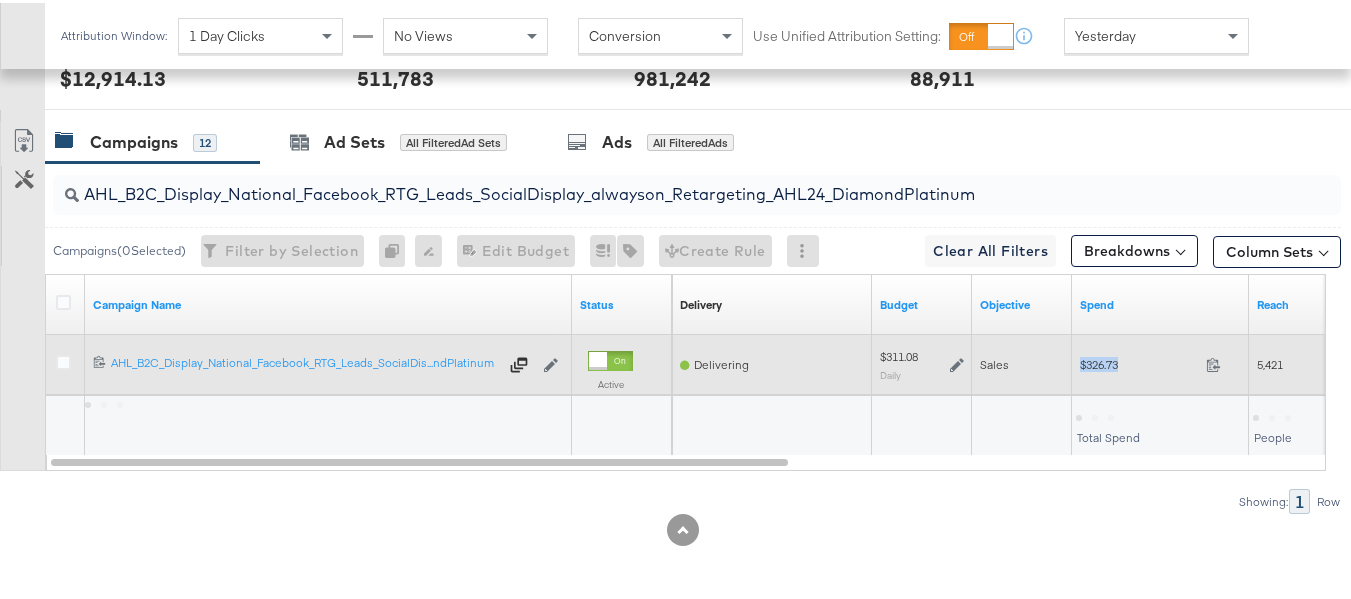 click on "$326.73   326.73" at bounding box center [1160, 361] 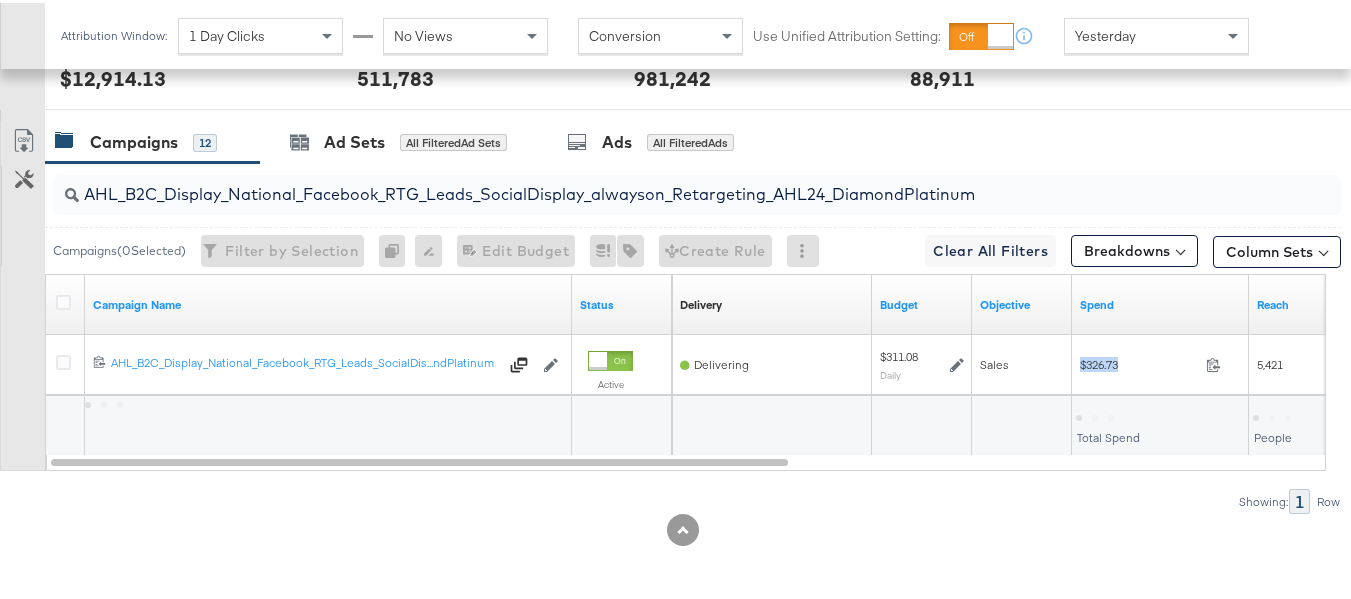 copy on "$326.73" 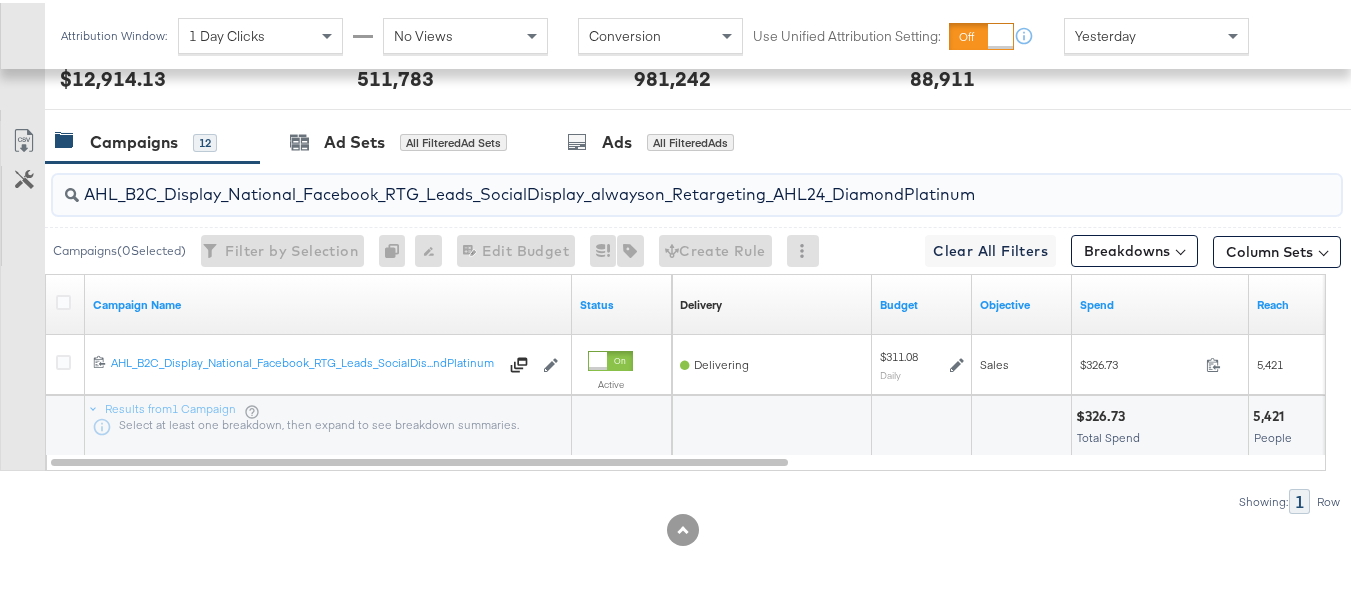 click on "AHL_B2C_Display_National_Facebook_RTG_Leads_SocialDisplay_alwayson_Retargeting_AHL24_DiamondPlatinum" at bounding box center (653, 183) 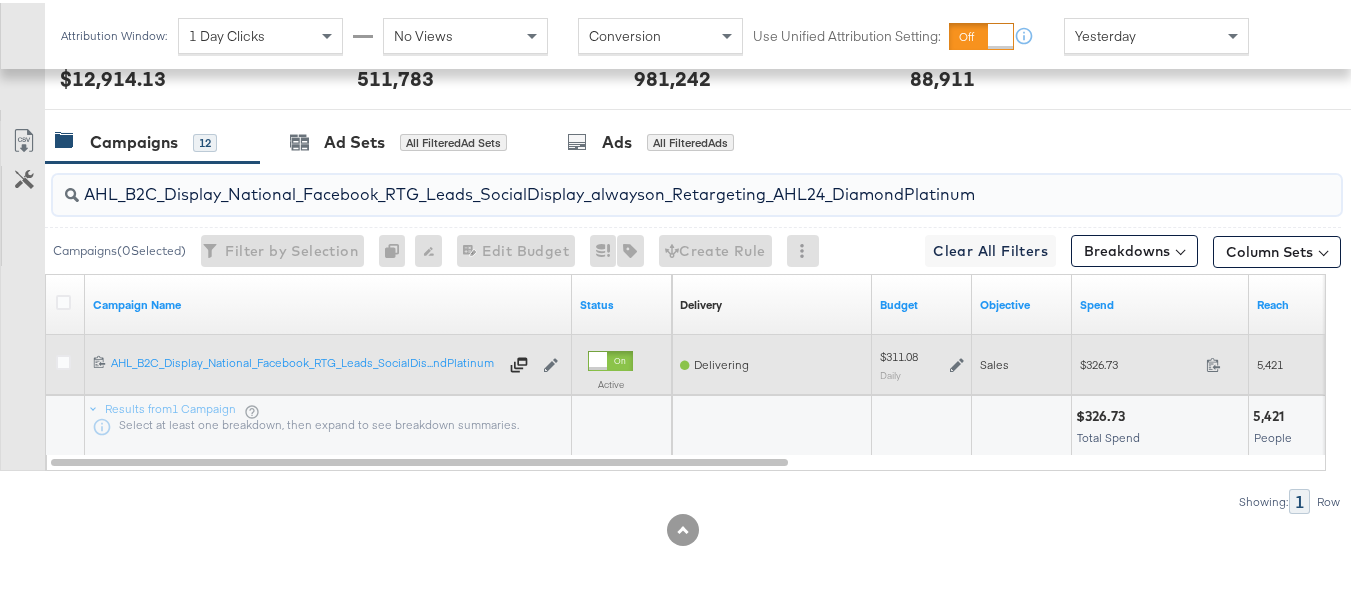 paste on "PTS_B2C_Display_National_Facebook_PRO_Traffic_SocialDisplay_alwayson_ASC_DARE24_ViewContent" 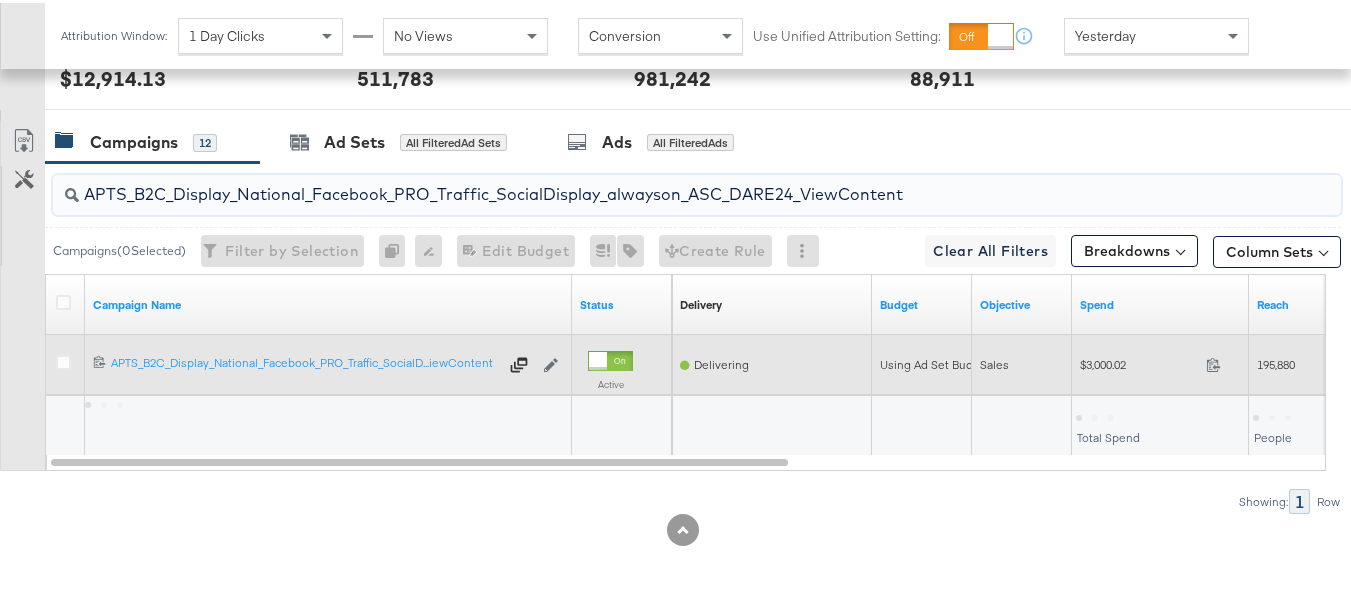 click on "$3,000.02" at bounding box center (1139, 361) 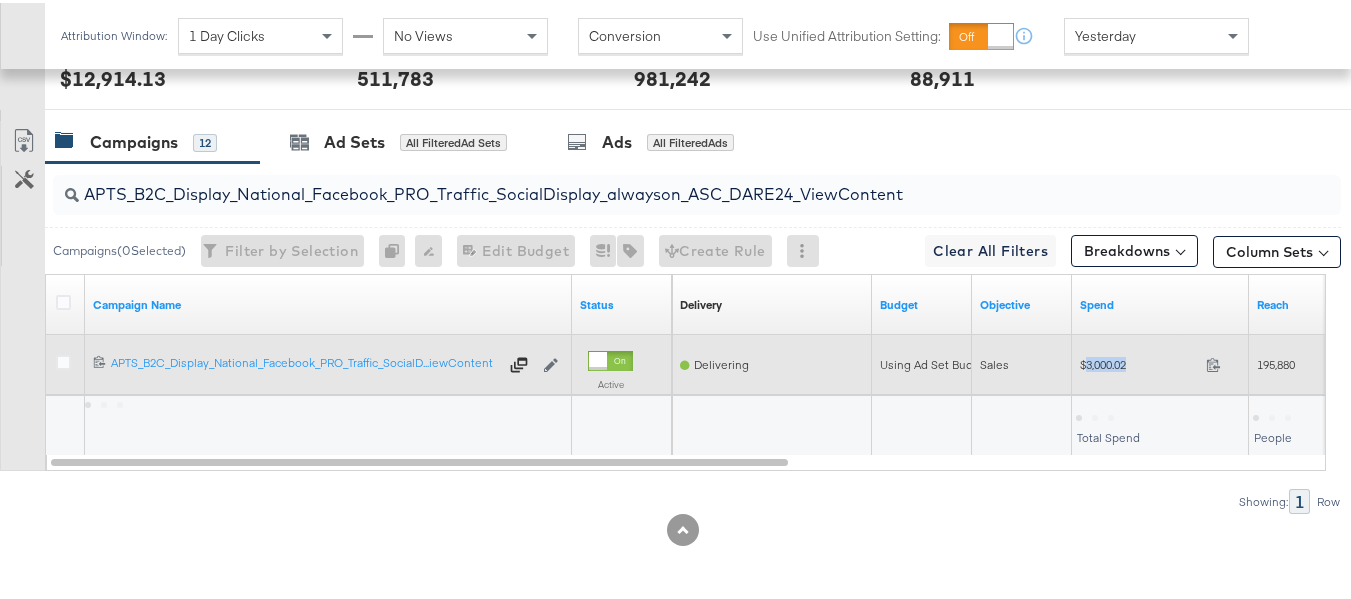 click on "$3,000.02" at bounding box center (1139, 361) 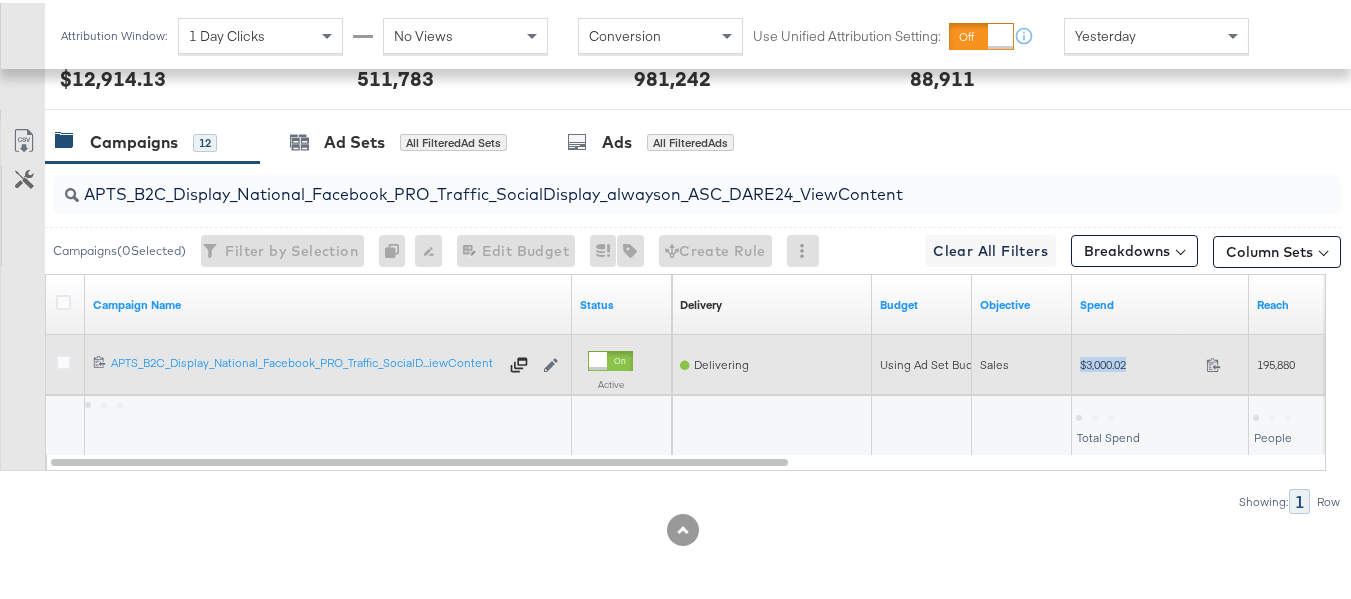 click on "$3,000.02" at bounding box center (1139, 361) 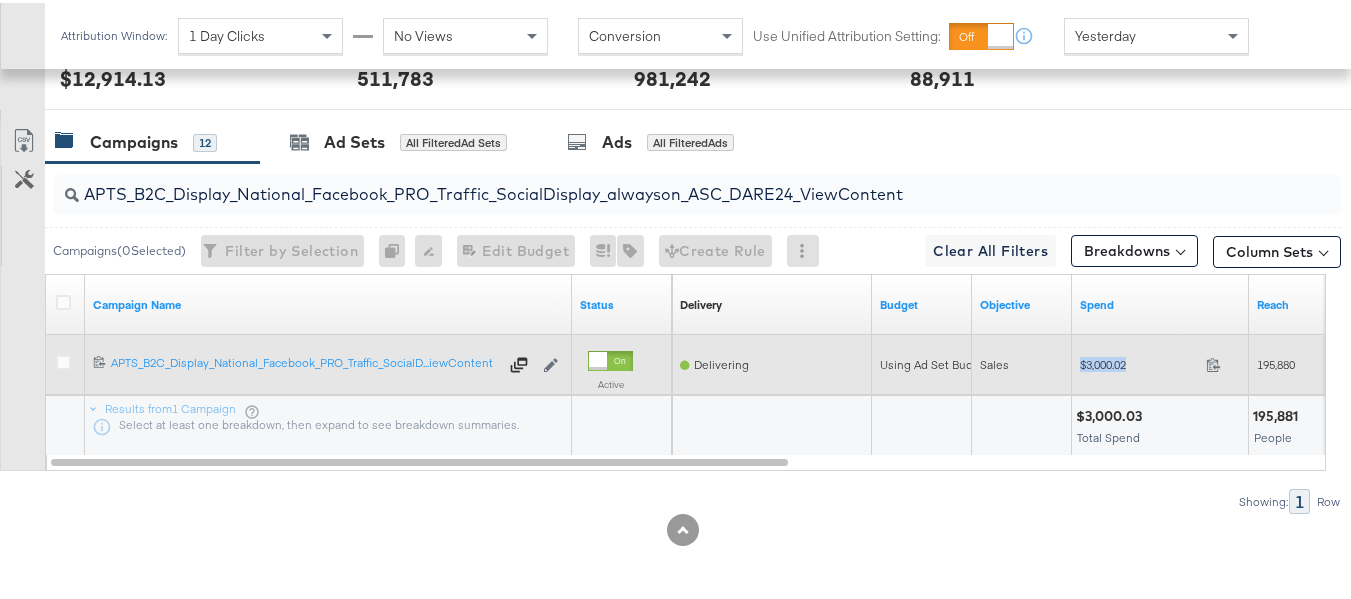 copy on "$3,000.02" 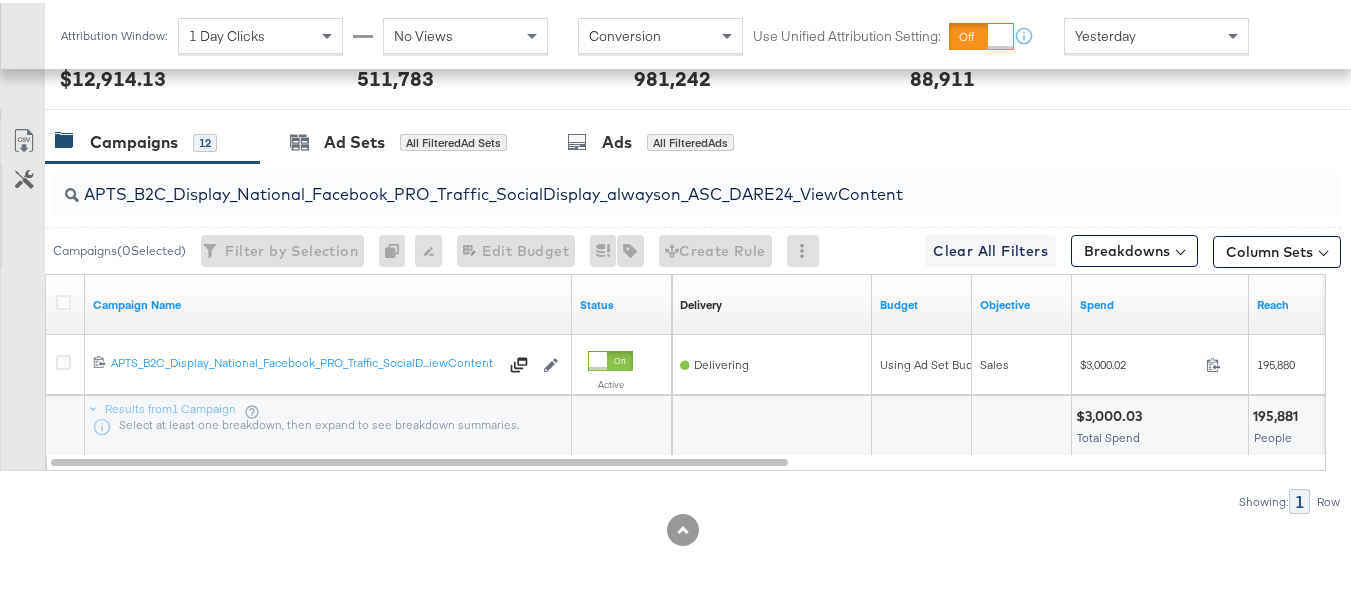 click on "APTS_B2C_Display_National_Facebook_PRO_Traffic_SocialDisplay_alwayson_ASC_DARE24_ViewContent" at bounding box center [653, 183] 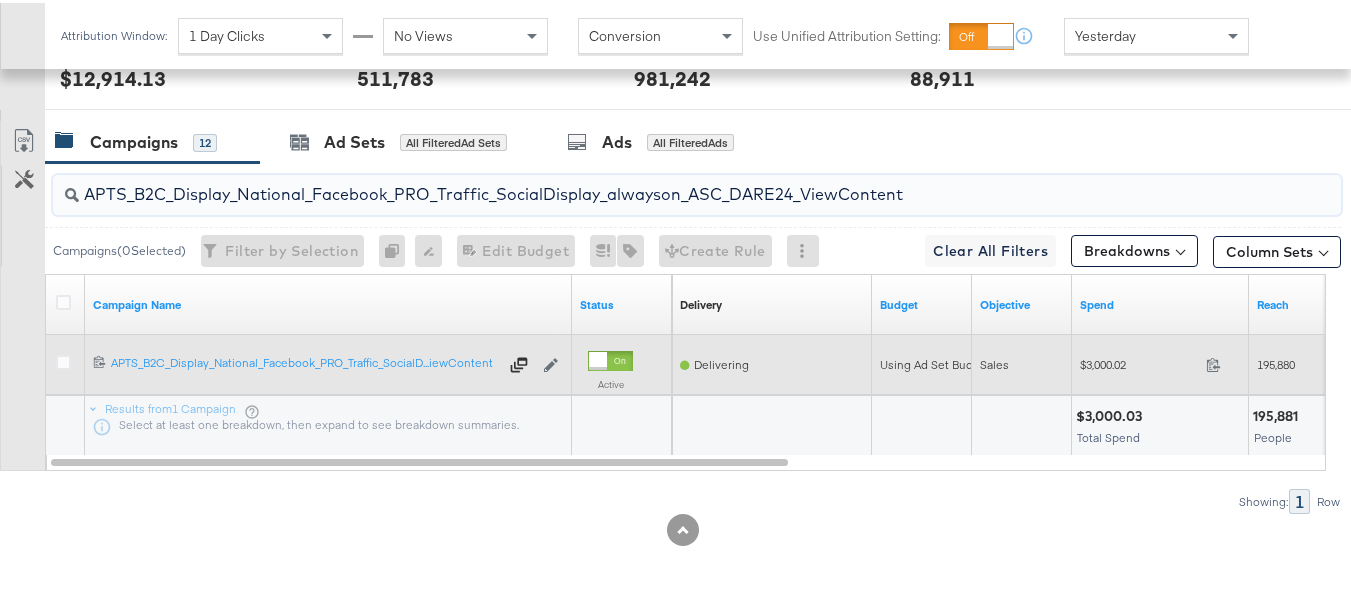 paste on "Leads_SocialDisplay_alwayson_ASC_DARE24_Purchase" 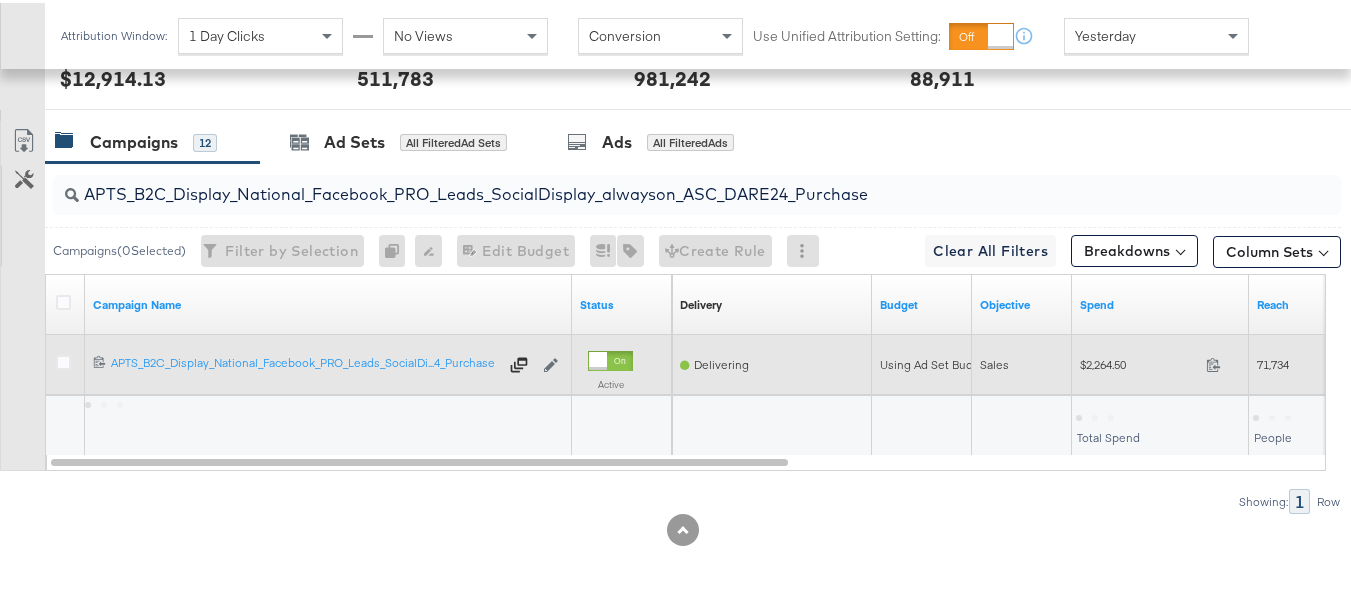 click on "$2,264.50   2264.5" at bounding box center [1160, 361] 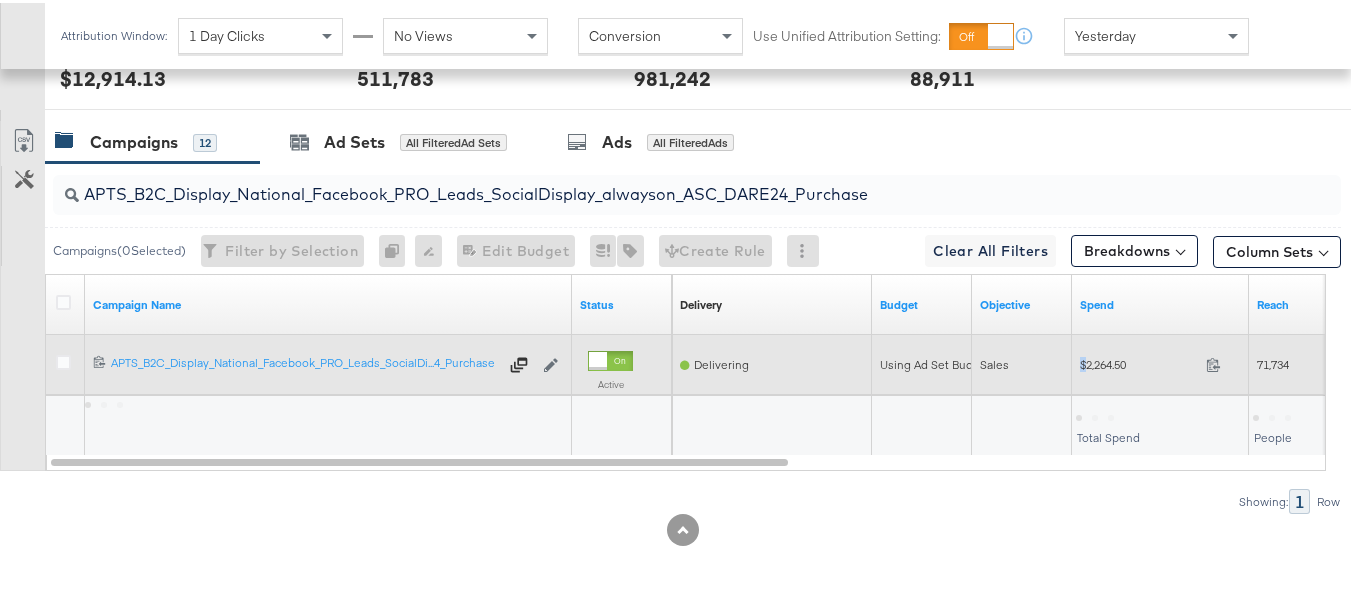 click on "$2,264.50   2264.5" at bounding box center [1160, 361] 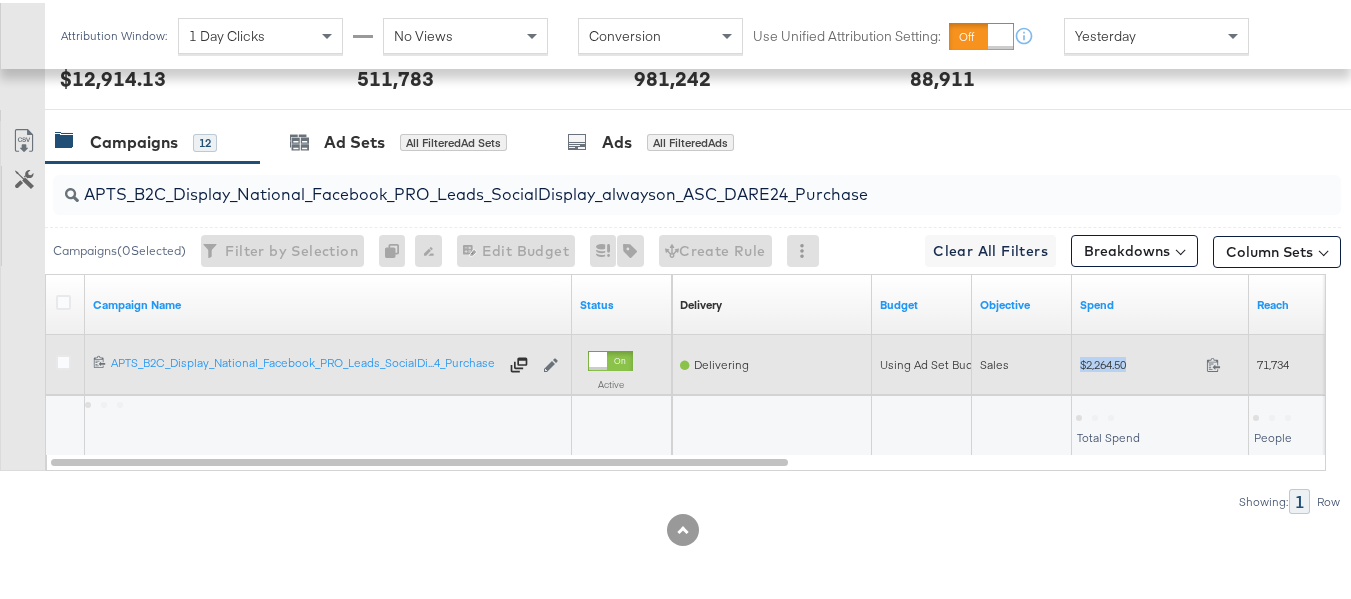 click on "$2,264.50   2264.5" at bounding box center [1160, 361] 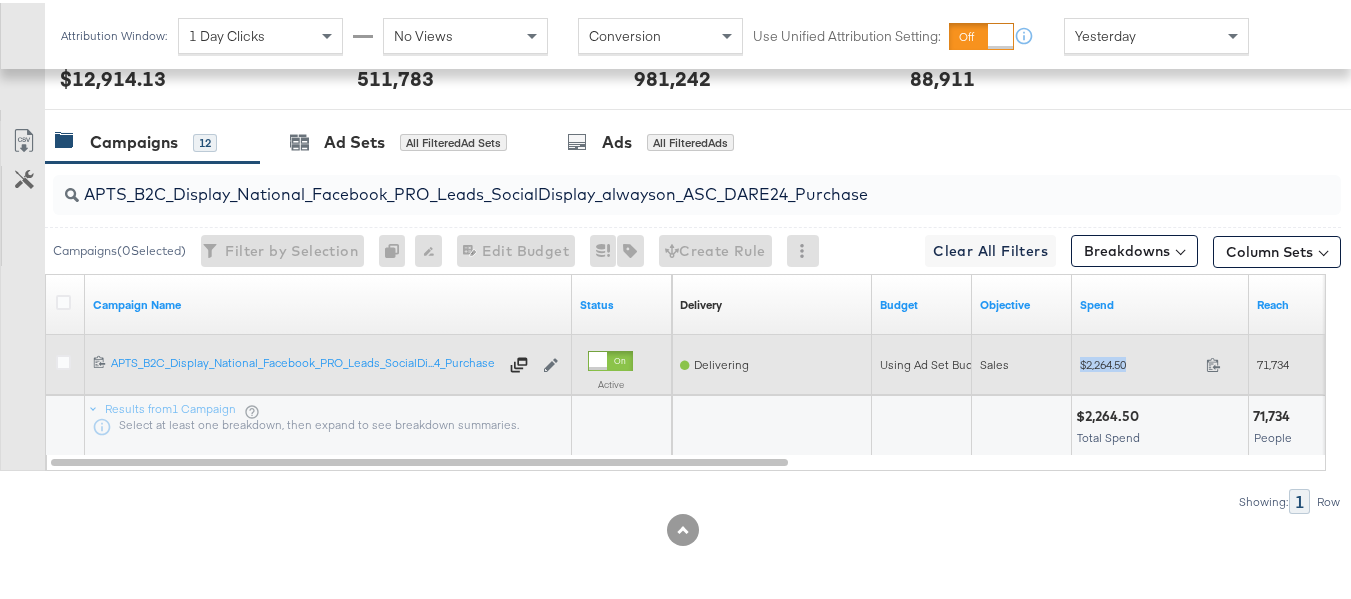 copy on "$2,264.50" 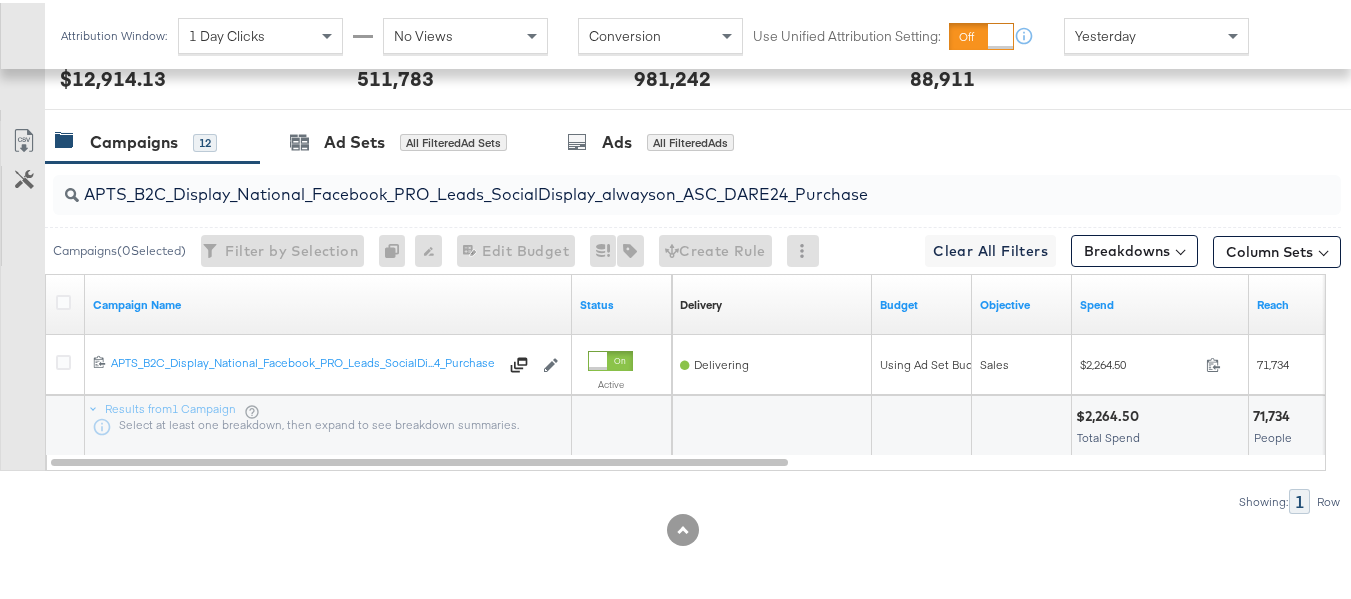 click on "APTS_B2C_Display_National_Facebook_PRO_Leads_SocialDisplay_alwayson_ASC_DARE24_Purchase" at bounding box center [653, 183] 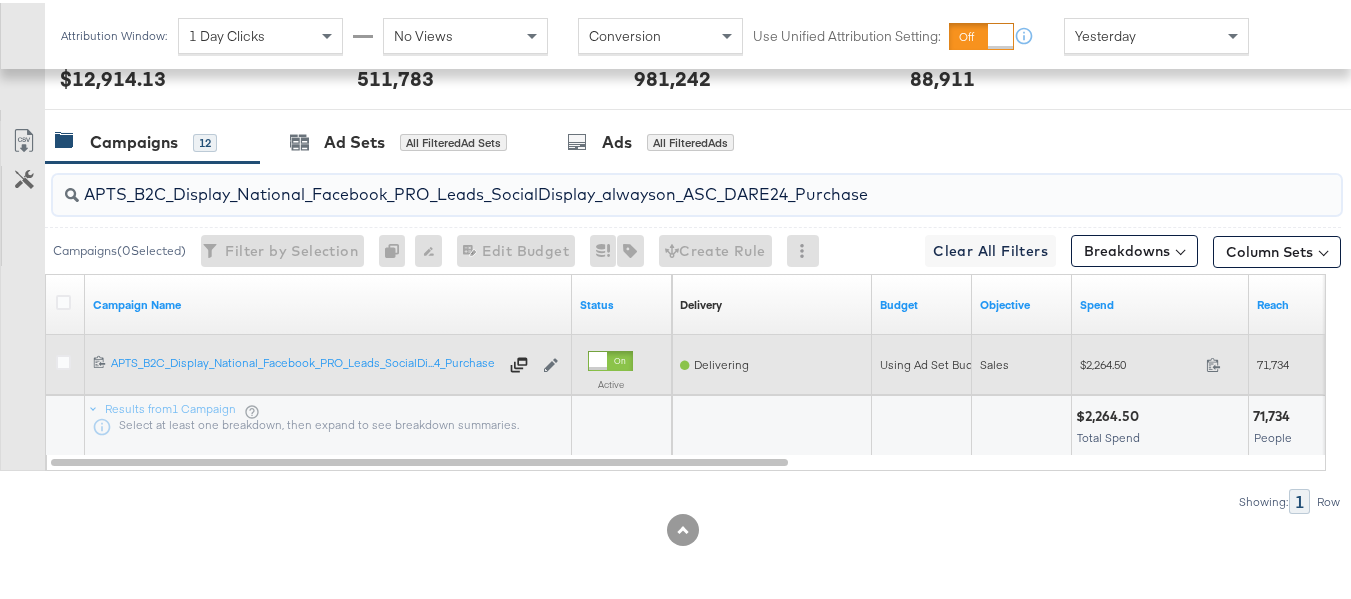 paste on "F_B2C_Display_National_Facebook_PRO_Traffic_SocialDisplay_alwayson_ASC_AF24_ViewContent" 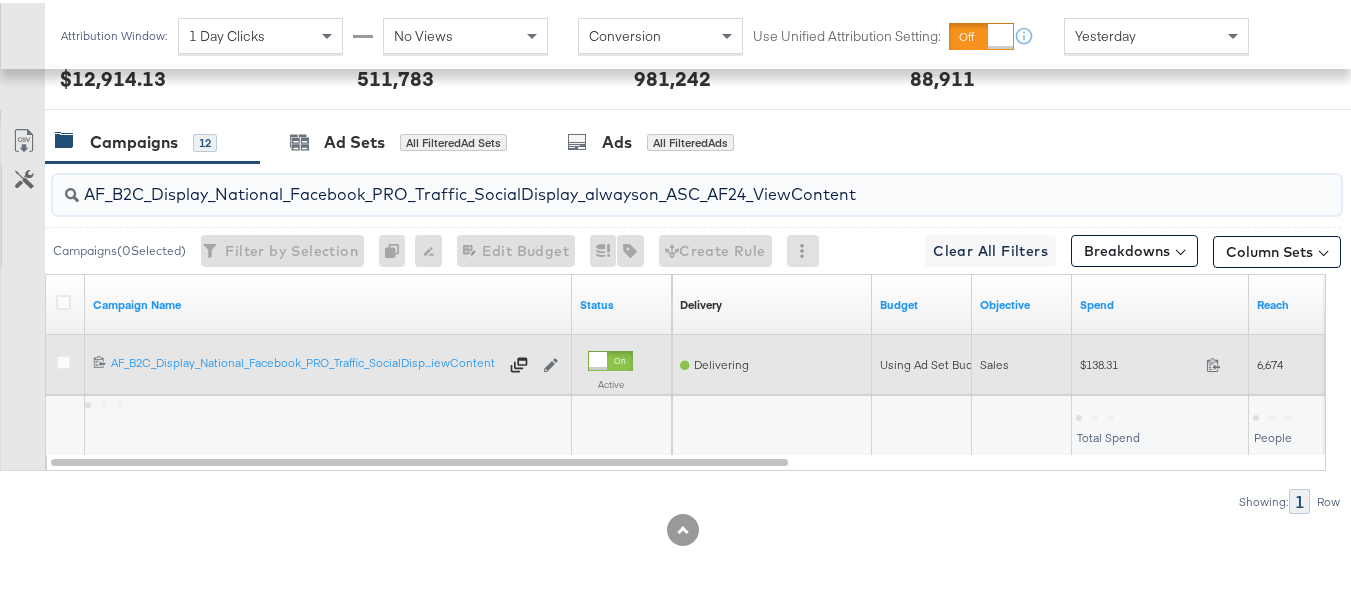 click on "$138.31" at bounding box center (1139, 361) 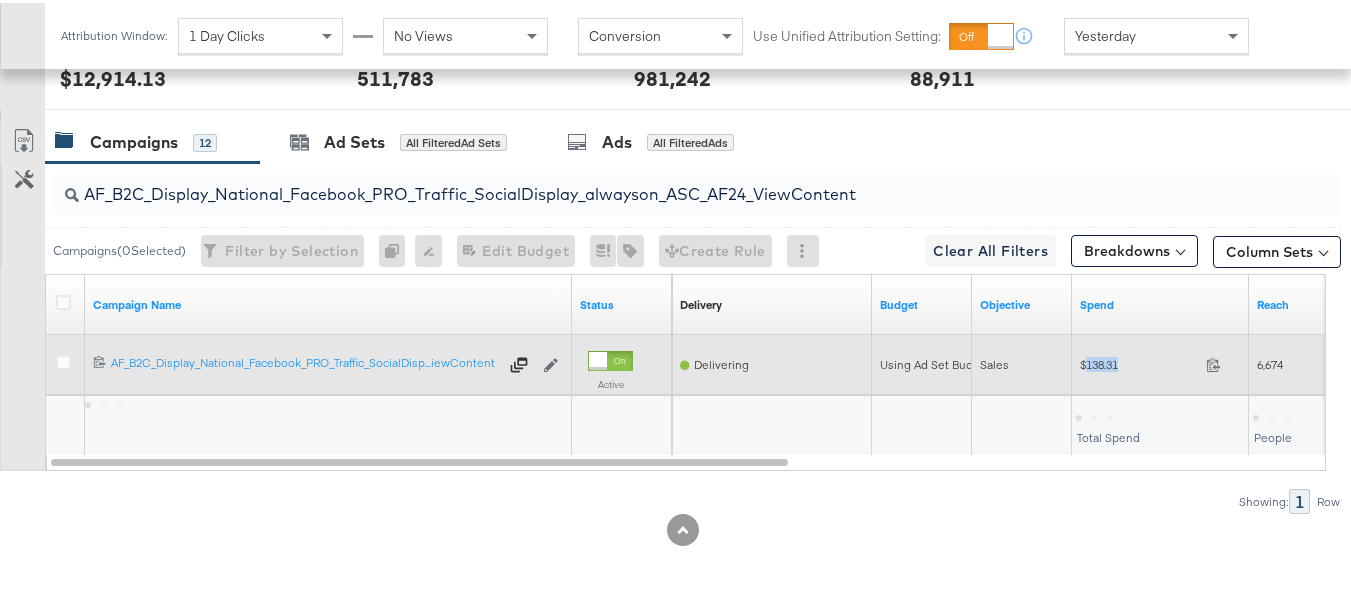 click on "$138.31" at bounding box center (1139, 361) 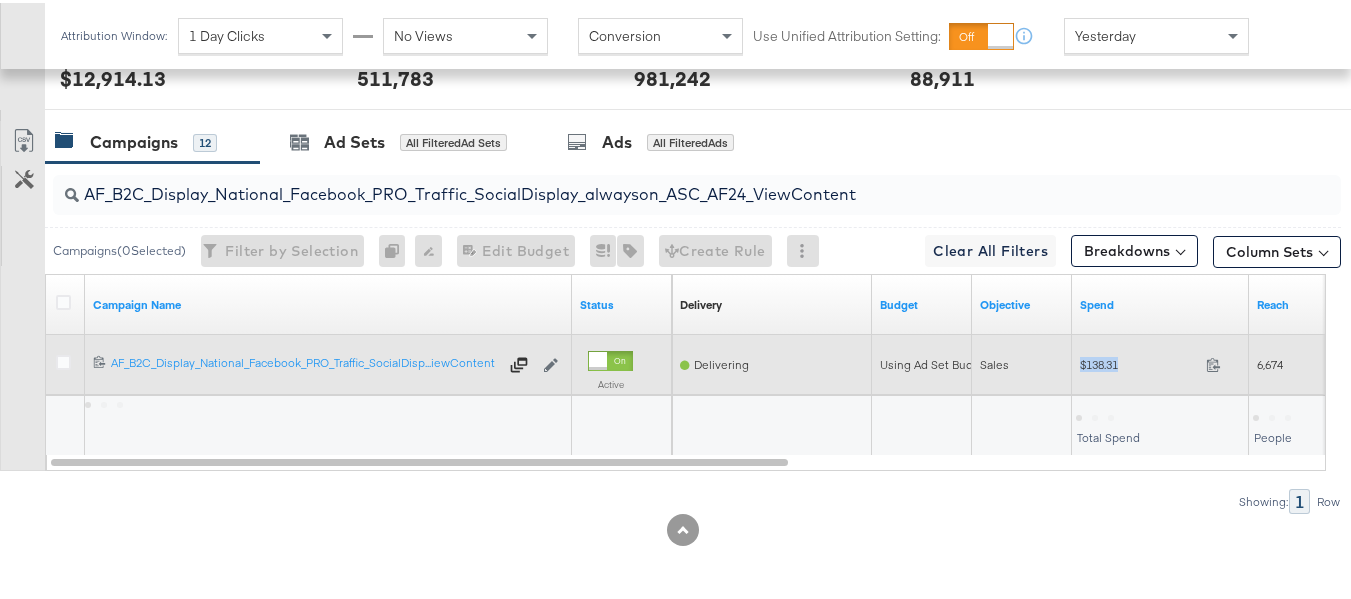 click on "$138.31" at bounding box center [1139, 361] 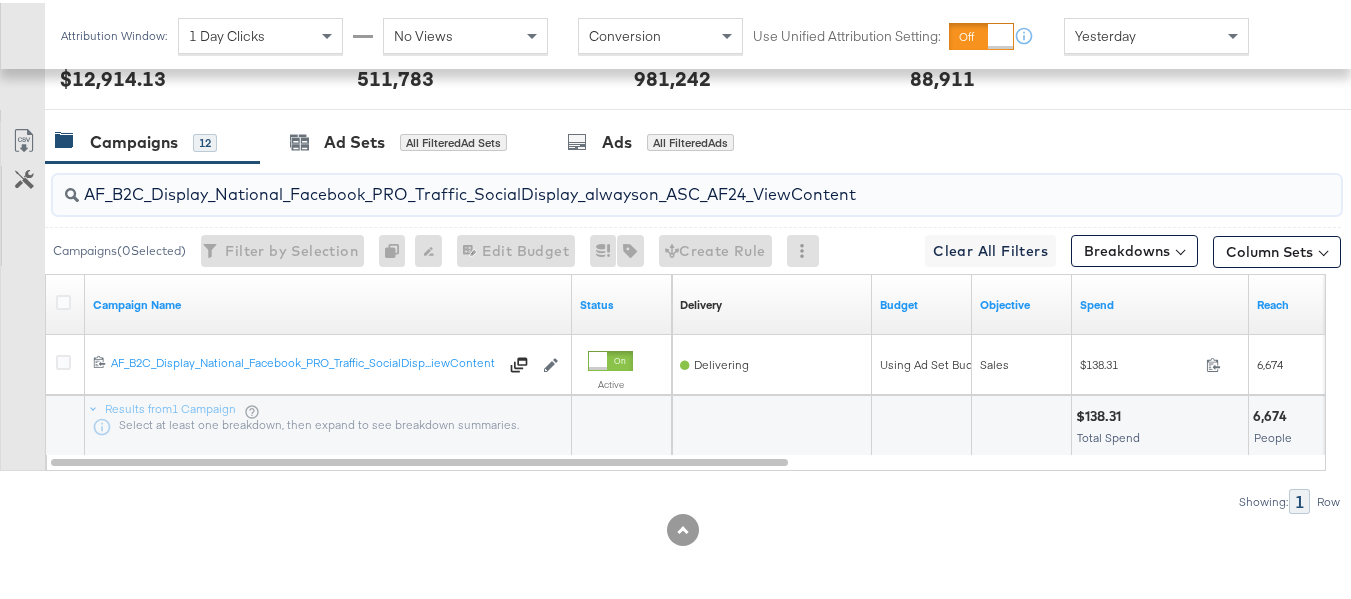 click on "AF_B2C_Display_National_Facebook_PRO_Traffic_SocialDisplay_alwayson_ASC_AF24_ViewContent" at bounding box center [653, 183] 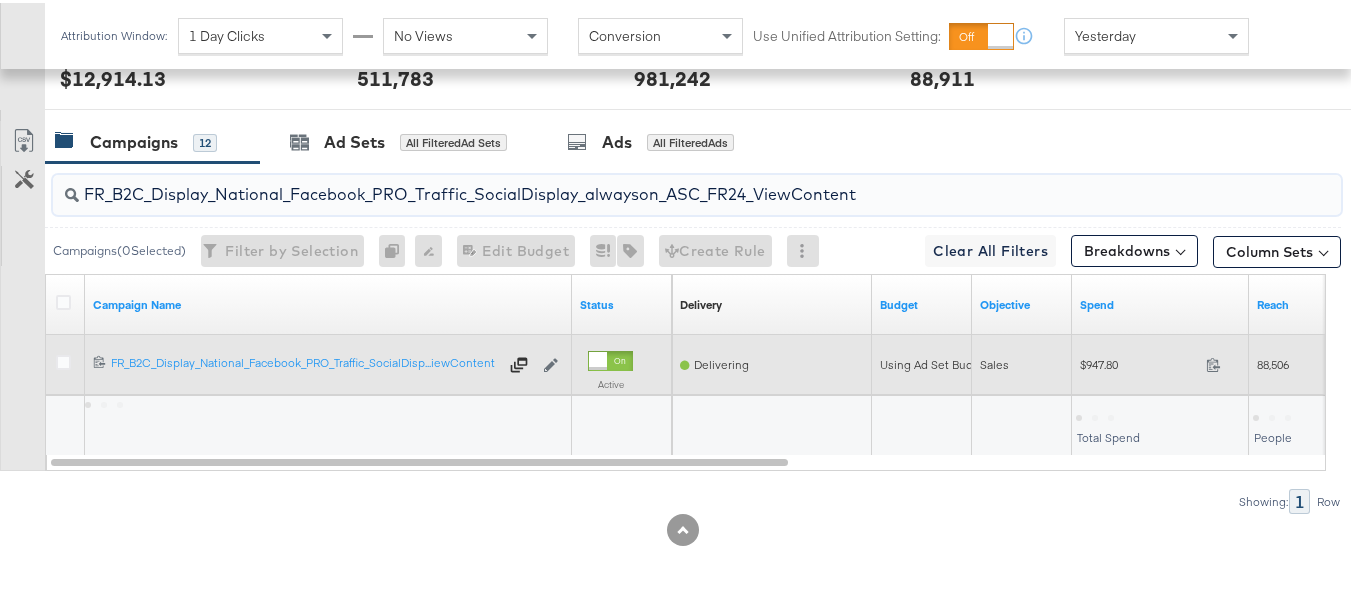 click on "$947.80" at bounding box center (1139, 361) 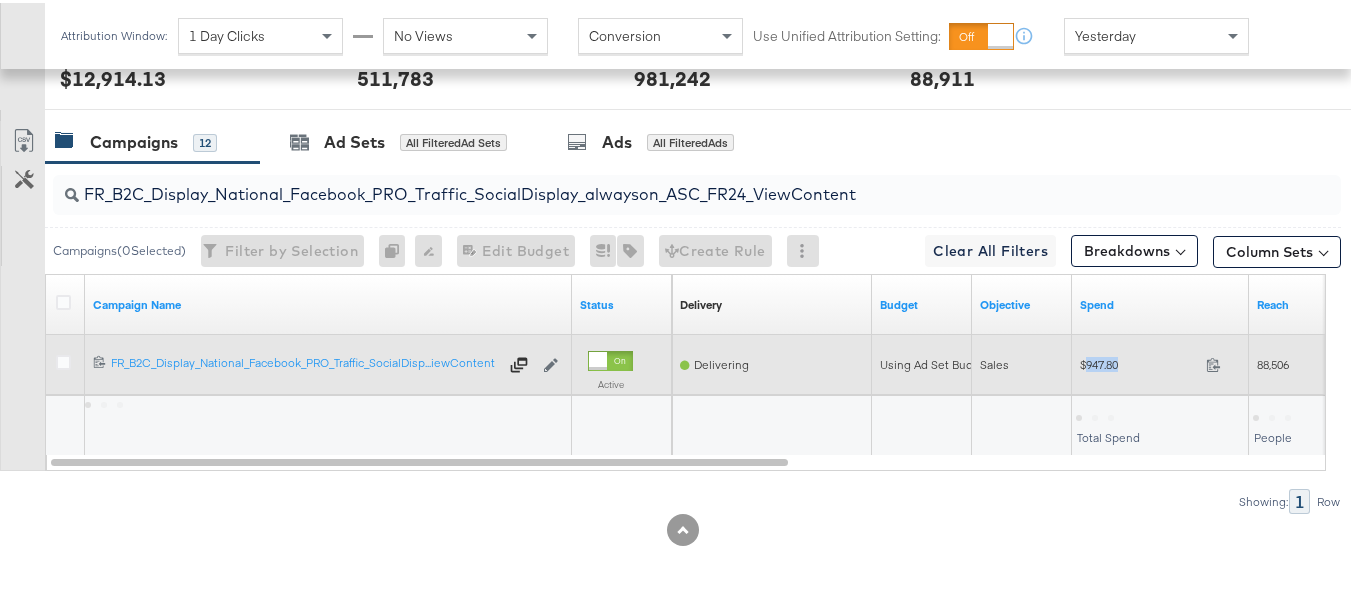 click on "$947.80" at bounding box center (1139, 361) 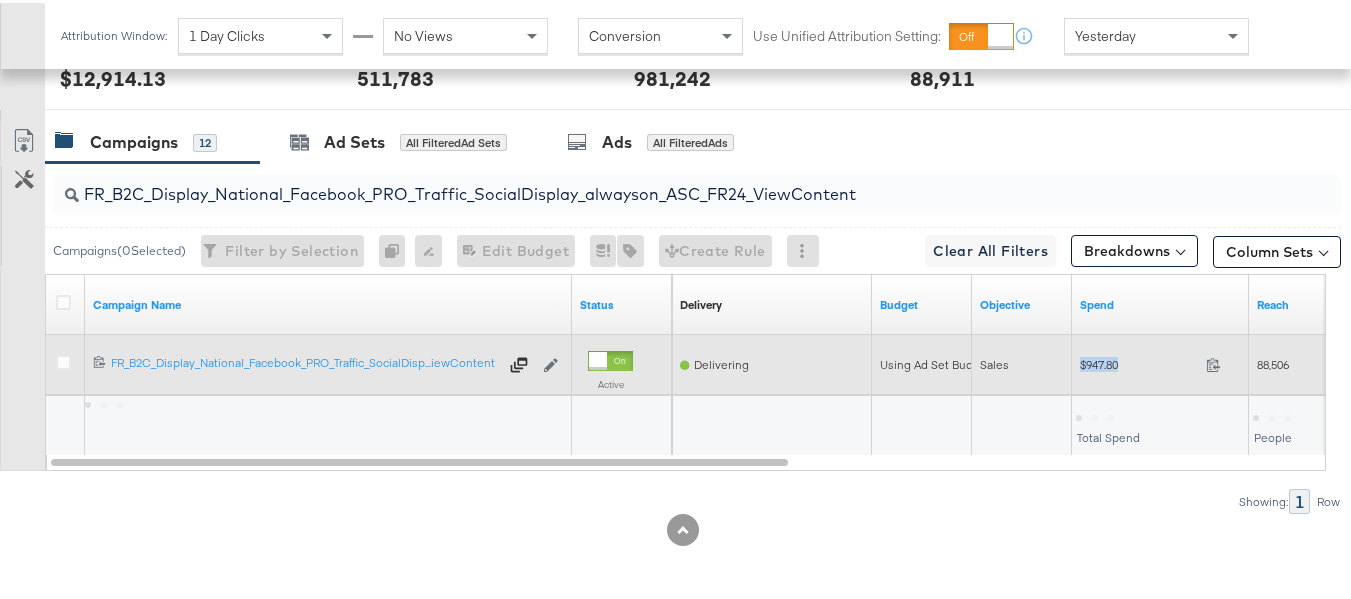 click on "$947.80" at bounding box center (1139, 361) 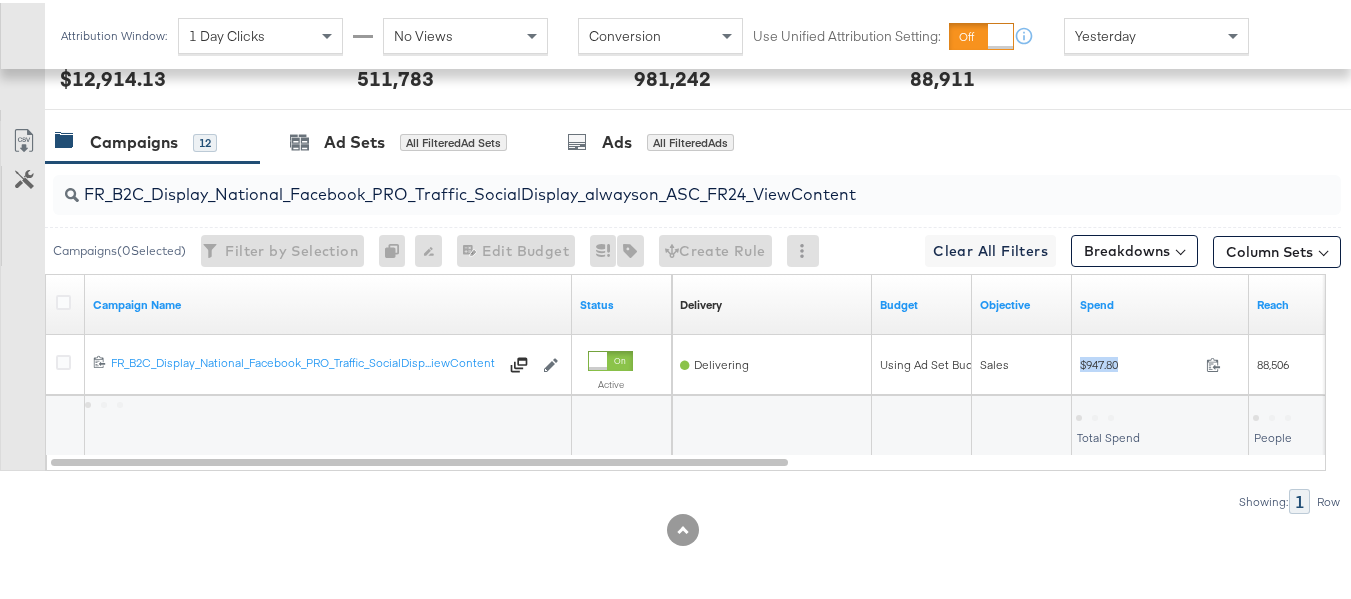 copy on "$947.80" 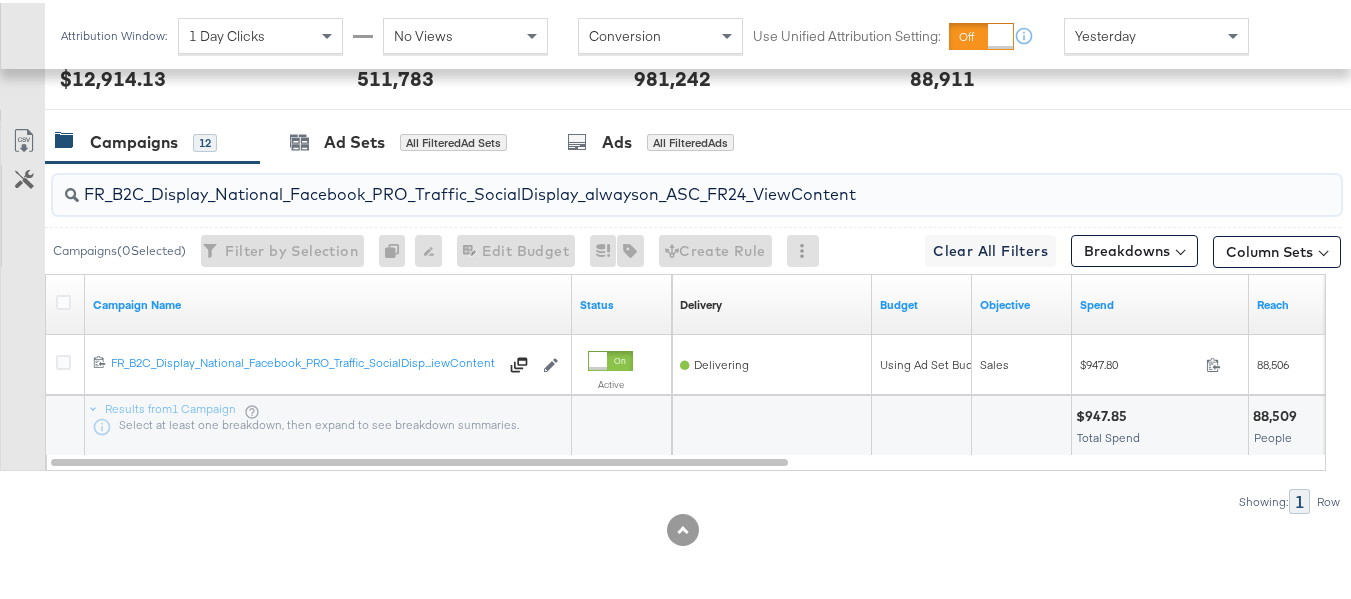 click on "FR_B2C_Display_National_Facebook_PRO_Traffic_SocialDisplay_alwayson_ASC_FR24_ViewContent" at bounding box center [653, 183] 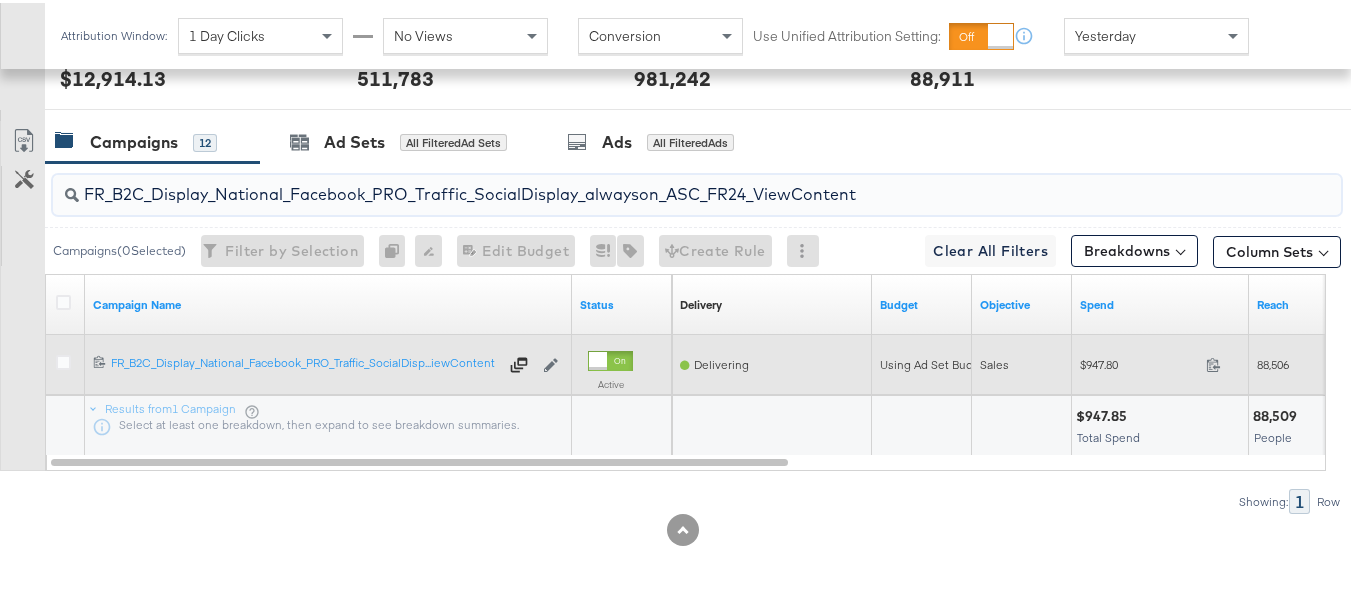 paste on "AHL_B2C_Display_National_Facebook_PRO_Traffic_SocialDisplay_alwayson_ASC_AHL" 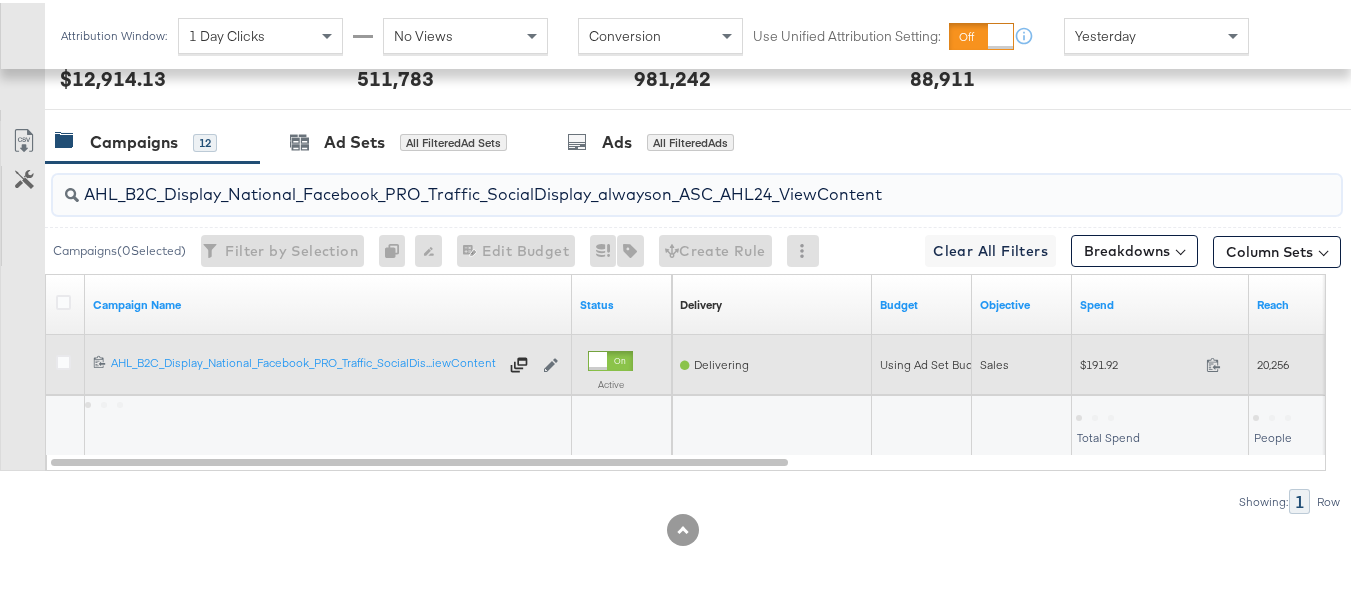 type on "AHL_B2C_Display_National_Facebook_PRO_Traffic_SocialDisplay_alwayson_ASC_AHL24_ViewContent" 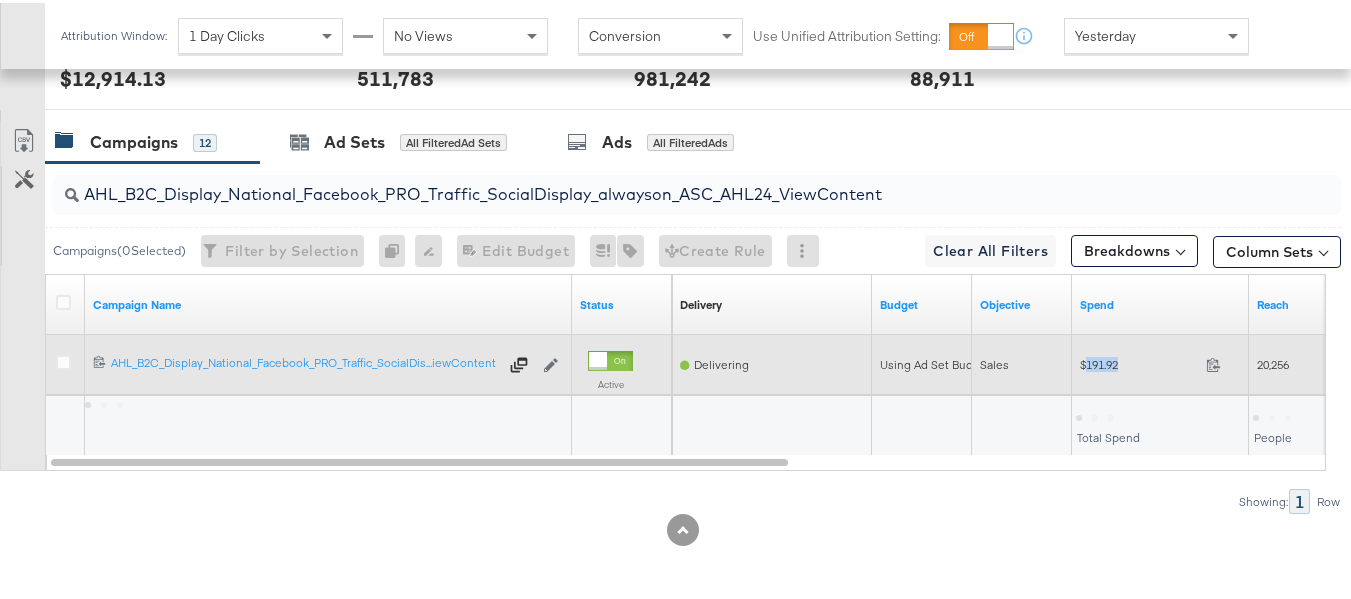 click on "$191.92" at bounding box center [1139, 361] 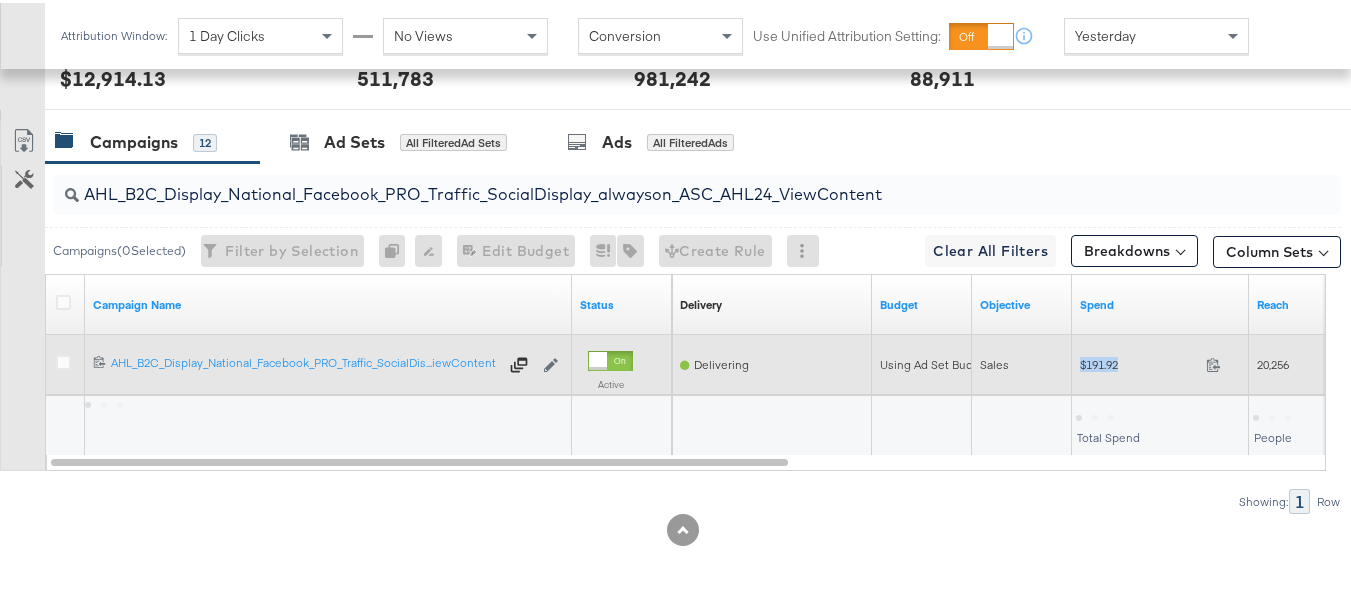 click on "$191.92" at bounding box center (1139, 361) 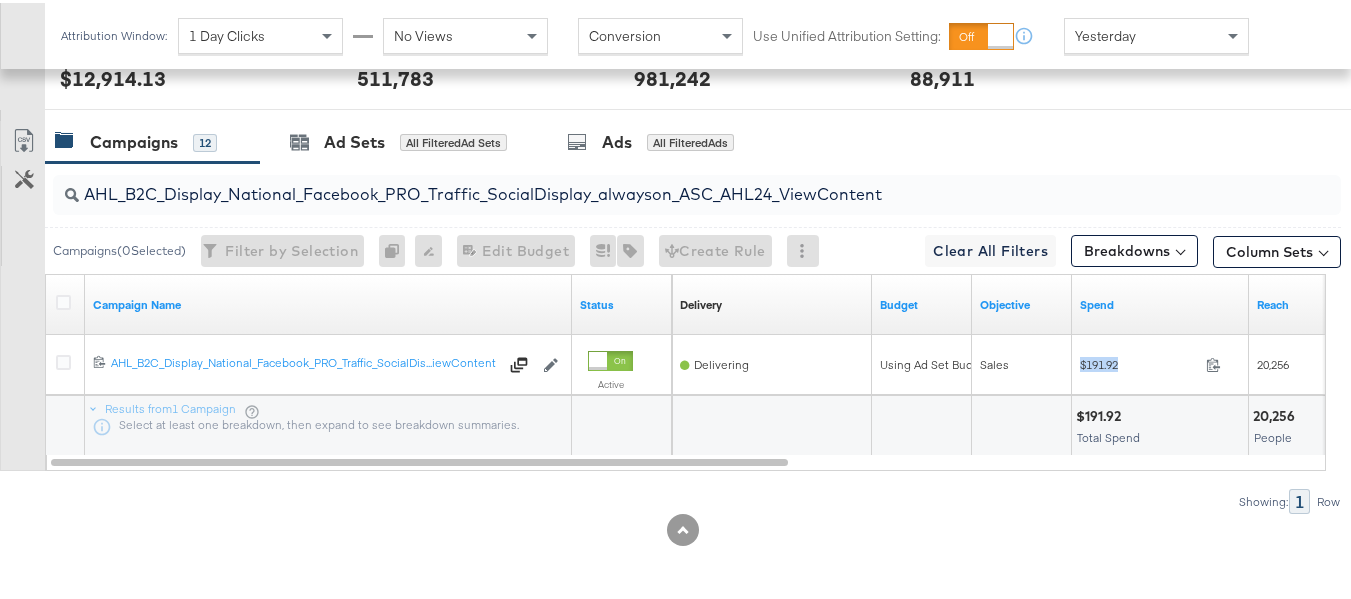 copy on "$191.92" 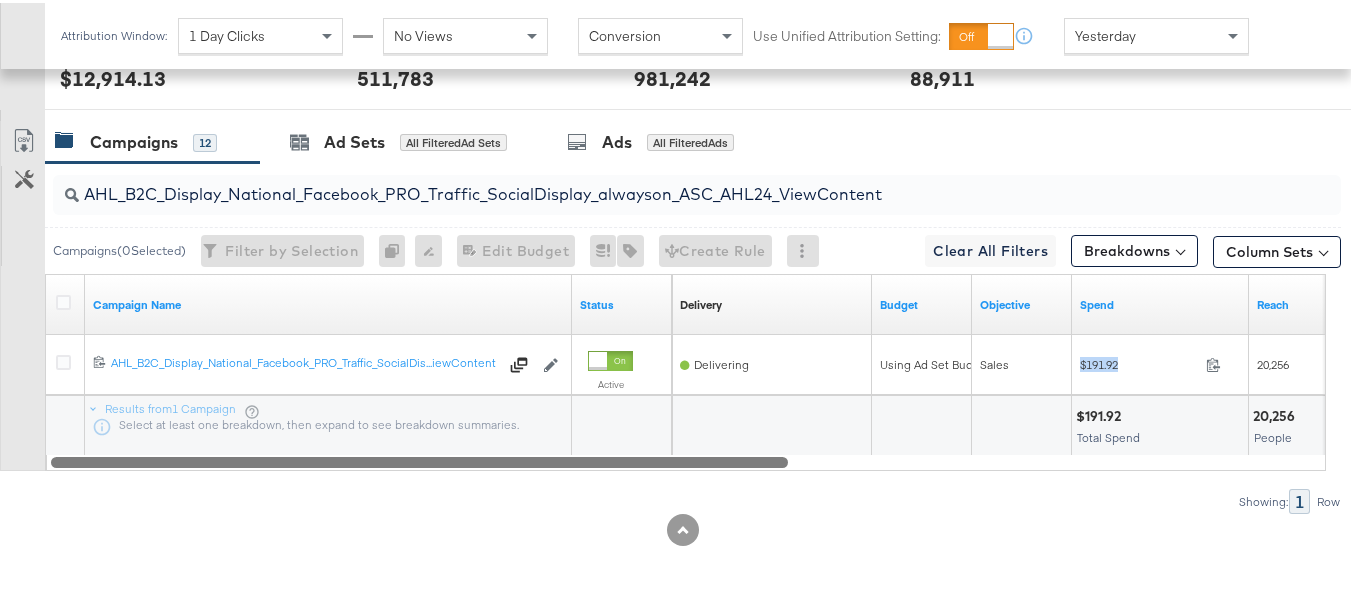 click at bounding box center [686, 458] 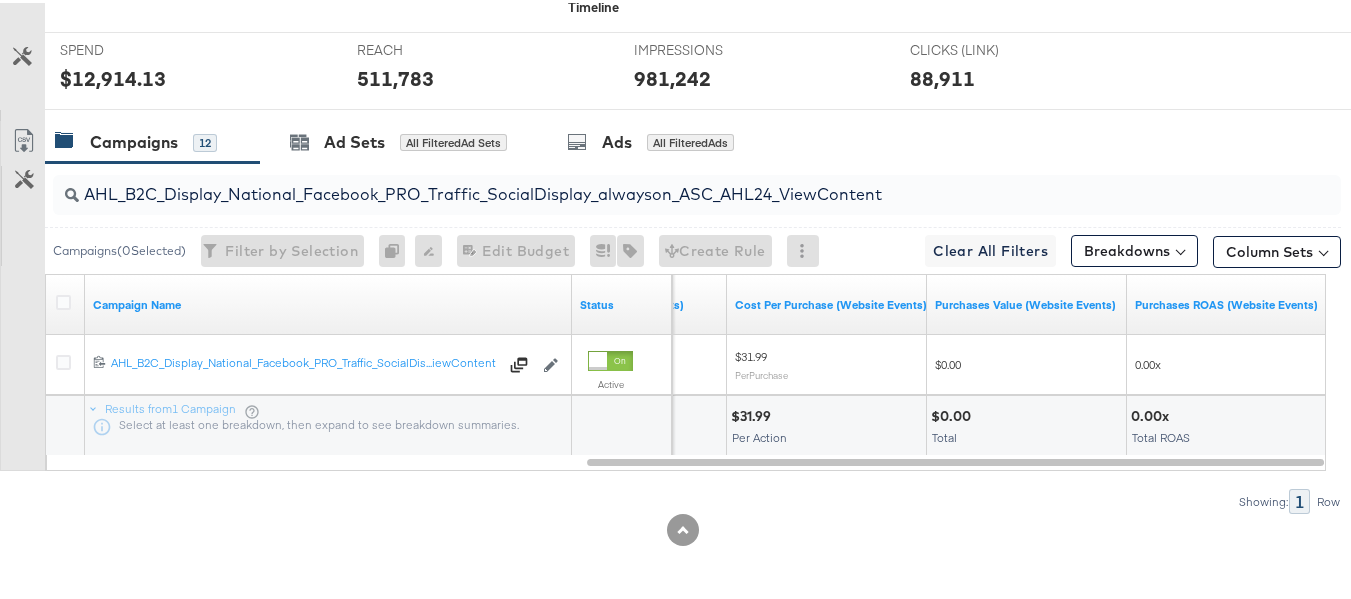 scroll, scrollTop: 0, scrollLeft: 0, axis: both 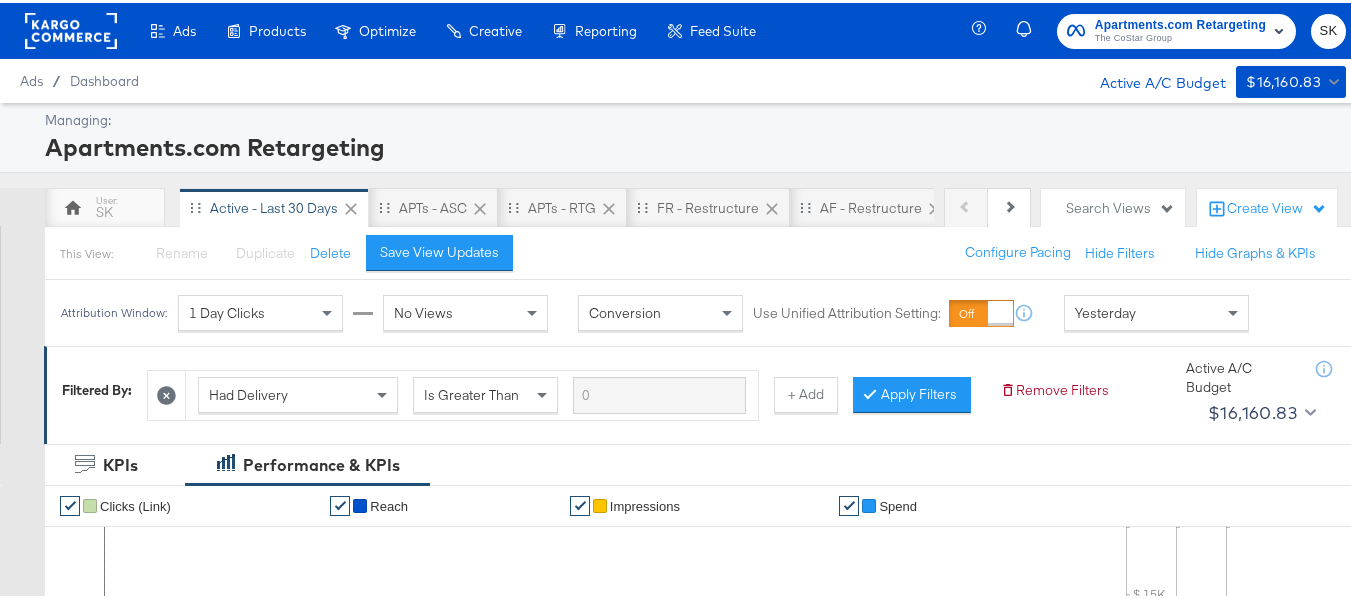 click on "The CoStar Group" at bounding box center [1180, 36] 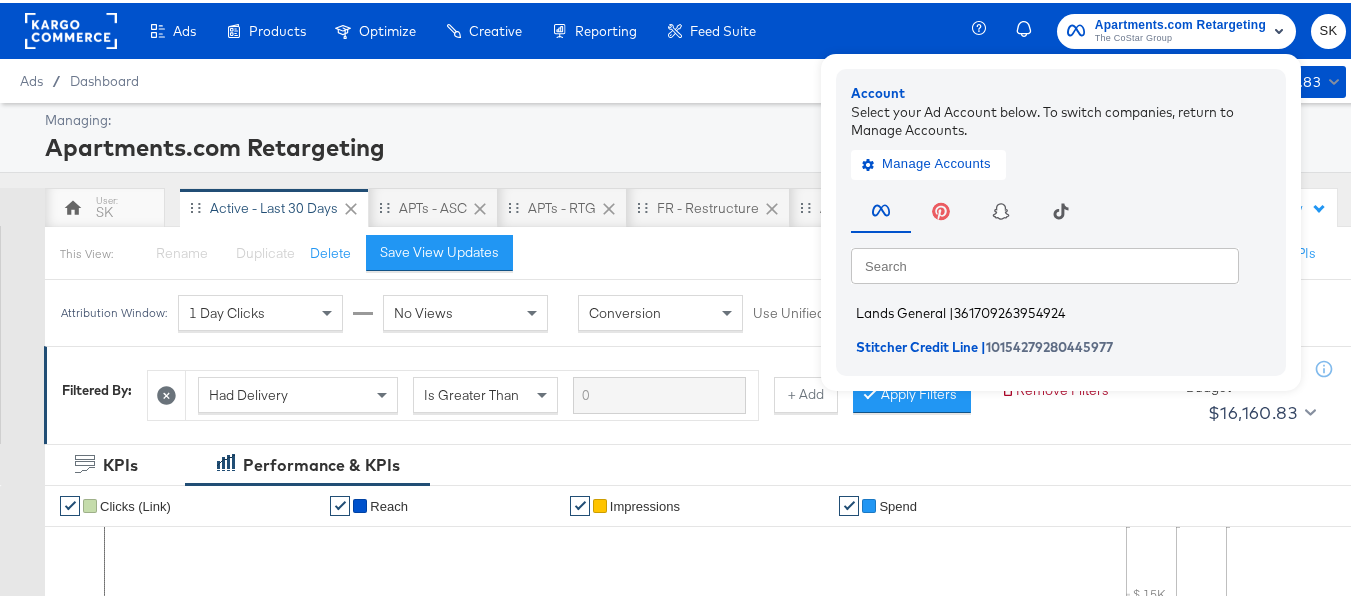 click on "361709263954924" at bounding box center (1009, 310) 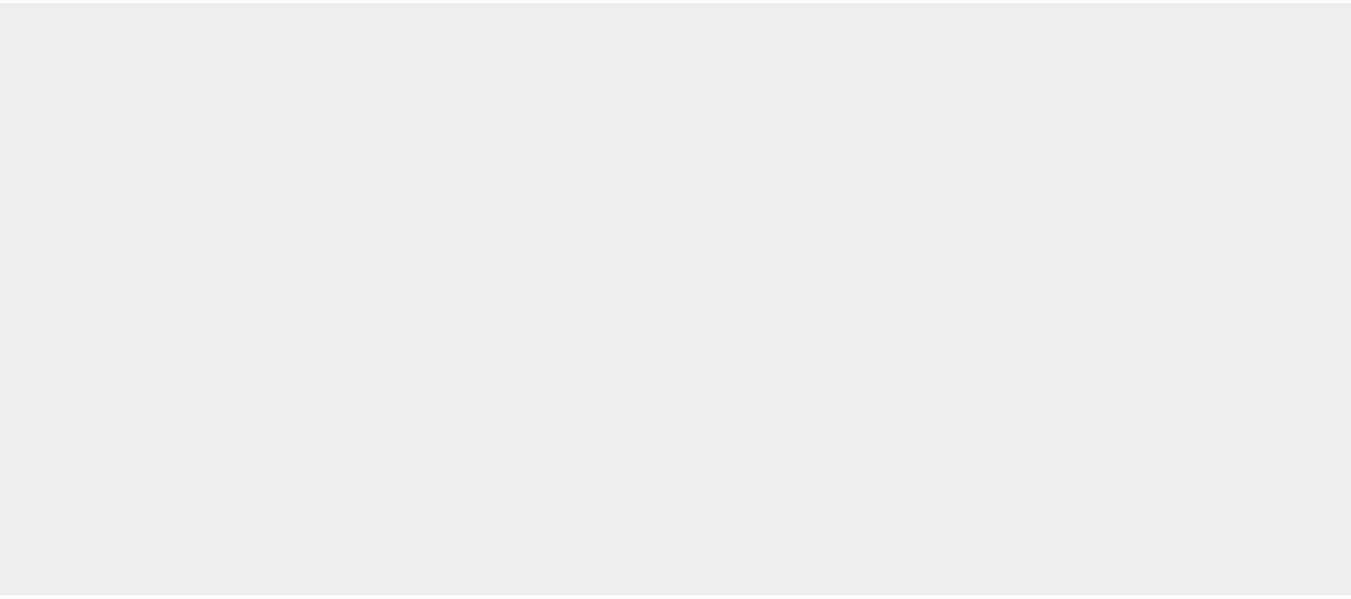 scroll, scrollTop: 0, scrollLeft: 0, axis: both 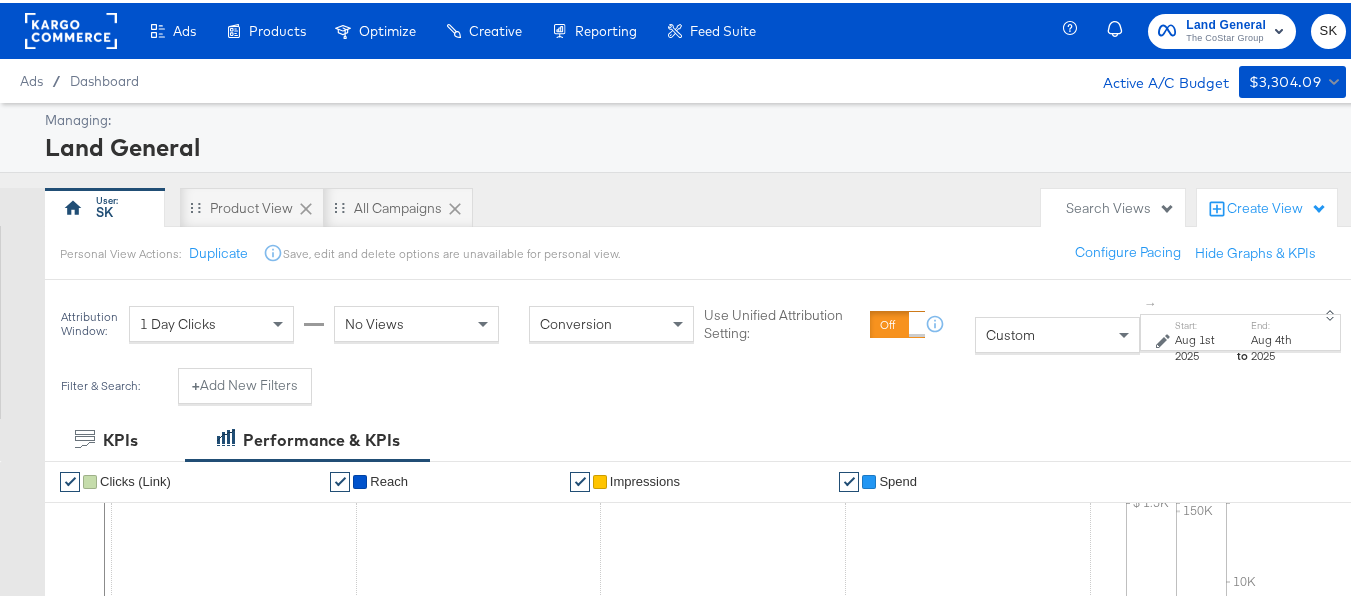 click on "Custom" at bounding box center (1057, 332) 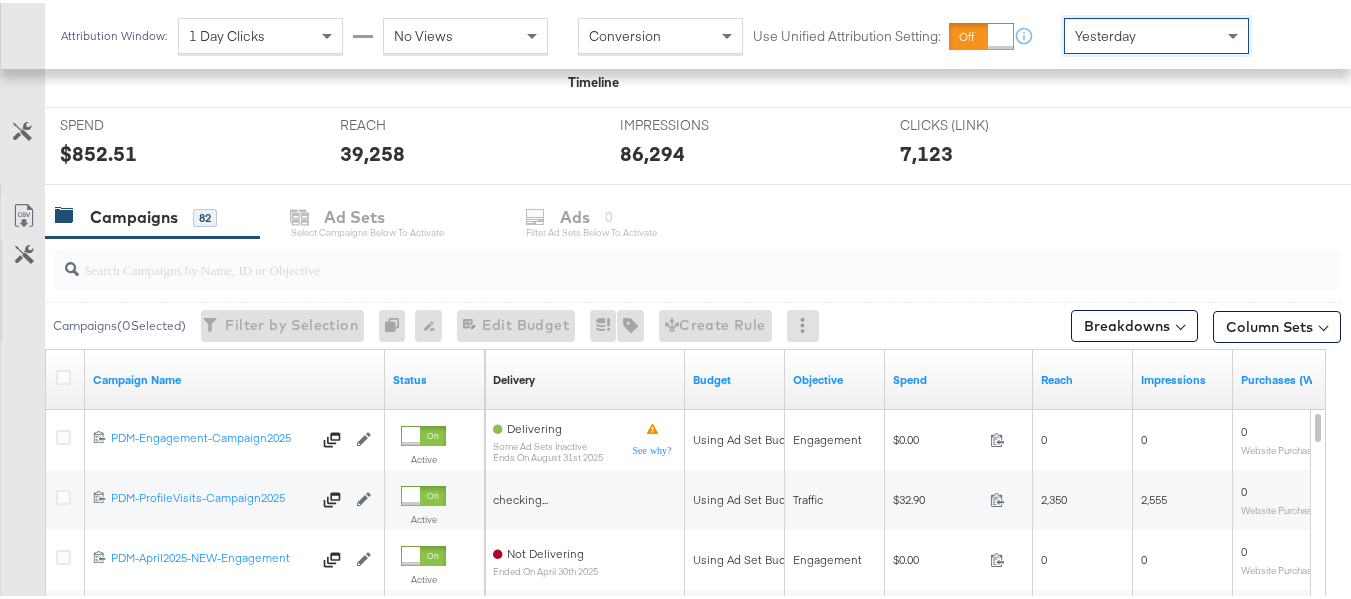 scroll, scrollTop: 758, scrollLeft: 0, axis: vertical 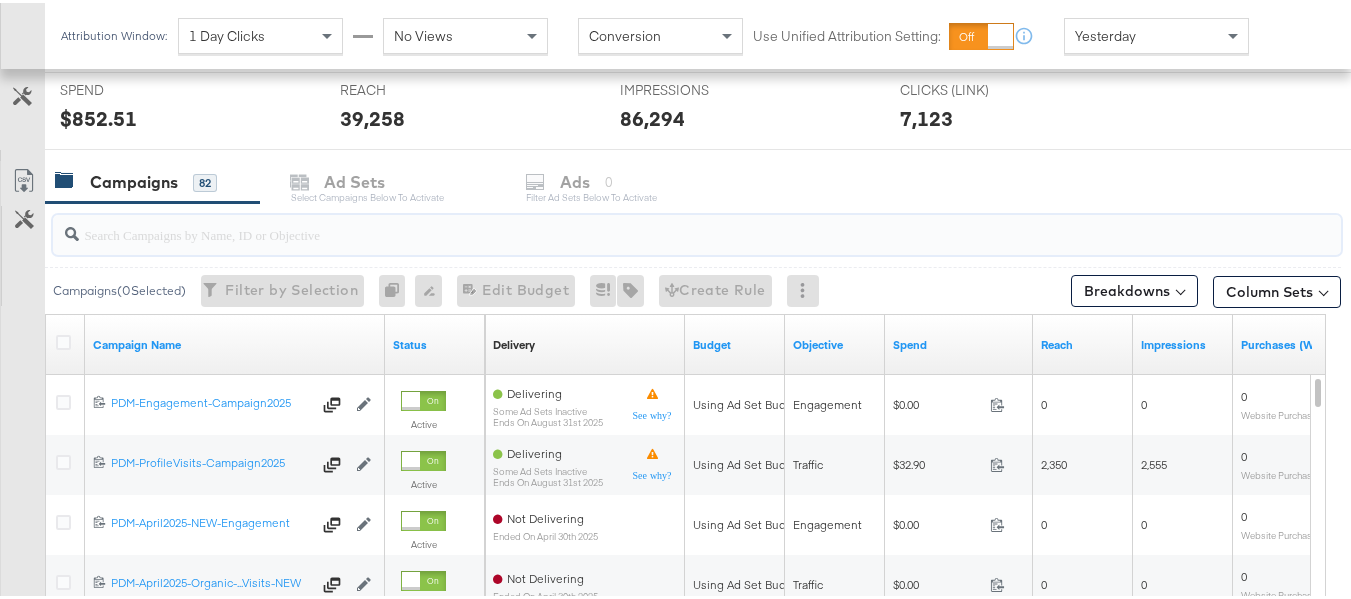 click at bounding box center (653, 223) 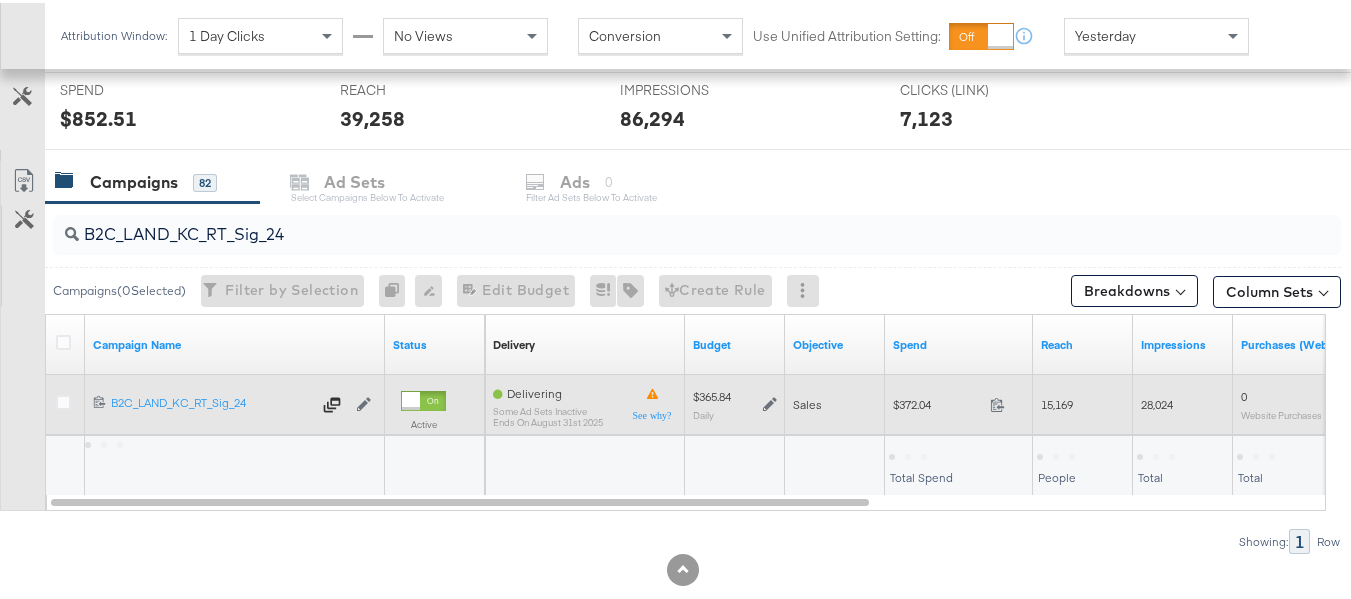 click on "$372.04" at bounding box center (937, 401) 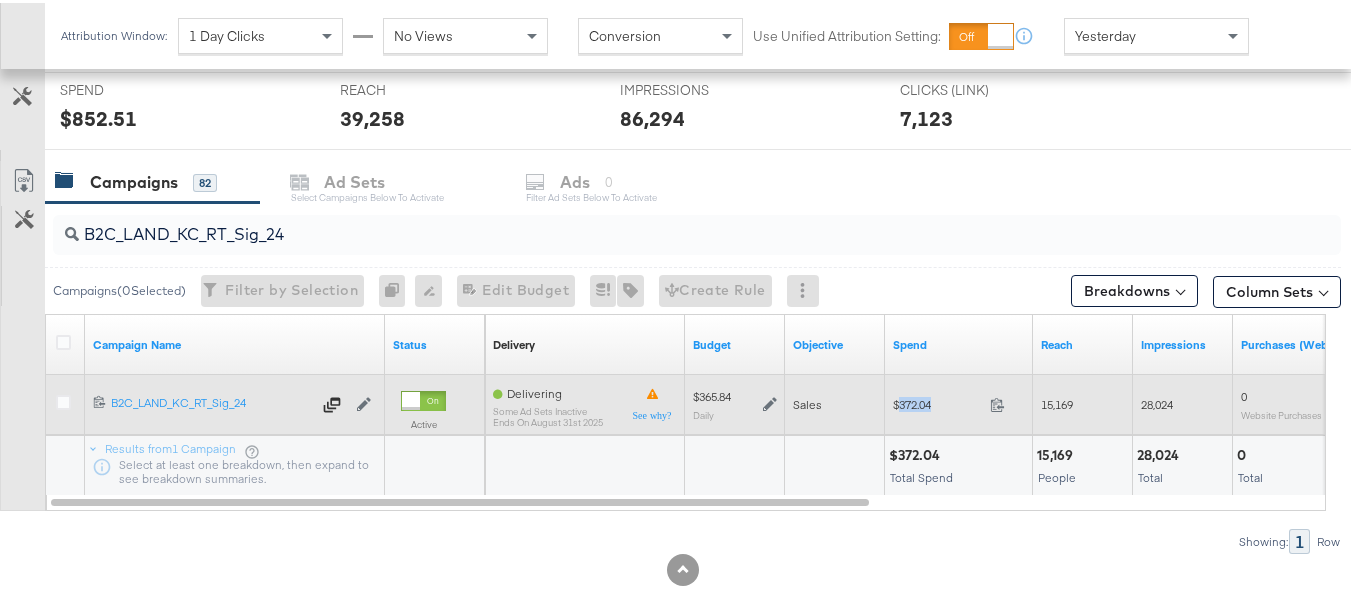 click on "$372.04" at bounding box center [937, 401] 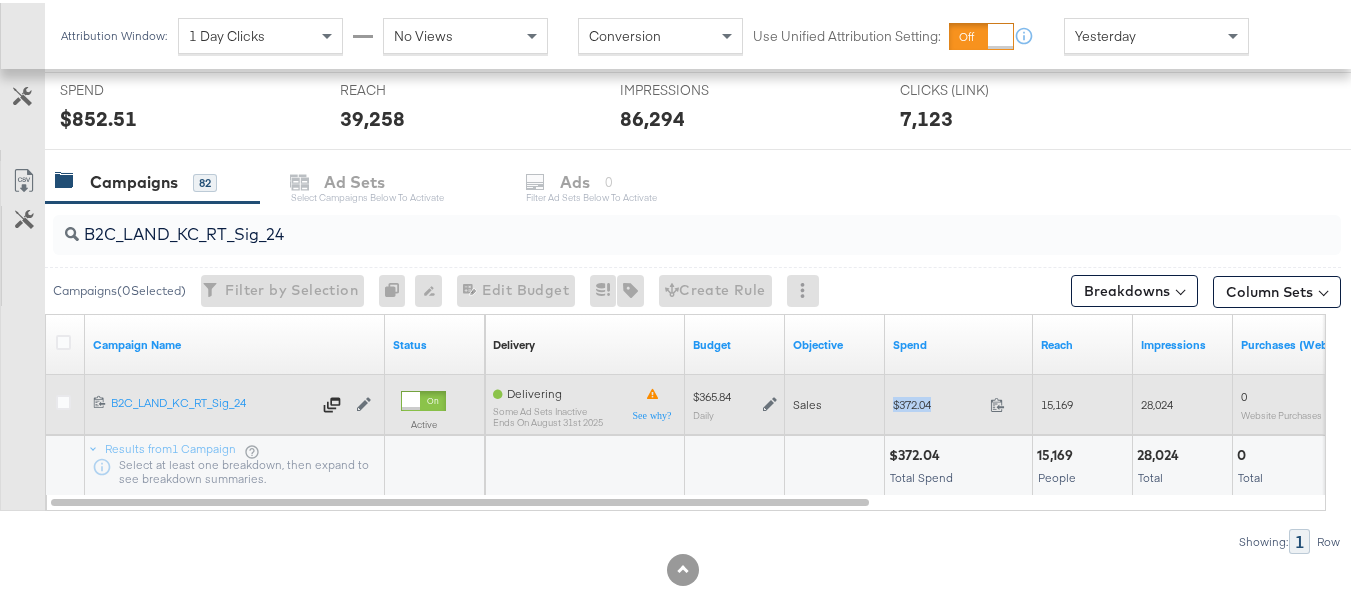 click on "$372.04" at bounding box center (937, 401) 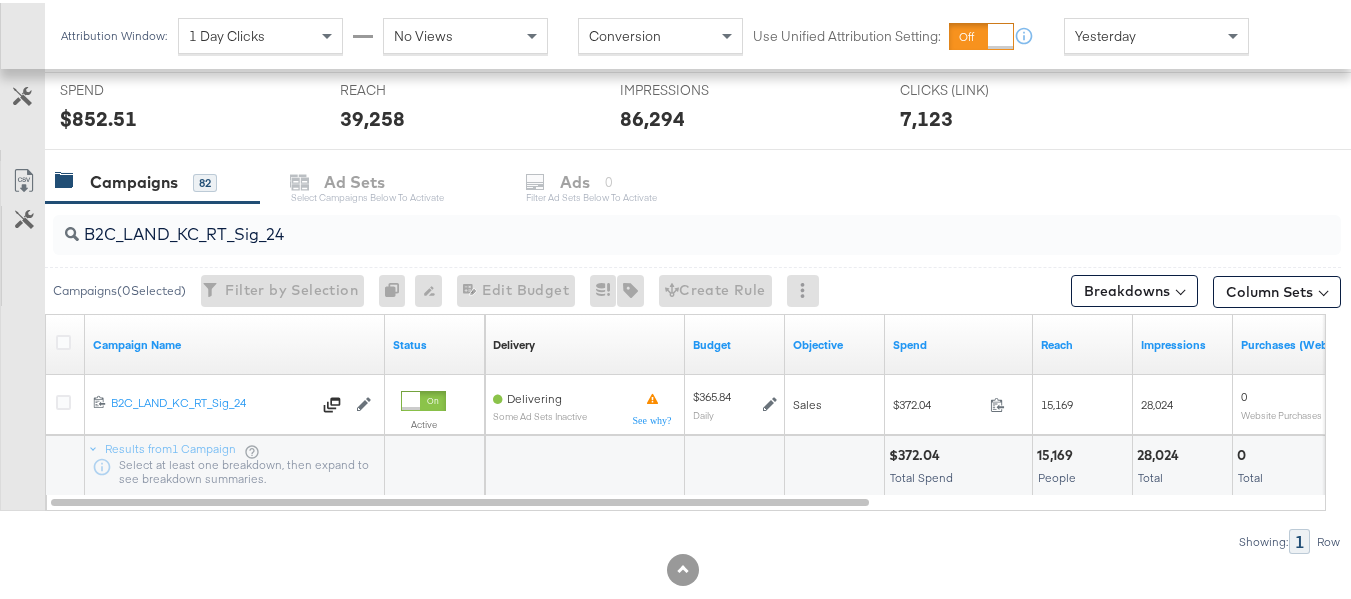 click on "B2C_LAND_KC_RT_Sig_24" at bounding box center [653, 223] 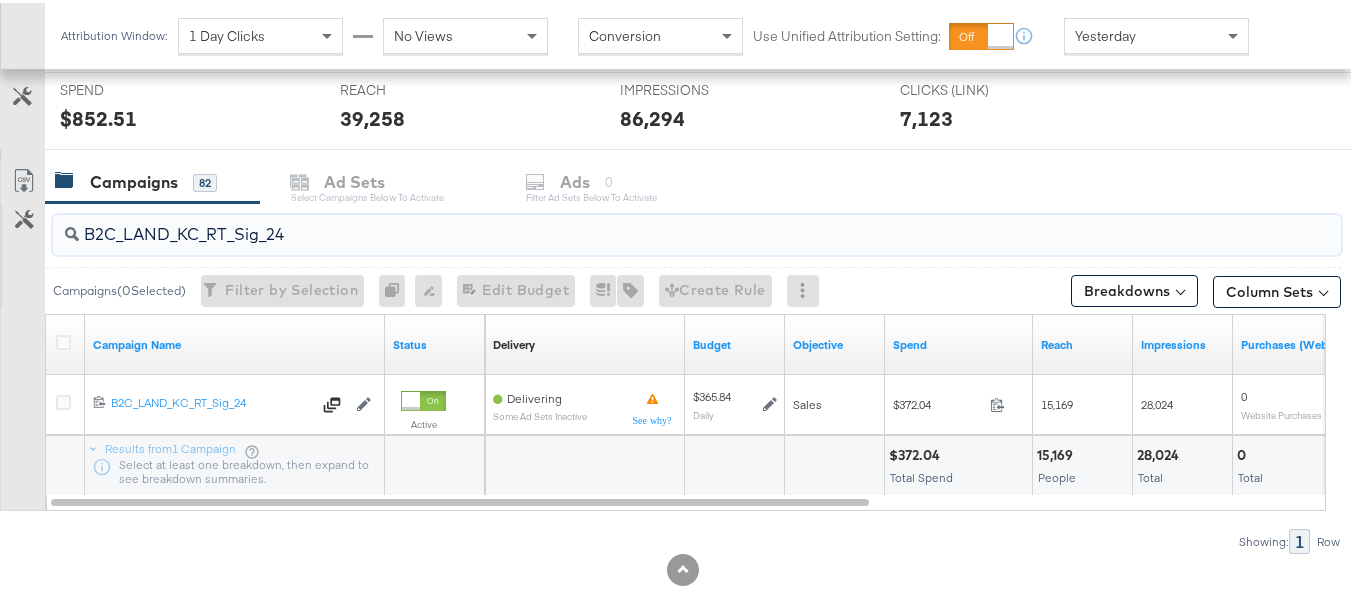 paste on "B_Ecommerce_KC_Retargeting_LW&LOA_Traffic" 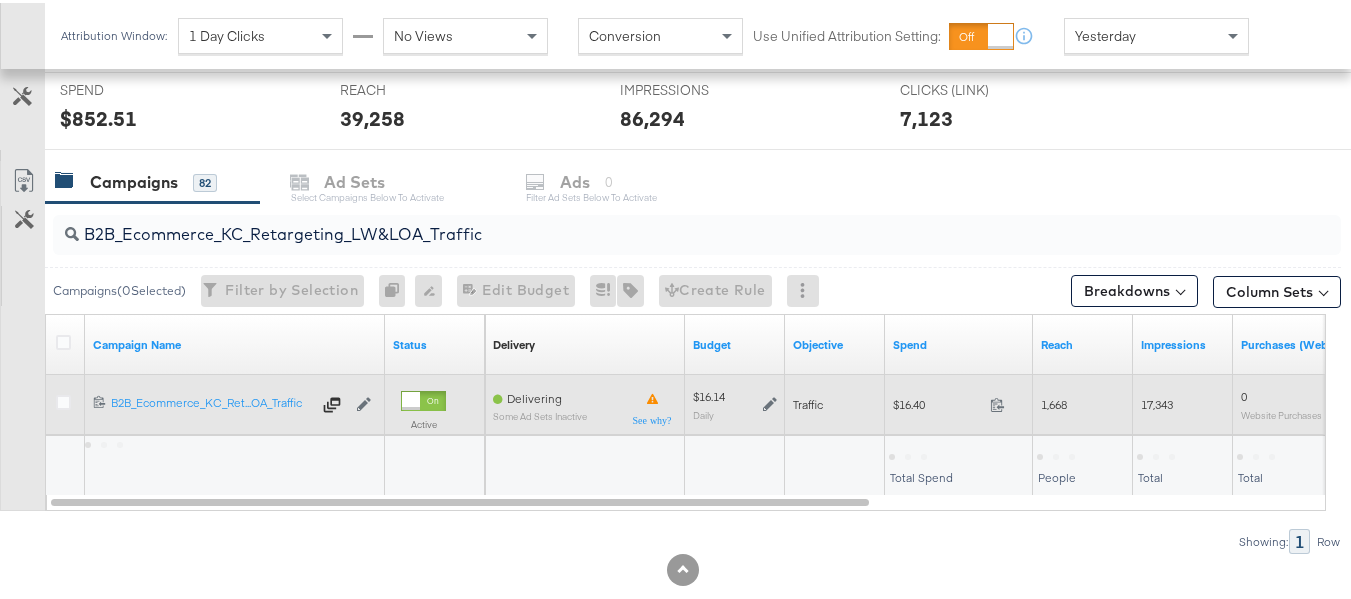 click on "$16.40" at bounding box center (937, 401) 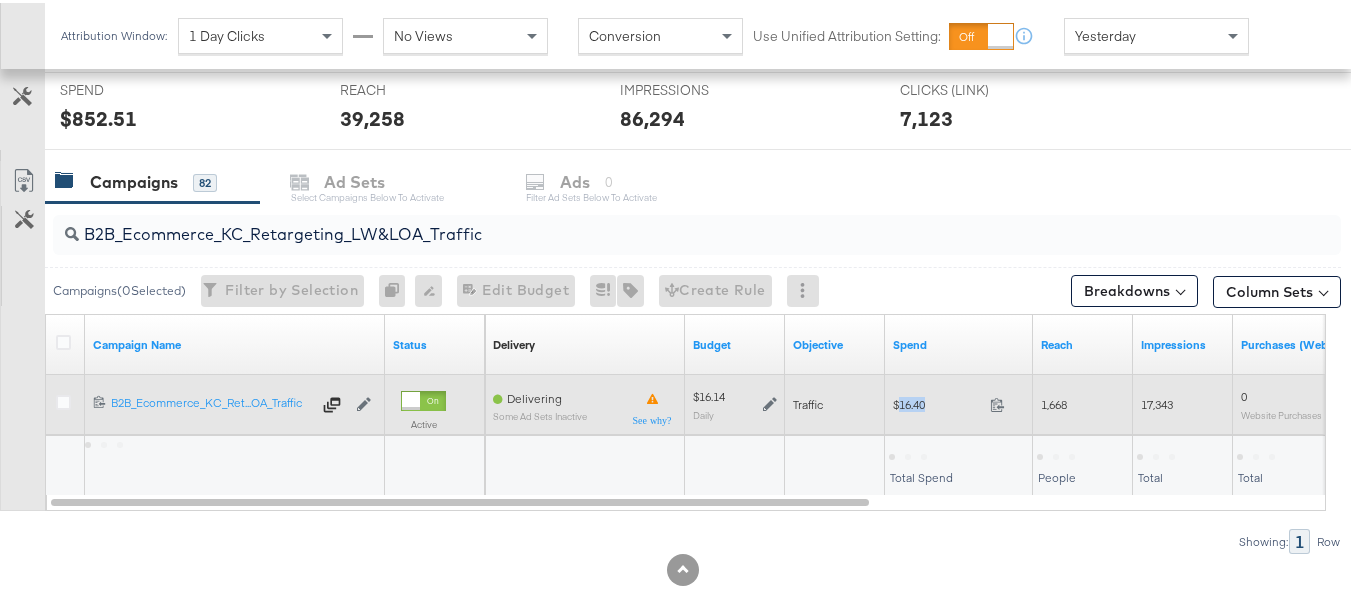 click on "$16.40" at bounding box center (937, 401) 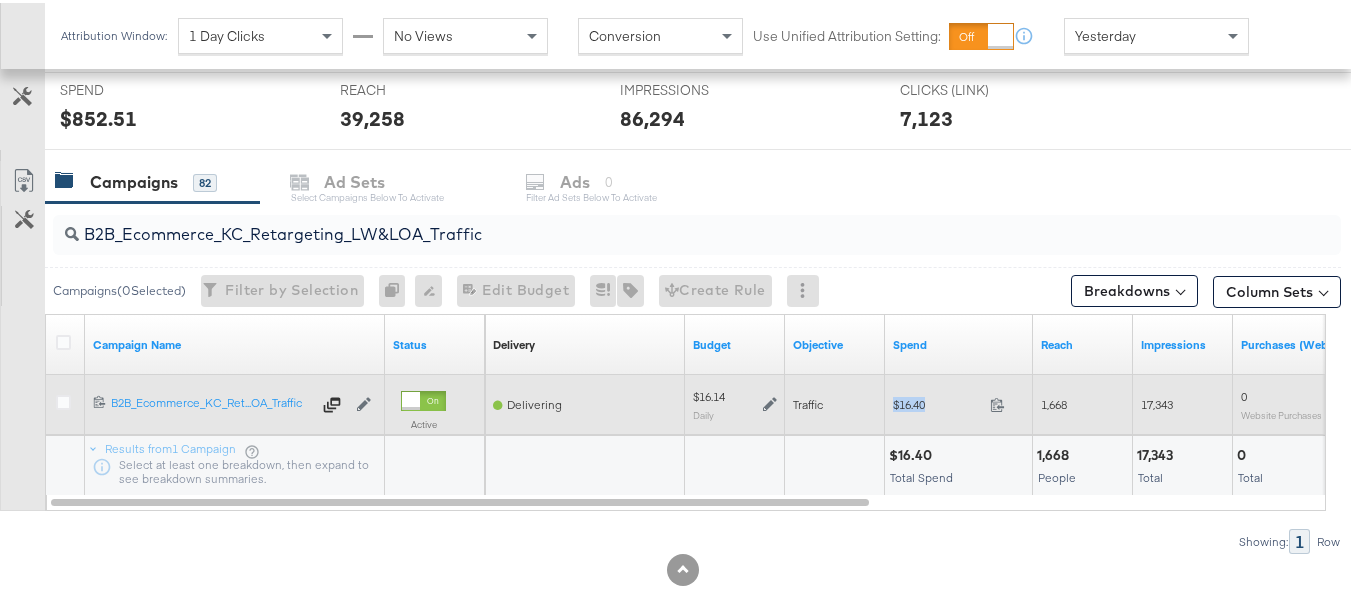 click on "$16.40" at bounding box center (937, 401) 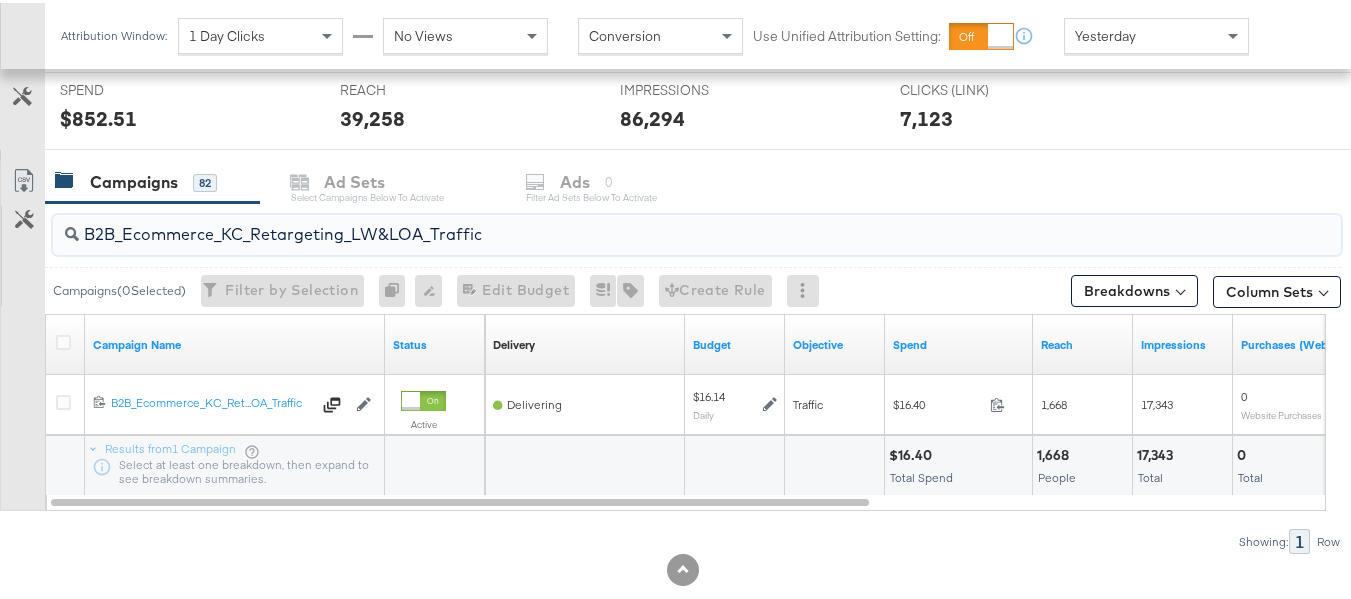 click on "B2B_Ecommerce_KC_Retargeting_LW&LOA_Traffic" at bounding box center (653, 223) 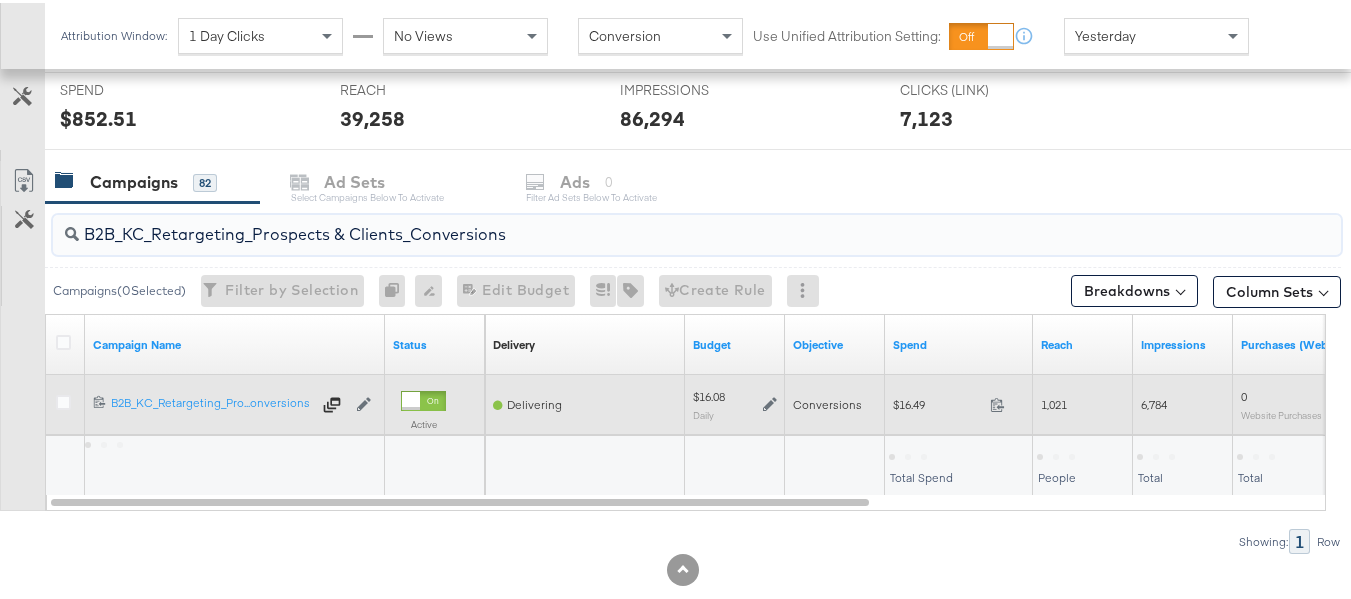 click on "$16.49" at bounding box center (937, 401) 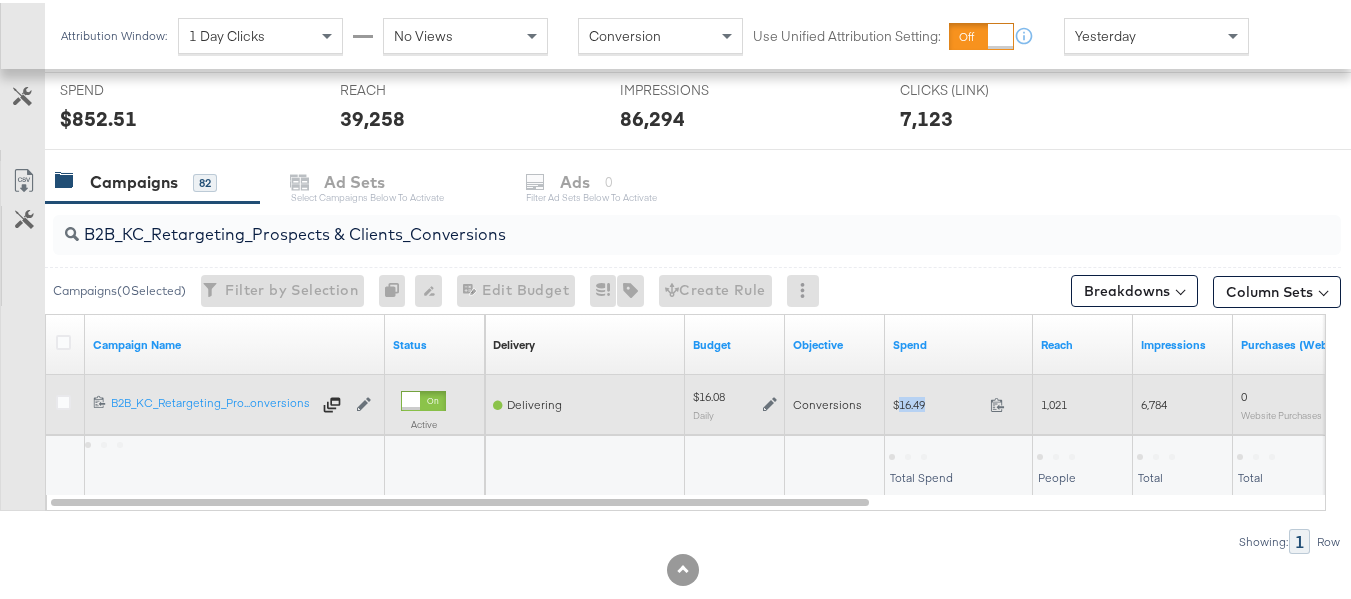 click on "$16.49" at bounding box center (937, 401) 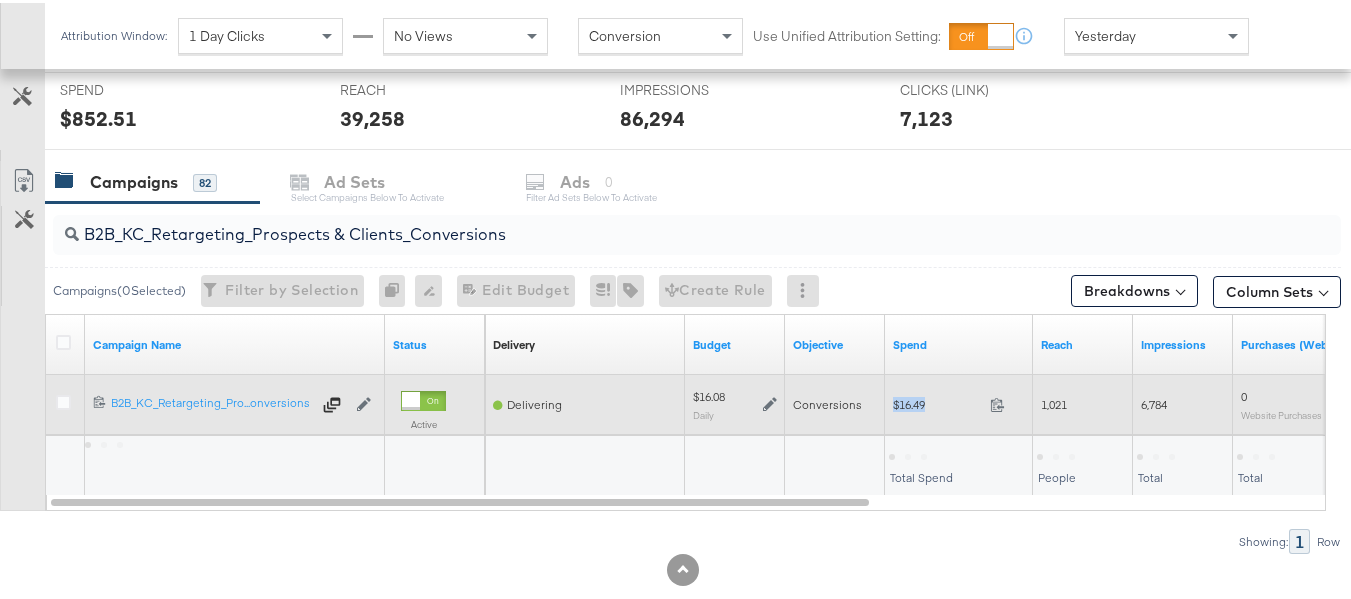 click on "$16.49" at bounding box center (937, 401) 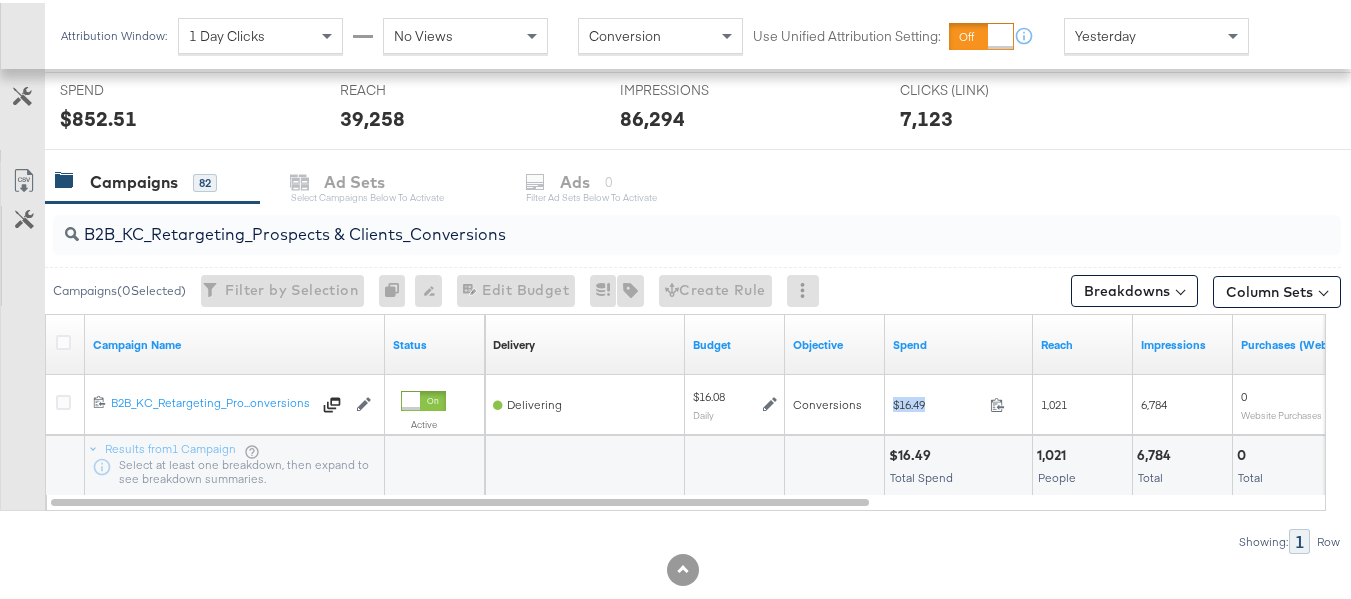 copy on "$16.49" 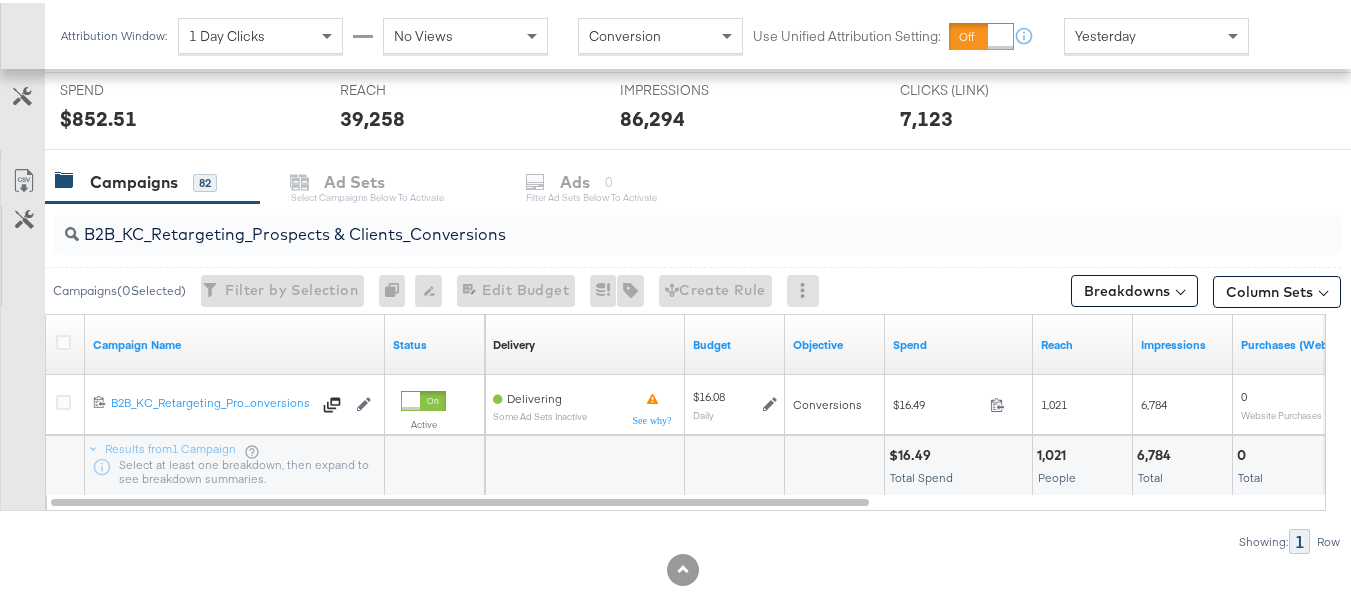 click on "B2B_KC_Retargeting_Prospects & Clients_Conversions" at bounding box center (697, 232) 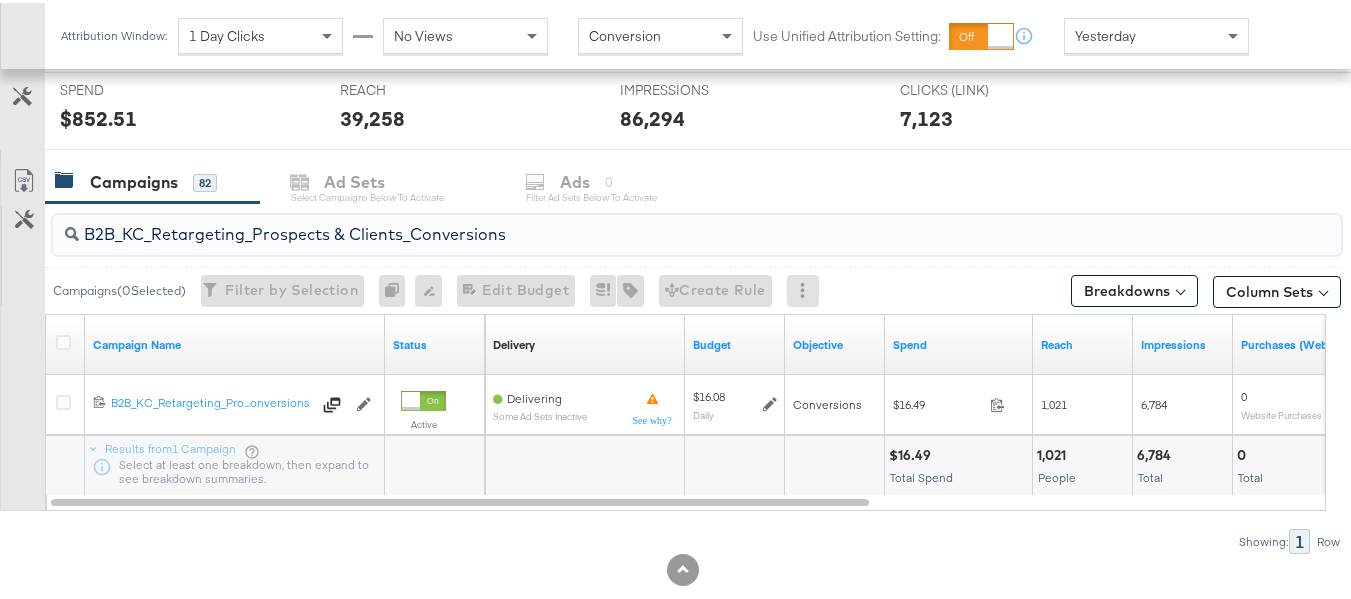 paste on "C_LAND_KC_Pros_Sig" 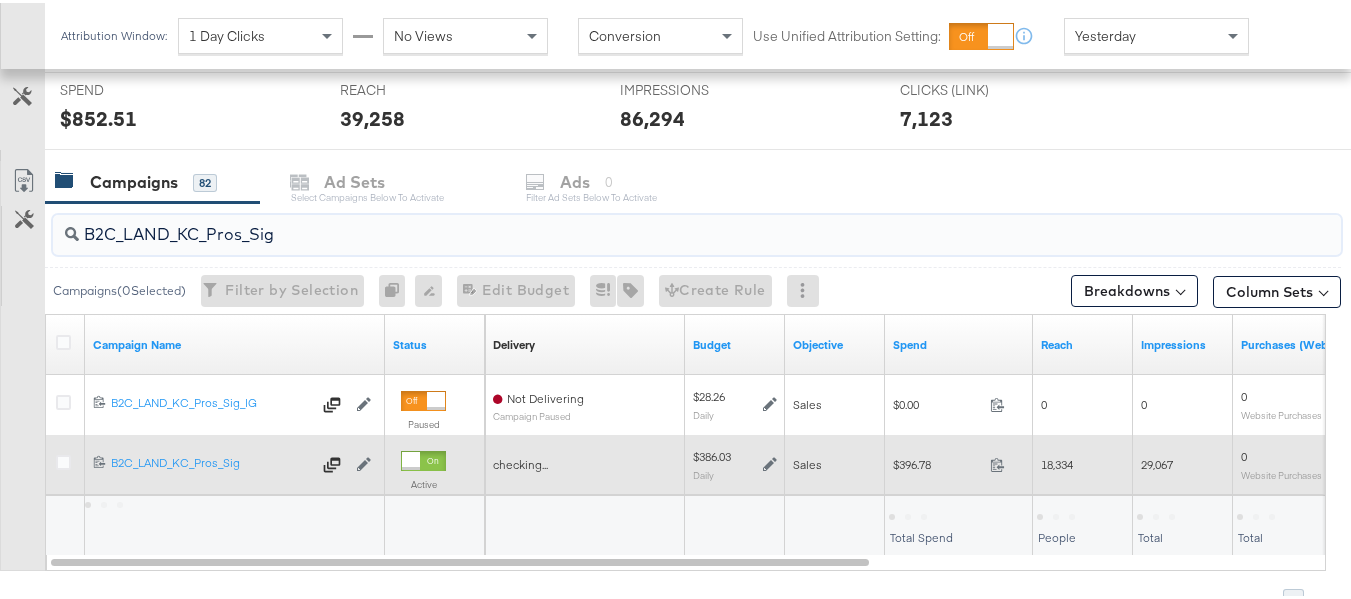 type on "B2C_LAND_KC_Pros_Sig" 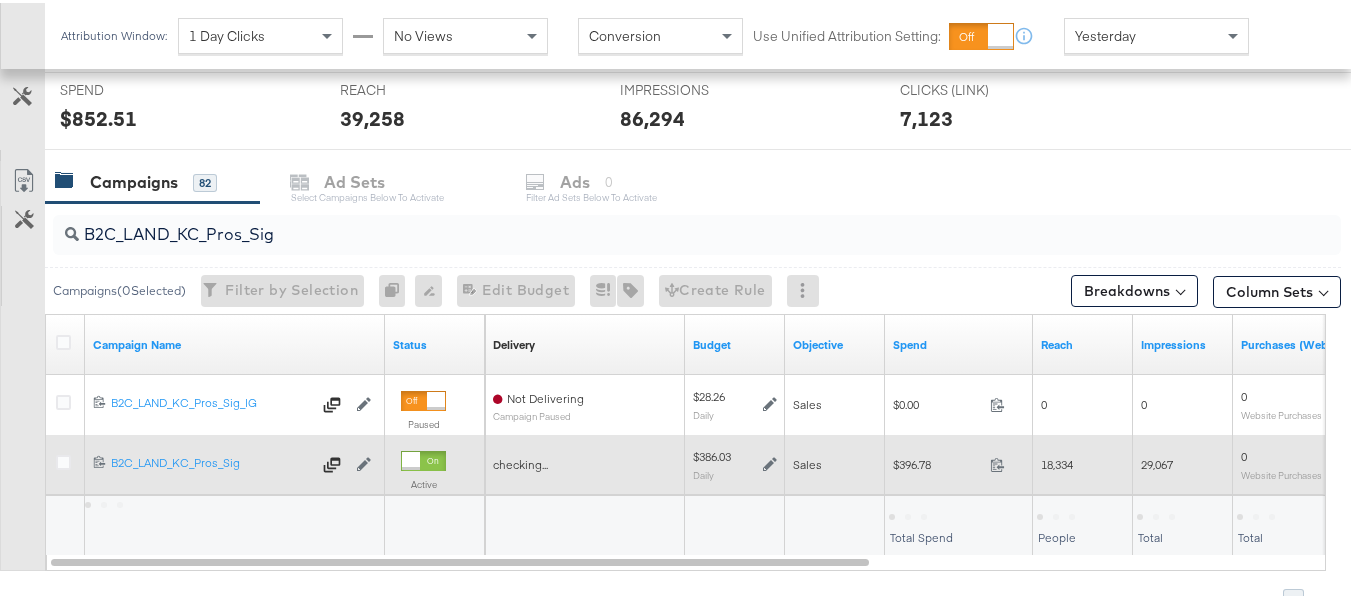 click on "$396.78" at bounding box center (937, 461) 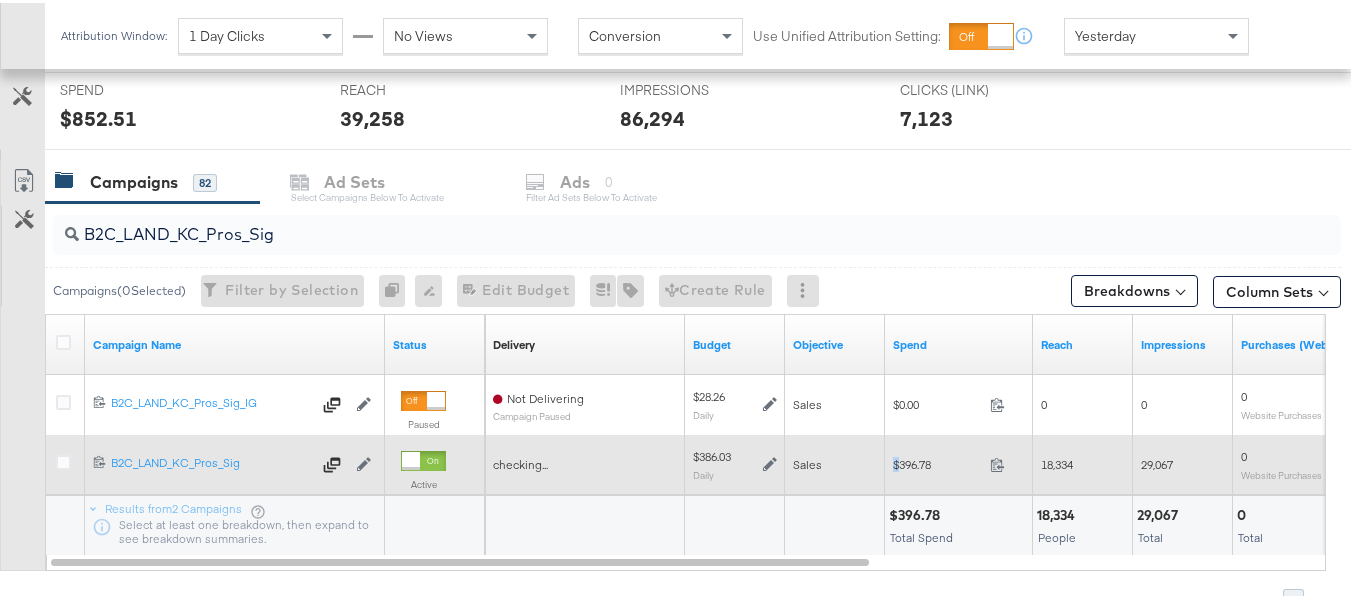 click on "$396.78" at bounding box center (937, 461) 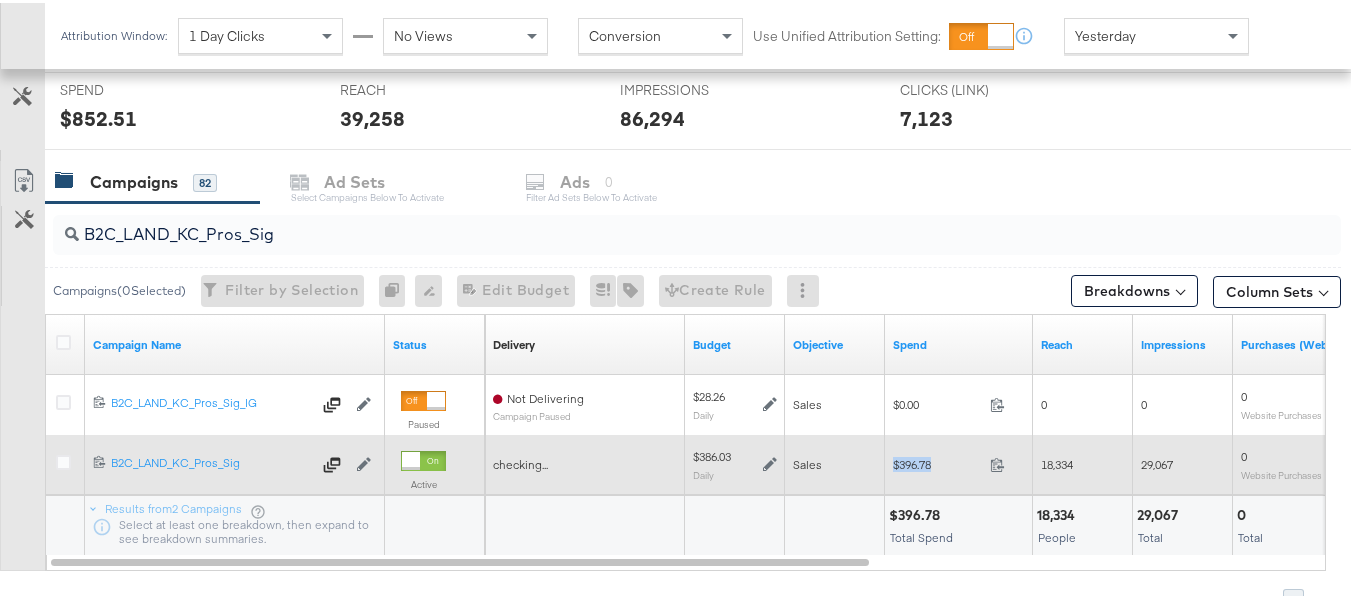 click on "$396.78" at bounding box center [937, 461] 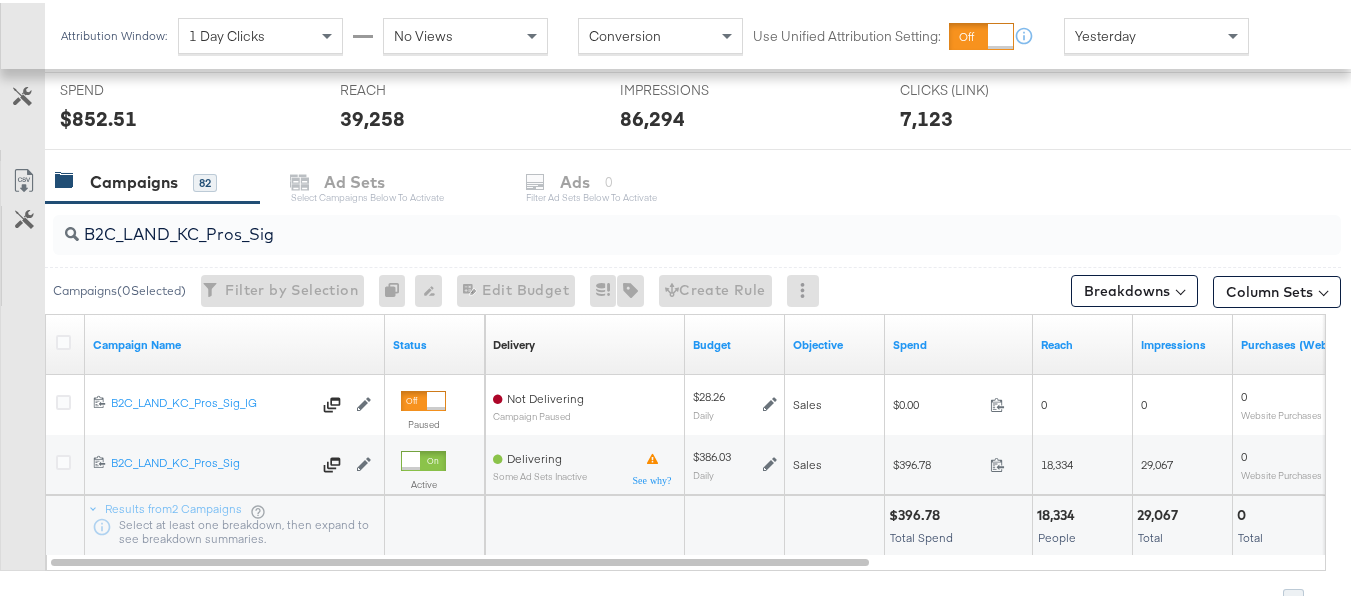 click on "Total Spend" at bounding box center (958, 535) 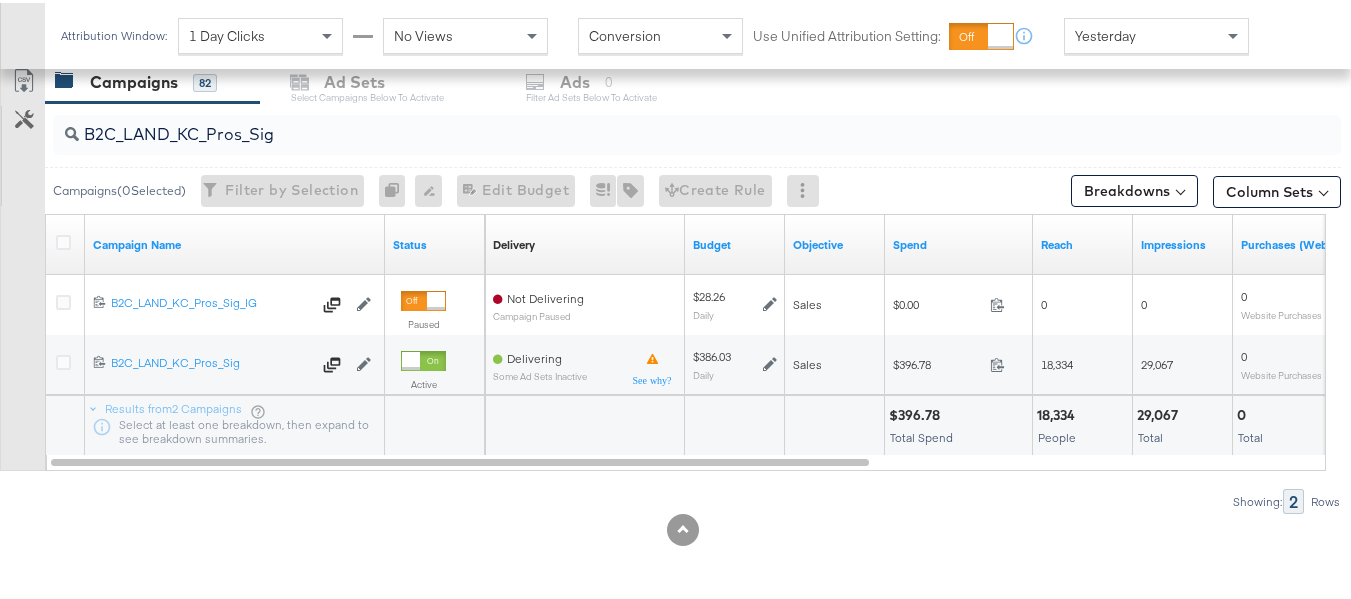 scroll, scrollTop: 0, scrollLeft: 0, axis: both 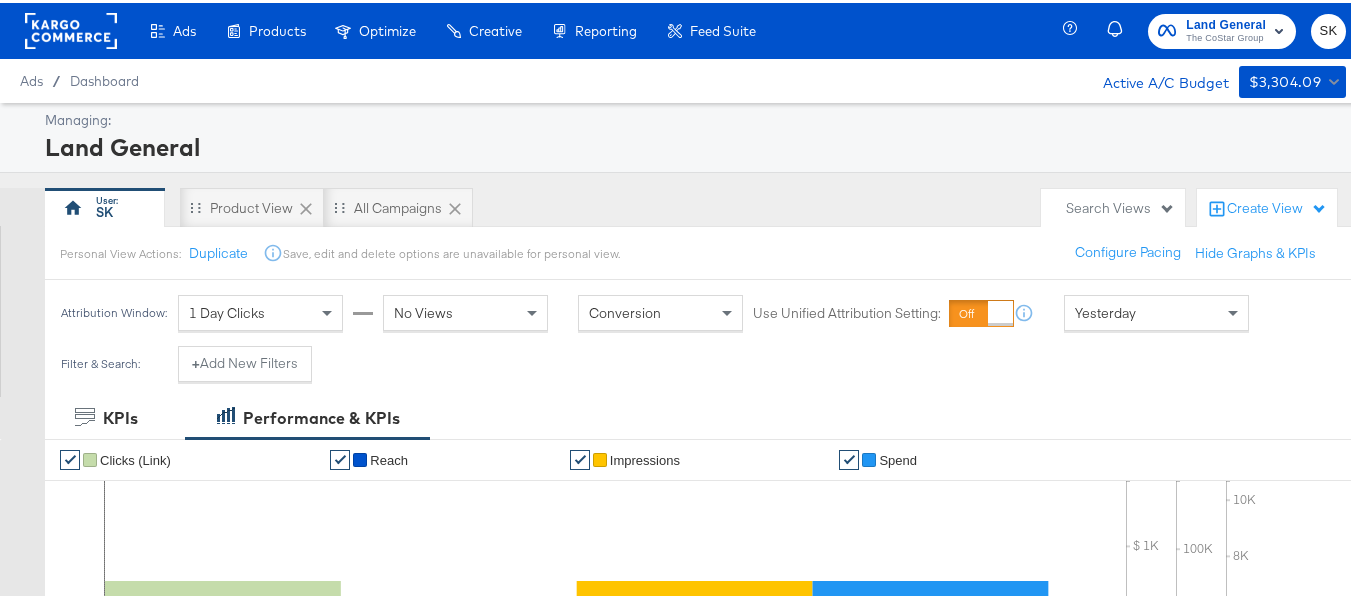 click on "Land General" at bounding box center (1226, 22) 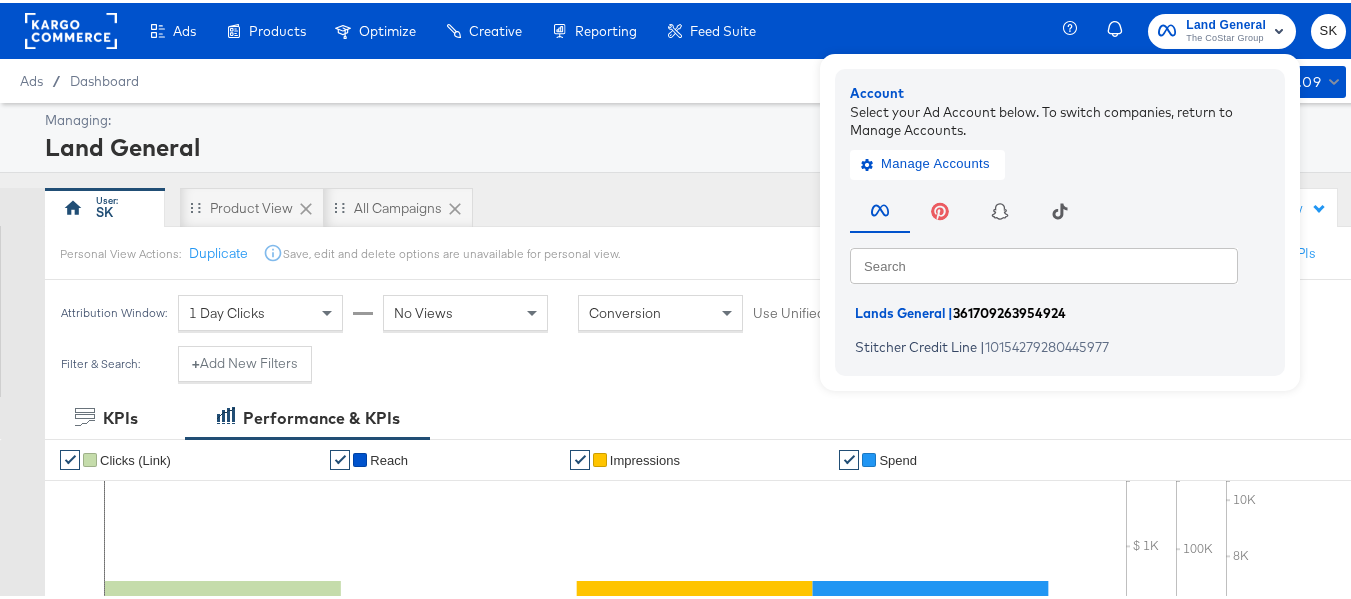 click on "361709263954924" at bounding box center (1009, 310) 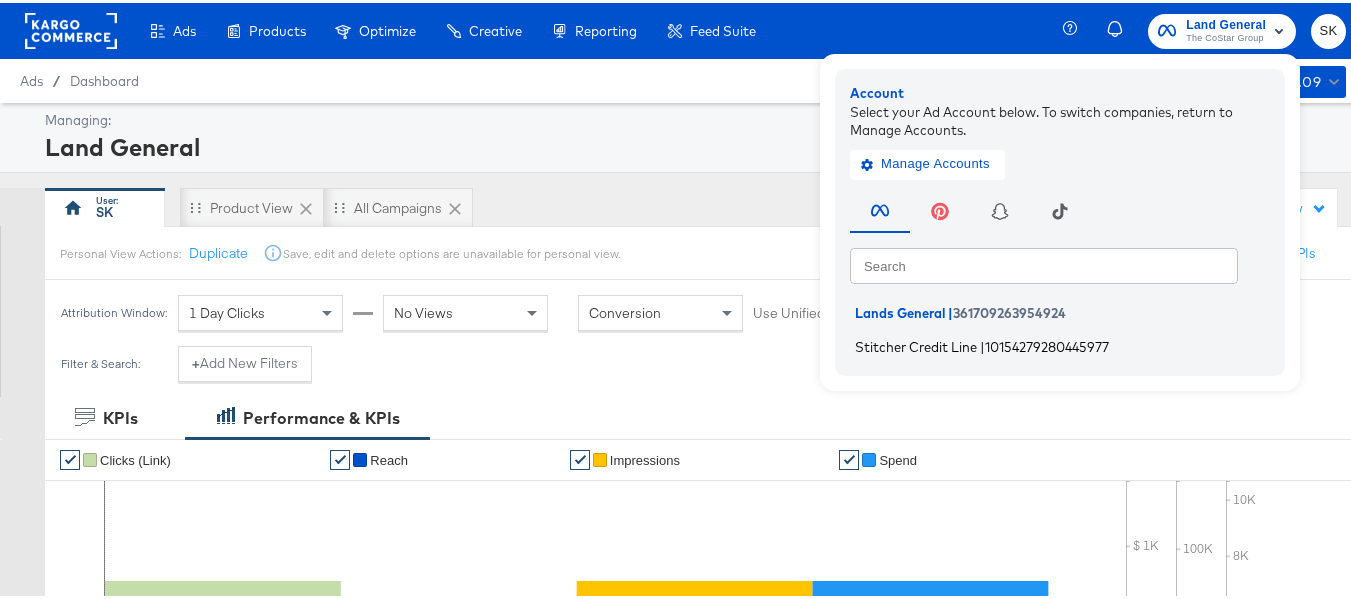 click on "Stitcher Credit Line" at bounding box center [916, 343] 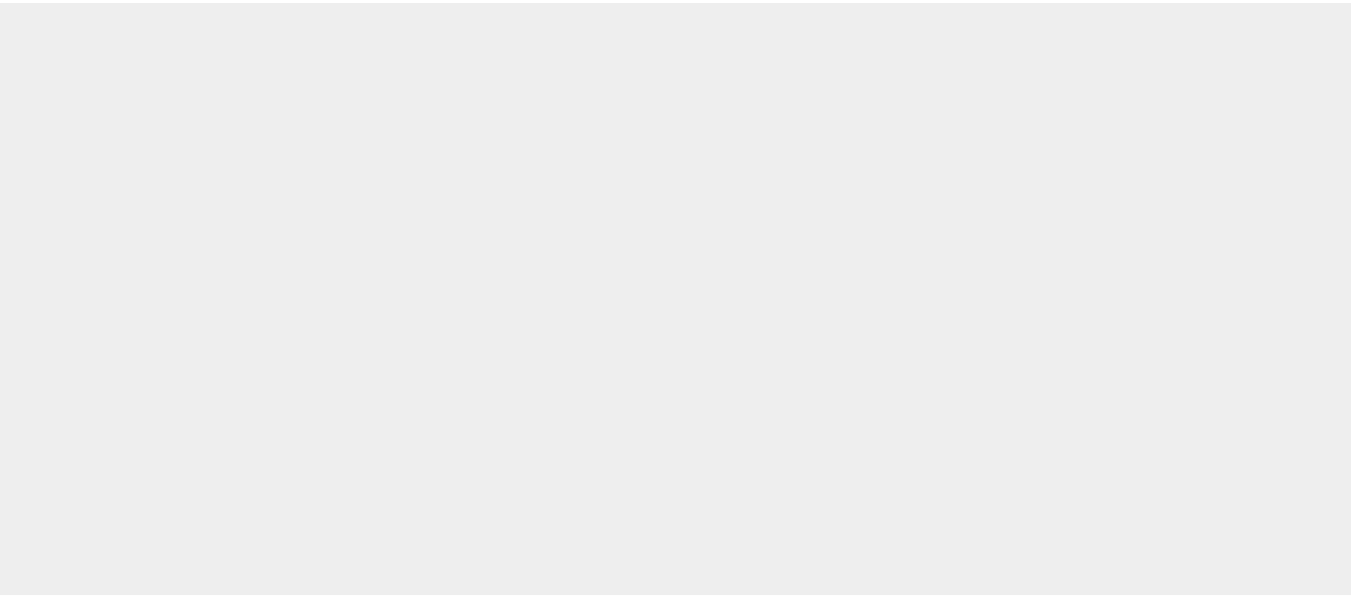 scroll, scrollTop: 0, scrollLeft: 0, axis: both 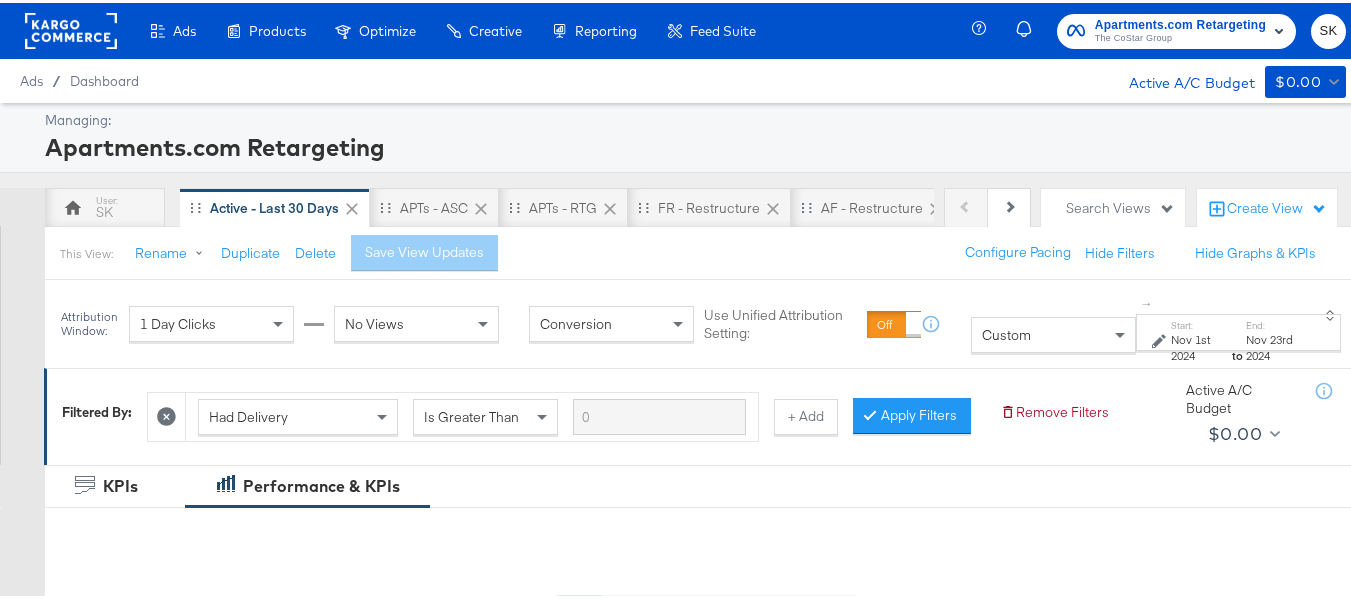 click on "Custom" at bounding box center (1053, 332) 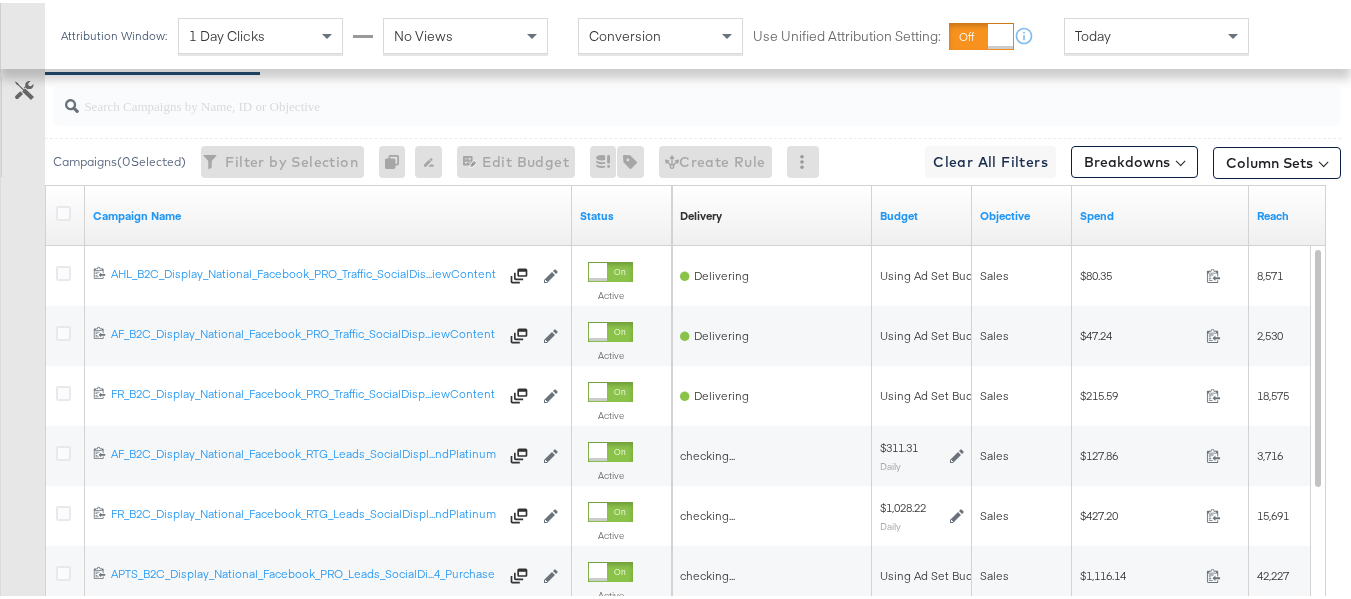 click at bounding box center [697, 103] 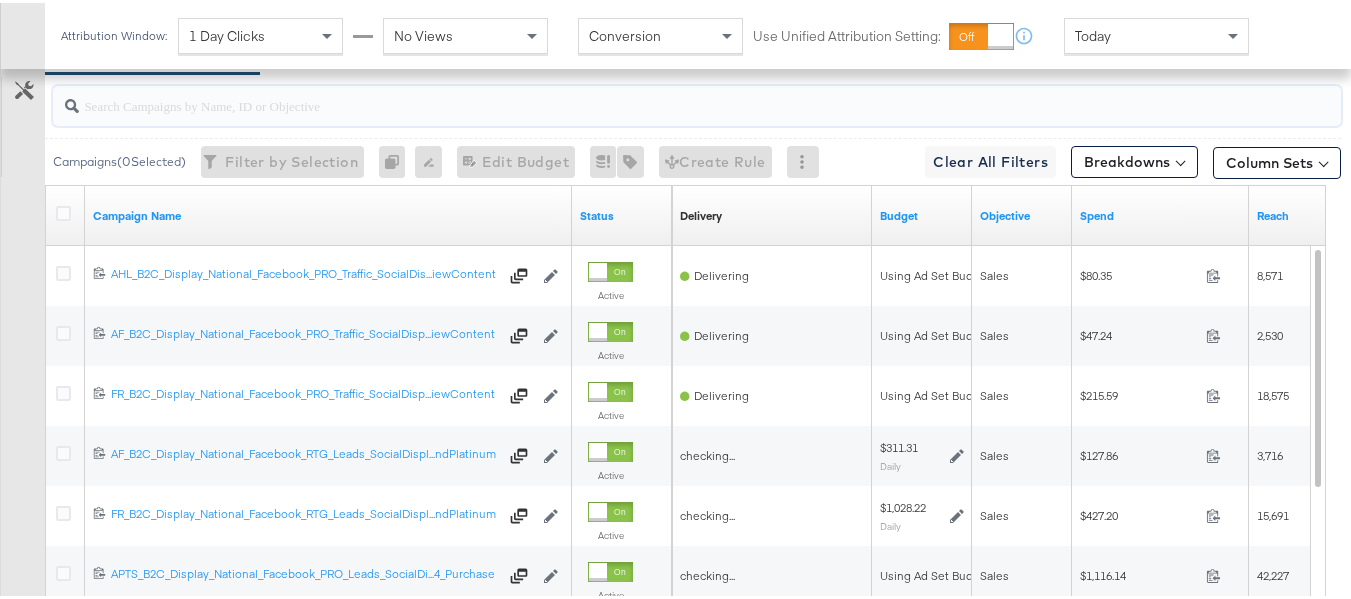 paste on "APTS_B2C_Display_National_Facebook_RTG_Leads_SocialDisplay_alwayson_Retargeting_DARE24_DiamondPlatinum" 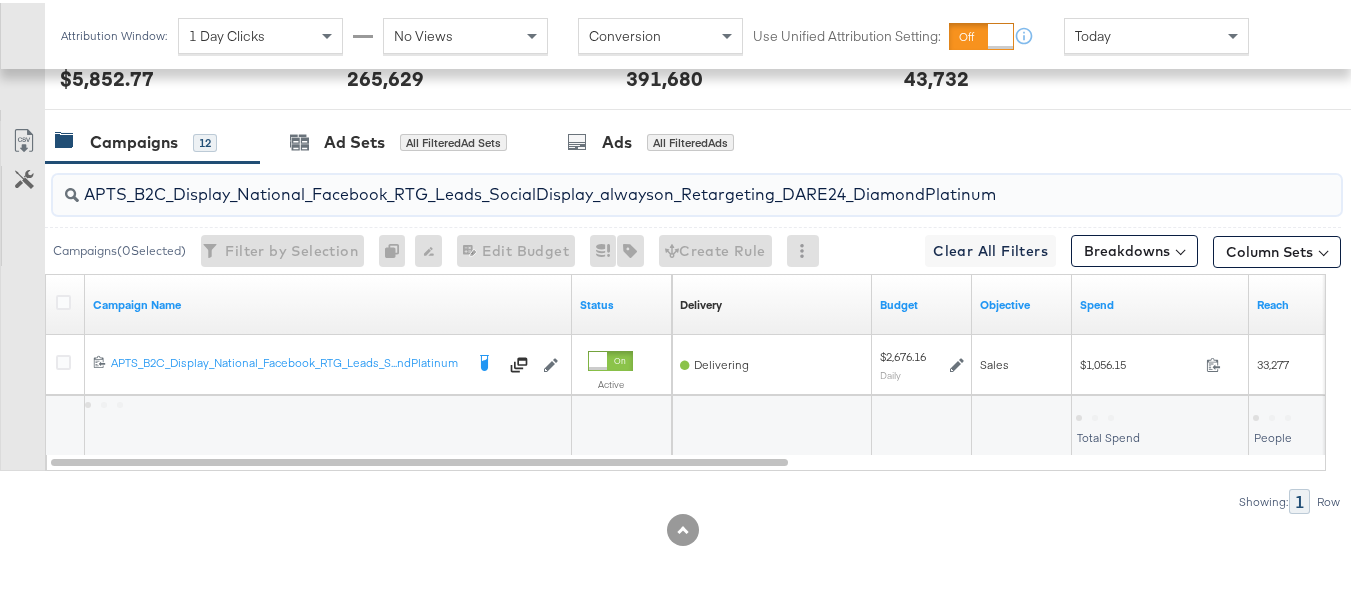 scroll, scrollTop: 873, scrollLeft: 0, axis: vertical 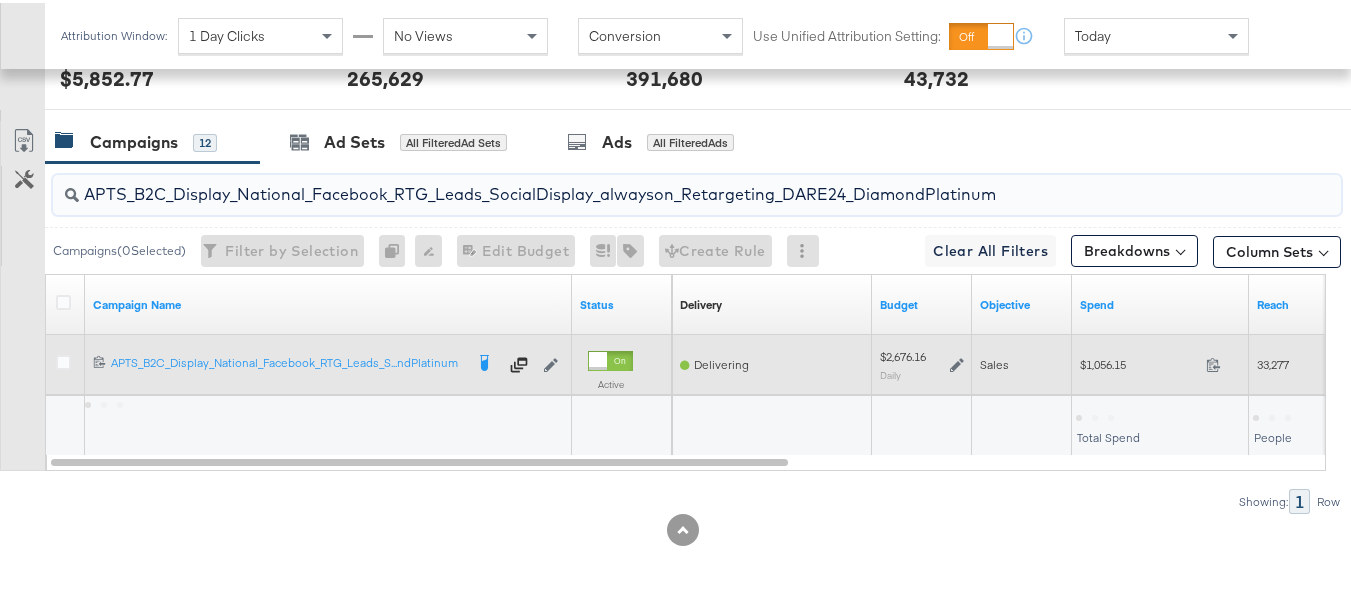click on "$1,056.15" at bounding box center [1139, 361] 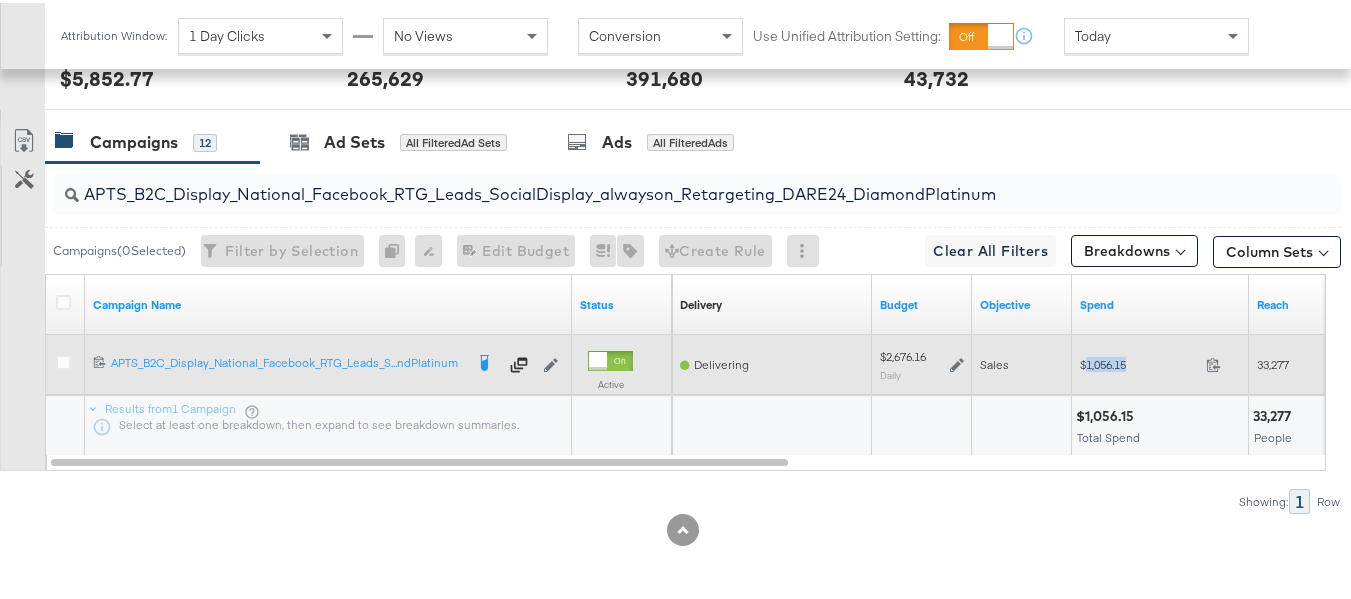 click on "$1,056.15" at bounding box center [1139, 361] 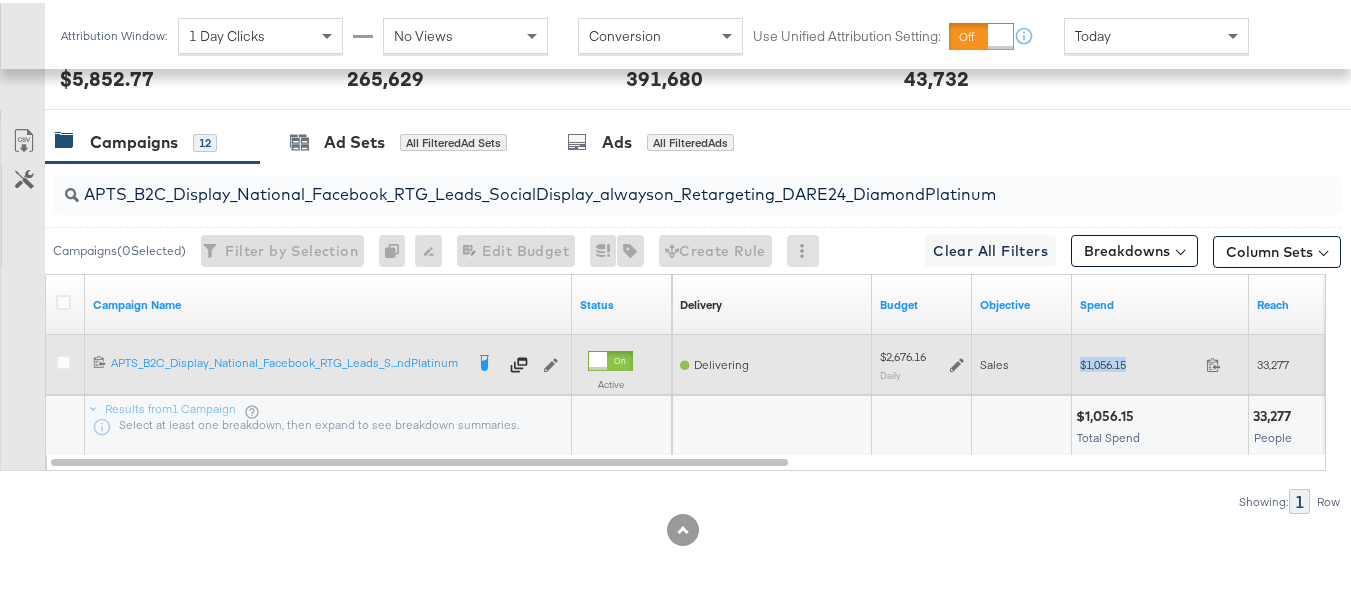 click on "$1,056.15" at bounding box center (1139, 361) 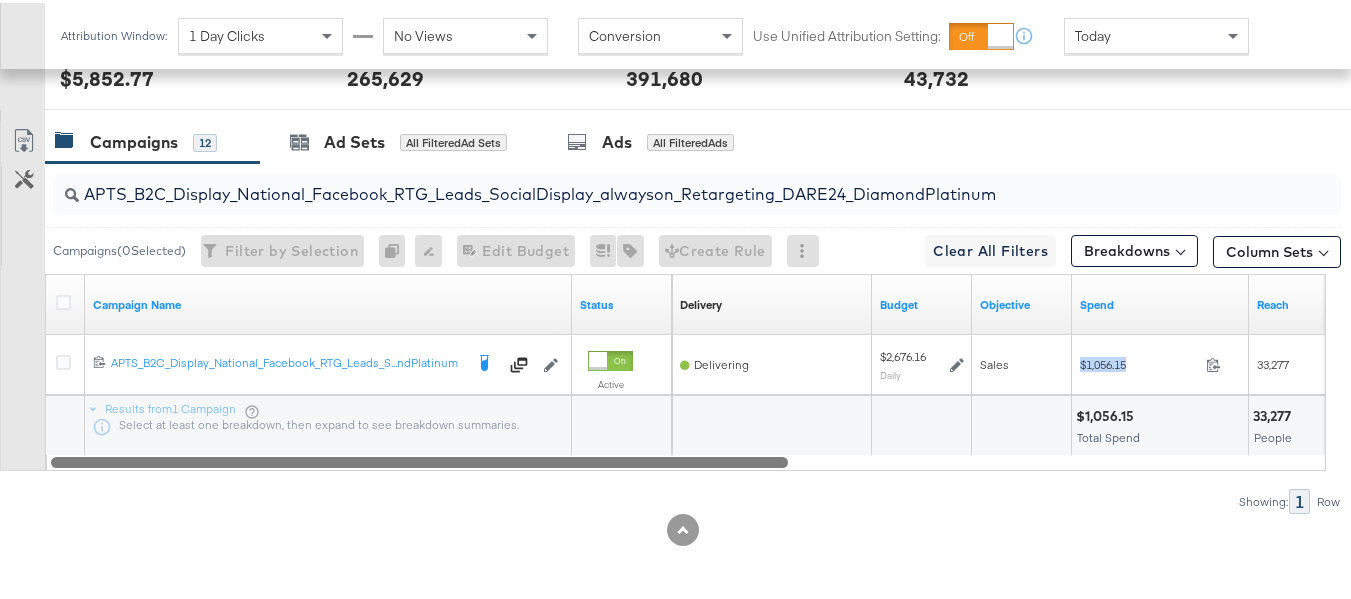 copy on "$1,056.15" 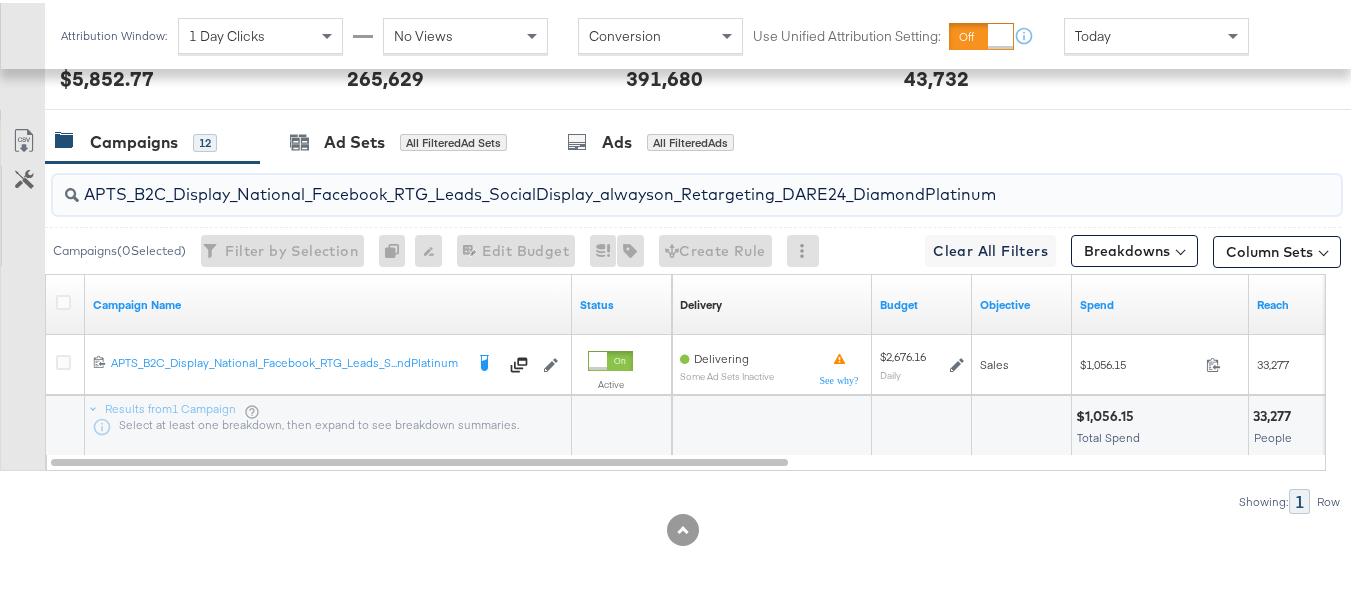 click on "APTS_B2C_Display_National_Facebook_RTG_Leads_SocialDisplay_alwayson_Retargeting_DARE24_DiamondPlatinum" at bounding box center [653, 183] 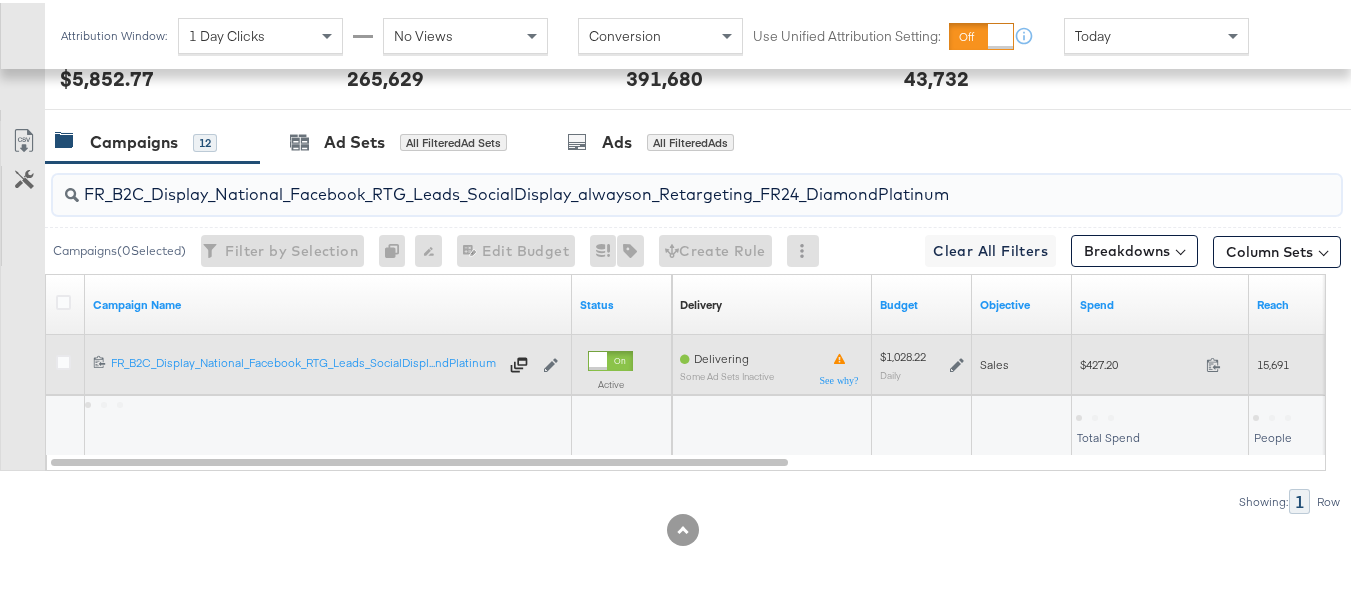 click on "$427.20   427.2" at bounding box center (1160, 361) 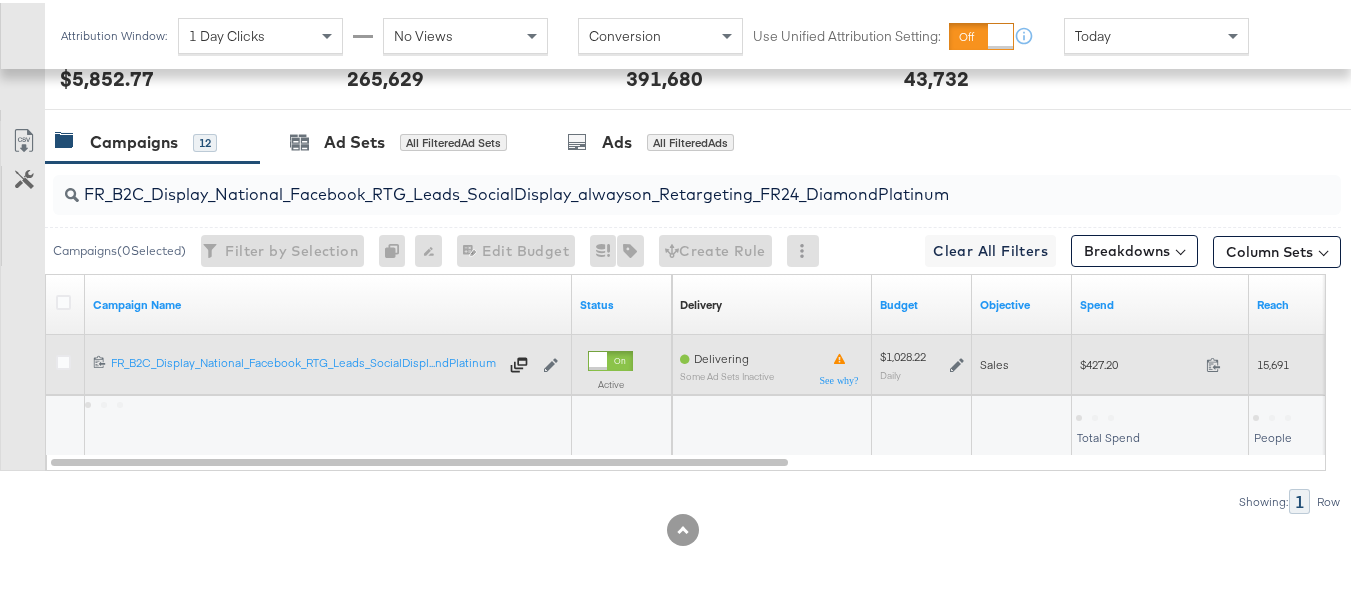 click on "$427.20   427.2" at bounding box center (1160, 361) 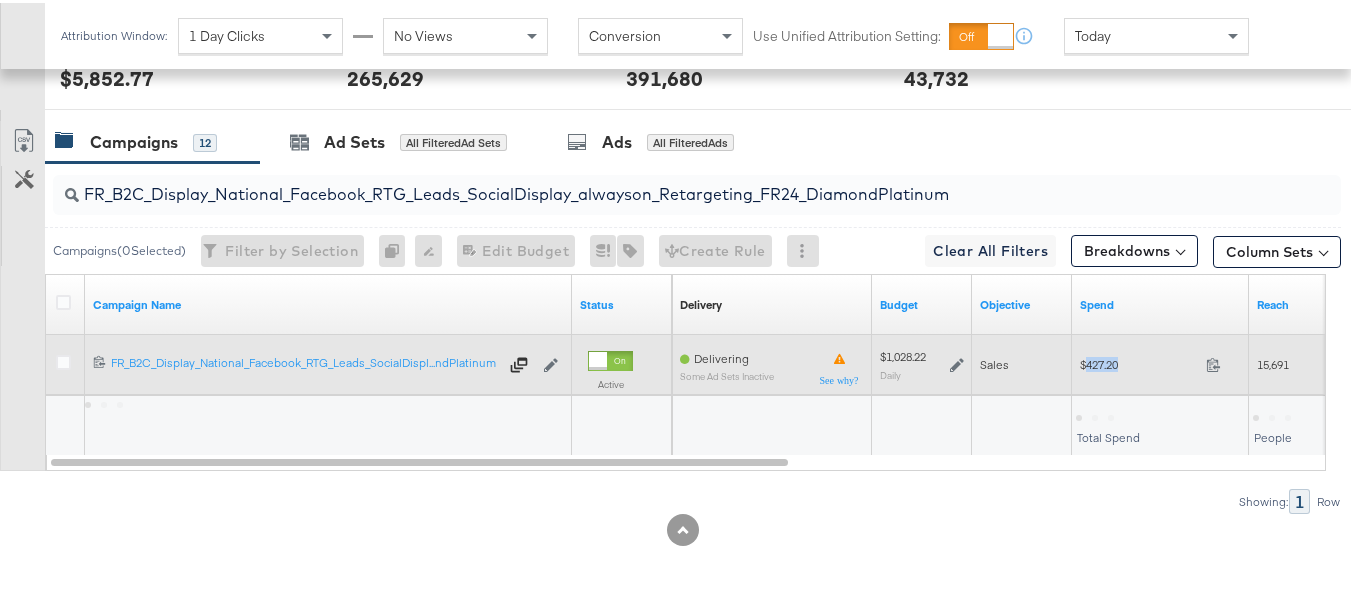 click on "$427.20" at bounding box center [1139, 361] 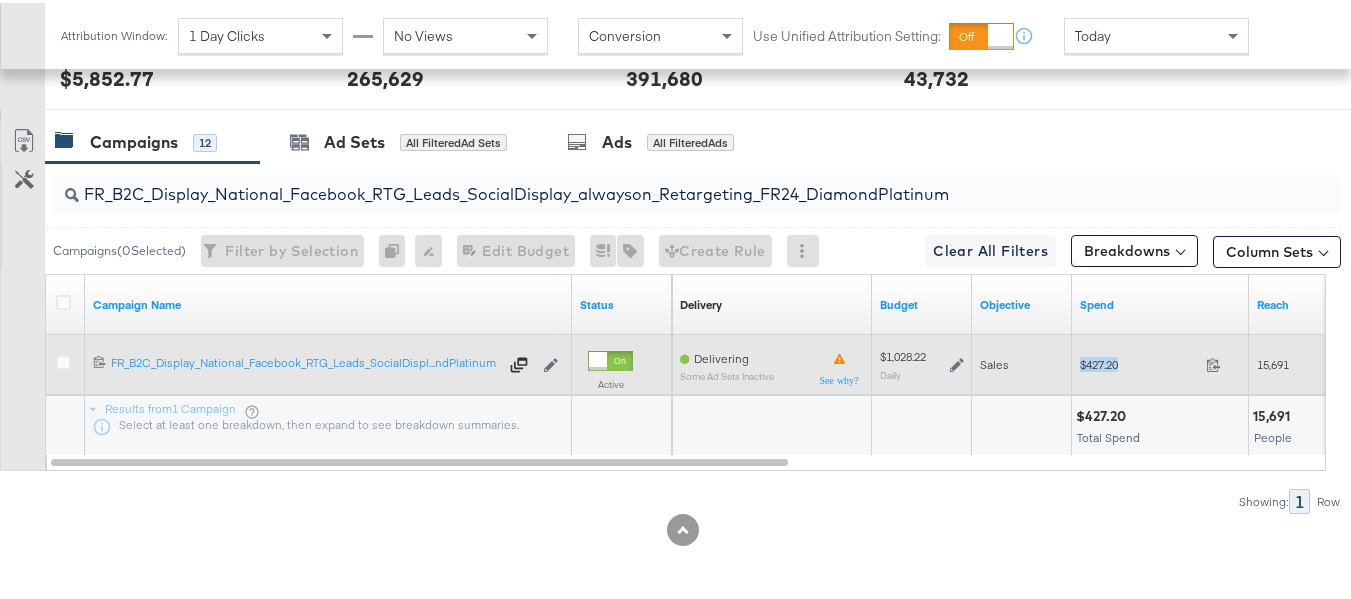 click on "$427.20" at bounding box center (1139, 361) 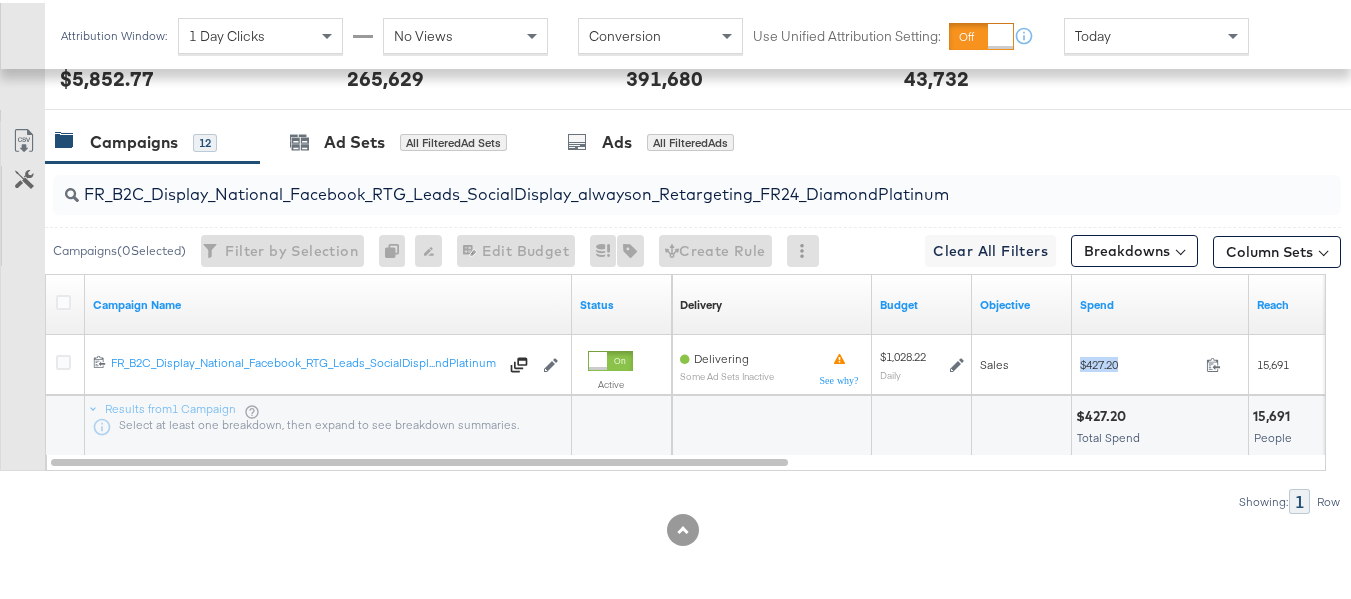 copy on "$427.20" 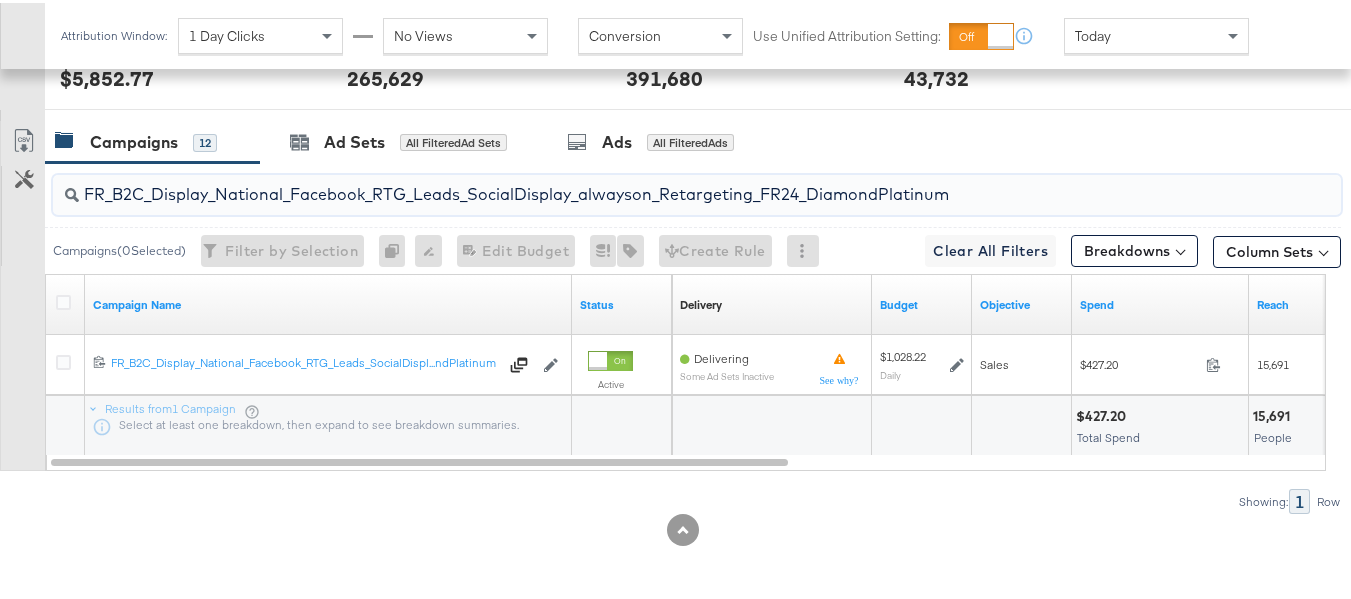 click on "FR_B2C_Display_National_Facebook_RTG_Leads_SocialDisplay_alwayson_Retargeting_FR24_DiamondPlatinum" at bounding box center (653, 183) 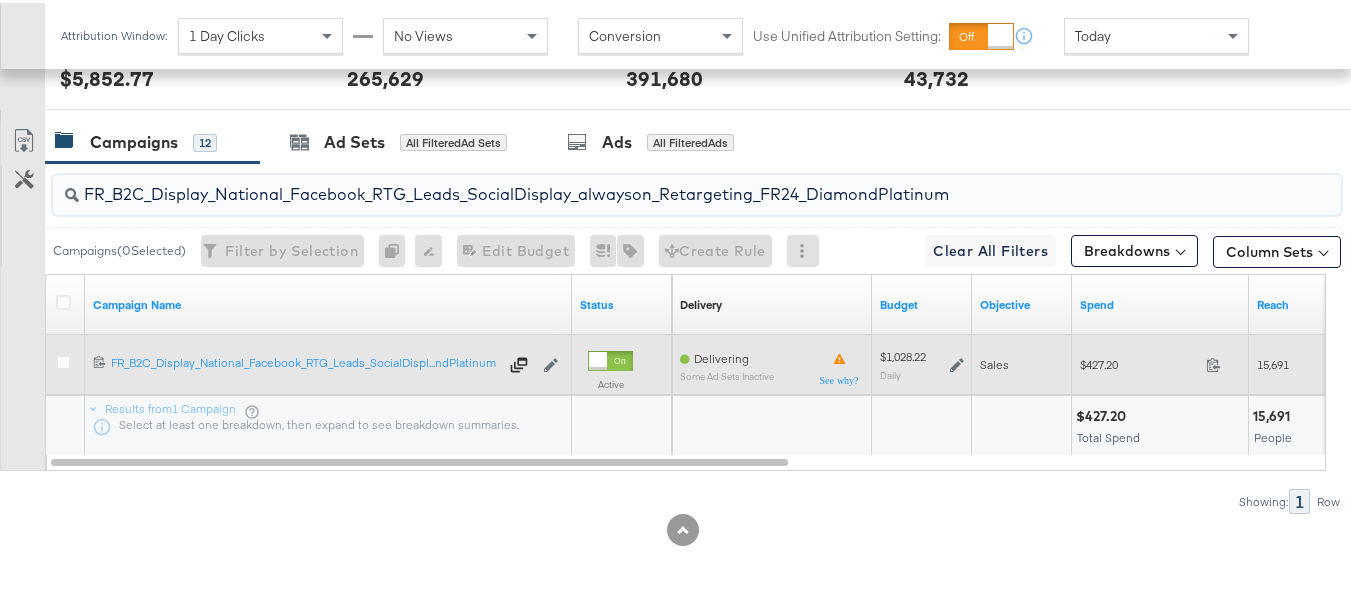 paste on "AF_B2C_Display_National_Facebook_RTG_Leads_SocialDisplay_alwayson_Retargeting_AF" 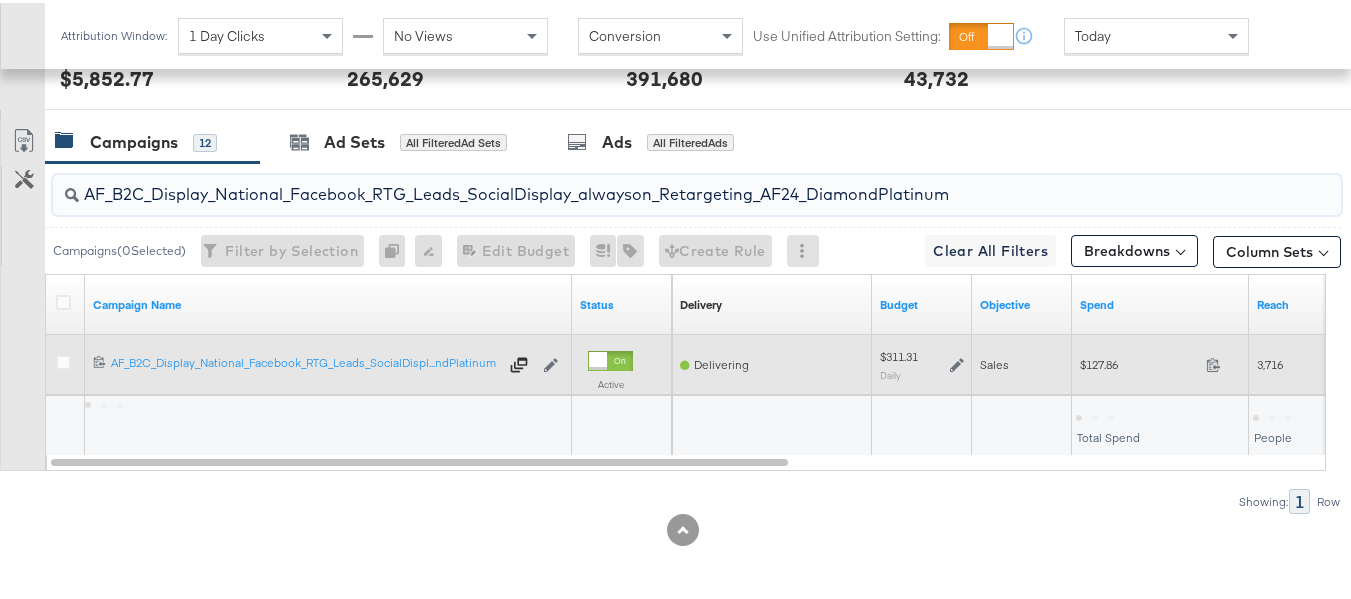 click on "$127.86   127.86" at bounding box center (1160, 361) 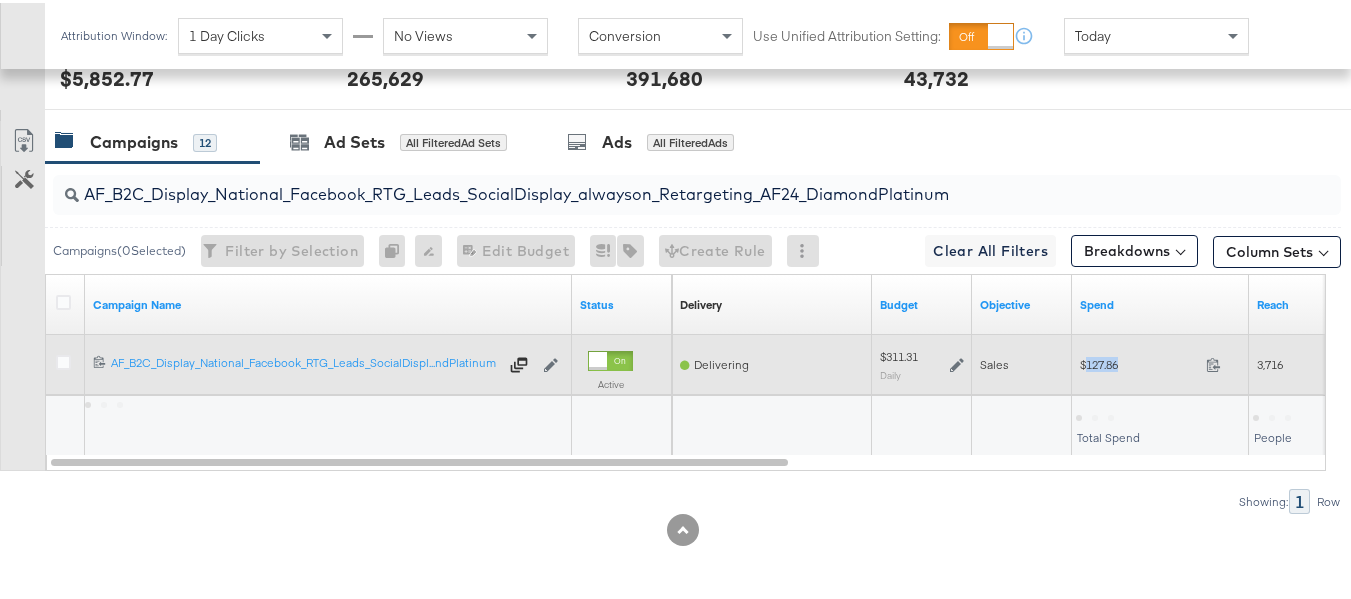 click on "$127.86   127.86" at bounding box center [1160, 361] 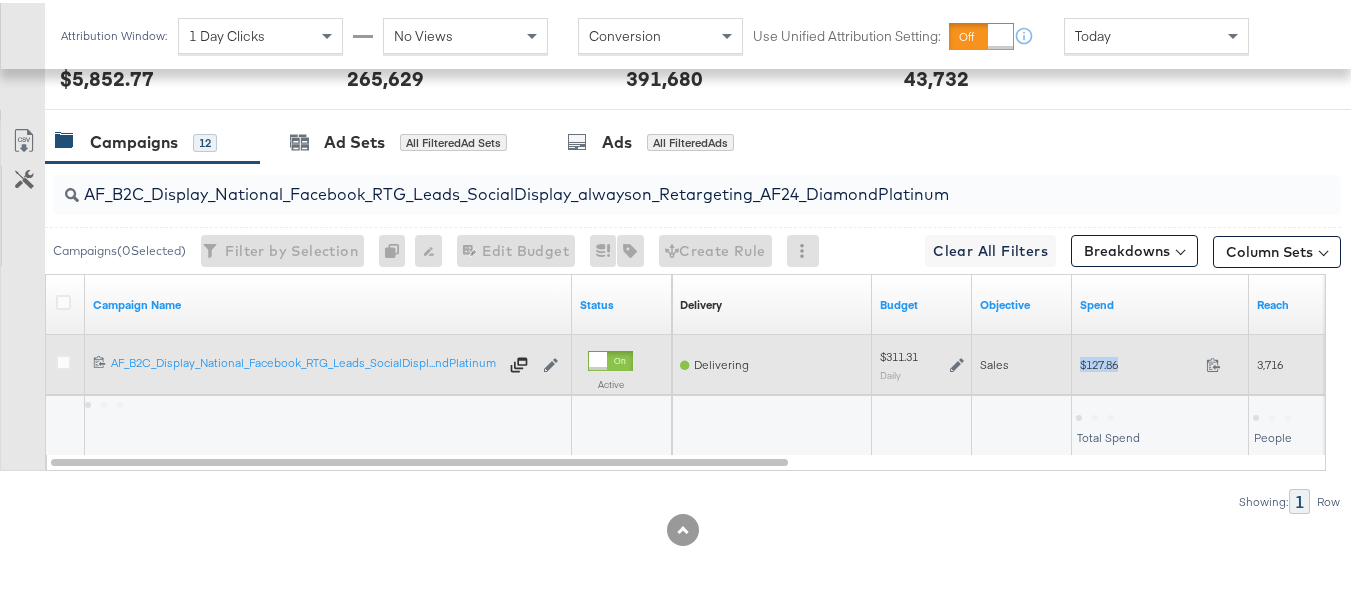 click on "$127.86   127.86" at bounding box center (1160, 361) 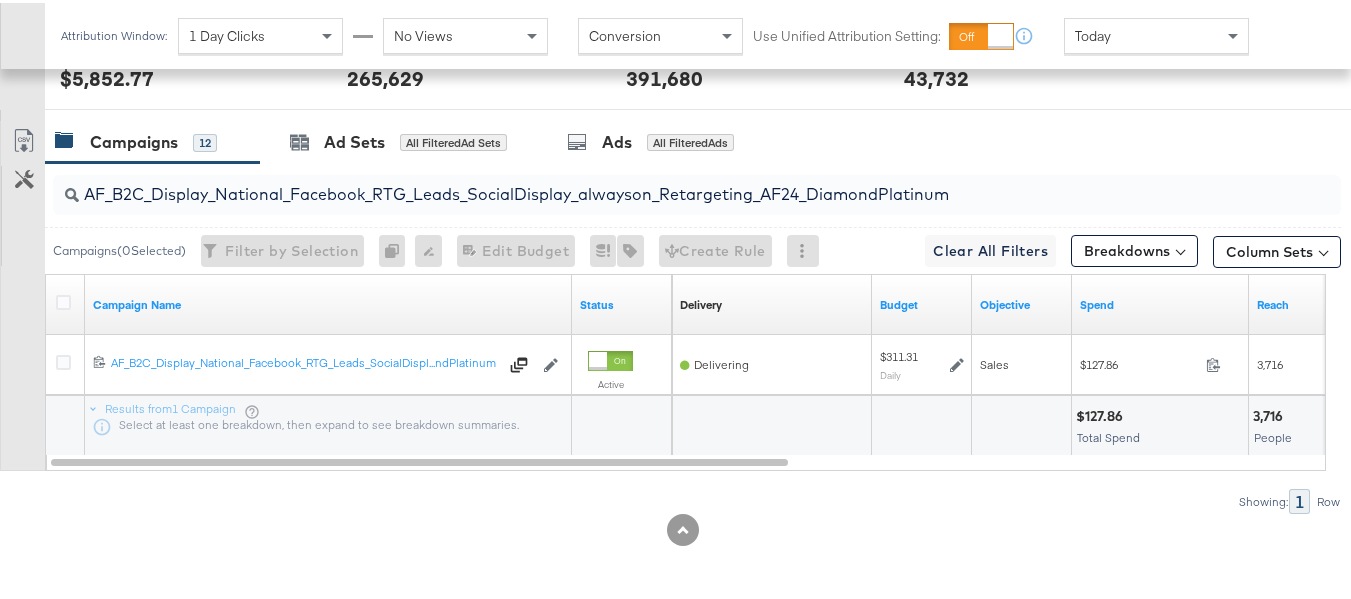 click on "AF_B2C_Display_National_Facebook_RTG_Leads_SocialDisplay_alwayson_Retargeting_AF24_DiamondPlatinum" at bounding box center [653, 183] 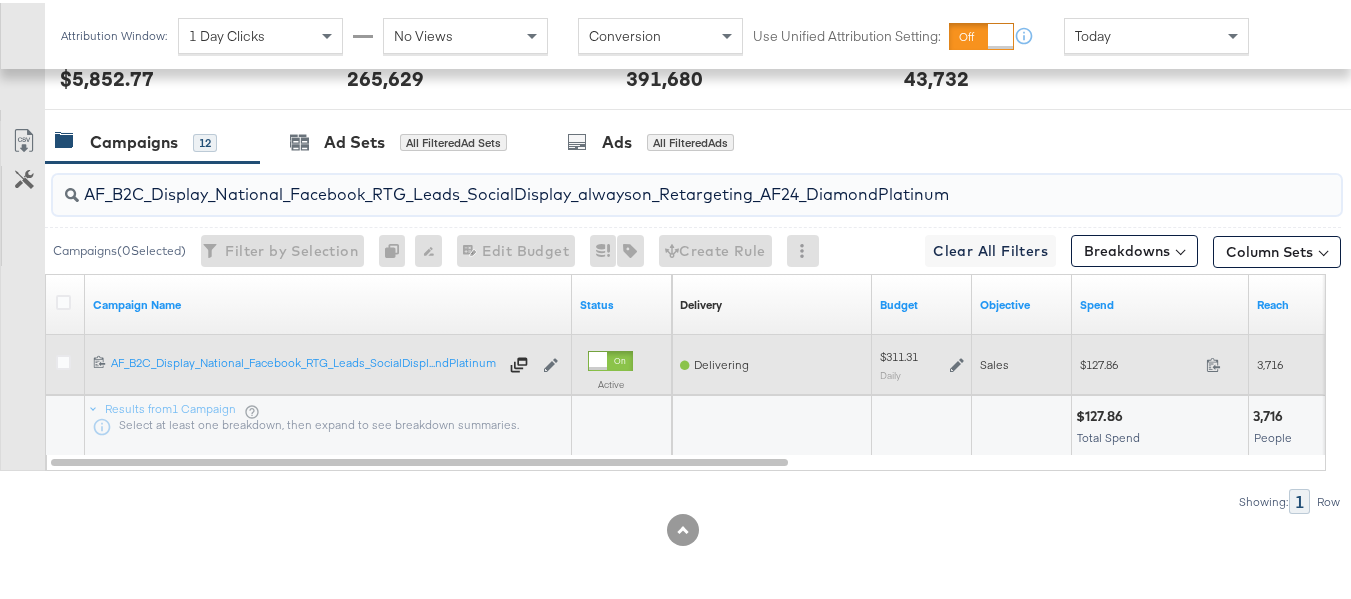 paste on "HL_B2C_Display_National_Facebook_RTG_Leads_SocialDisplay_alwayson_Retargeting_AHL" 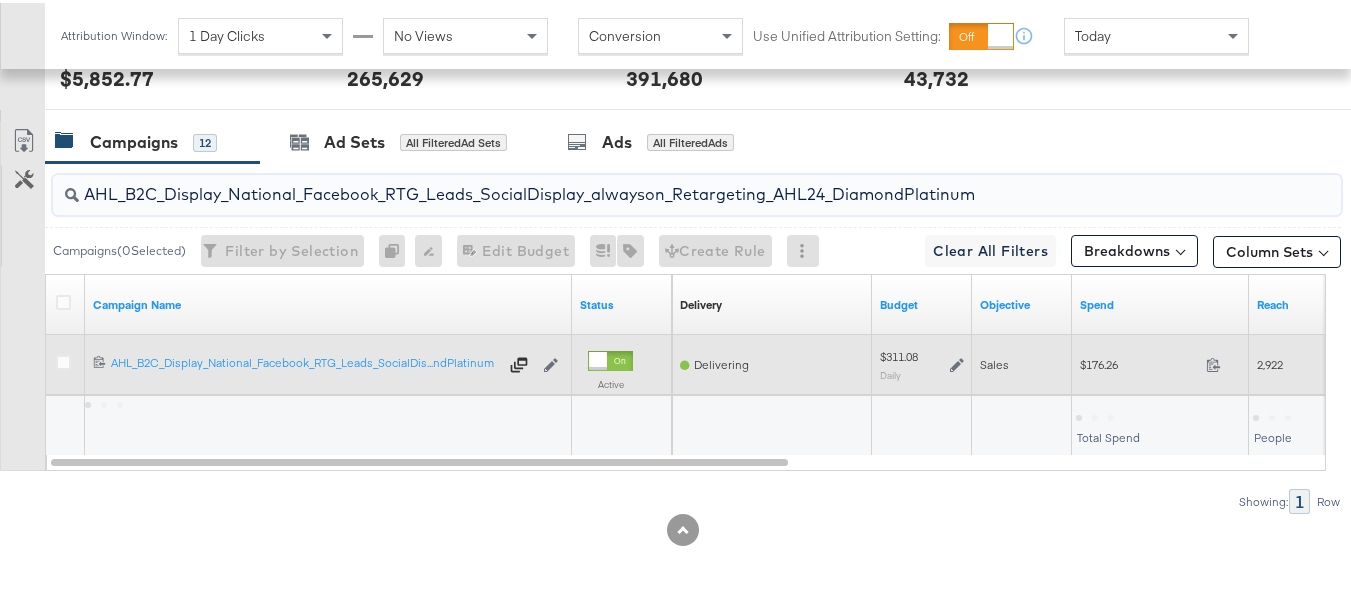 click on "$176.26" at bounding box center [1139, 361] 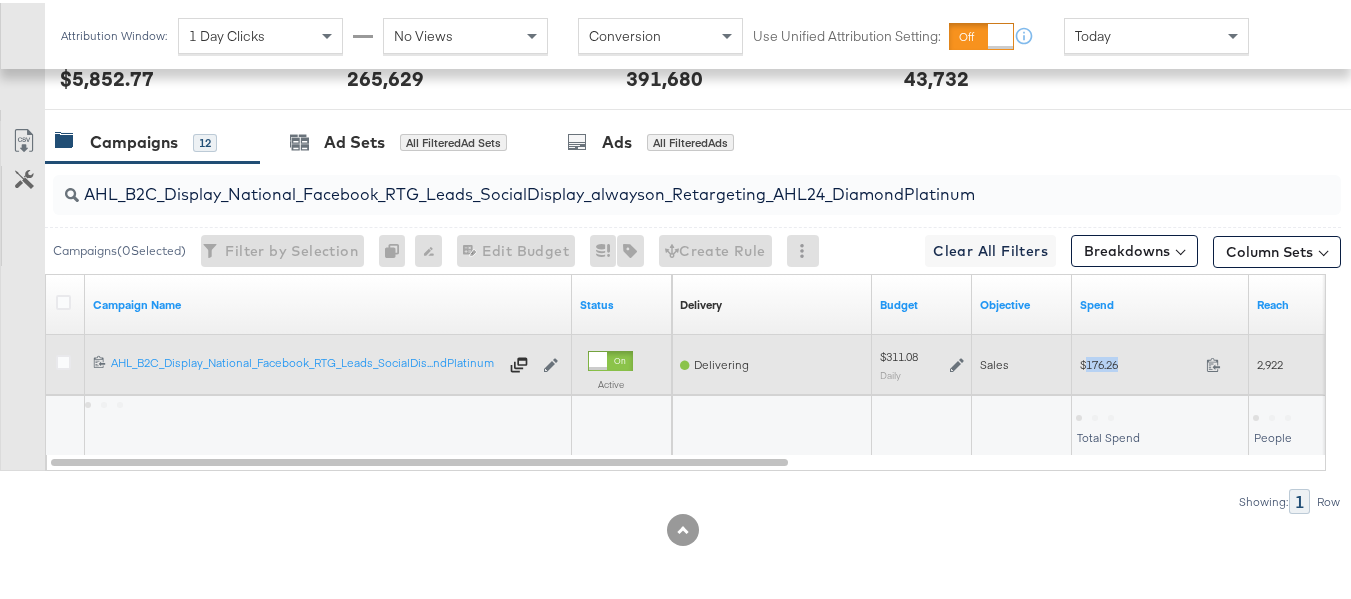 click on "$176.26" at bounding box center (1139, 361) 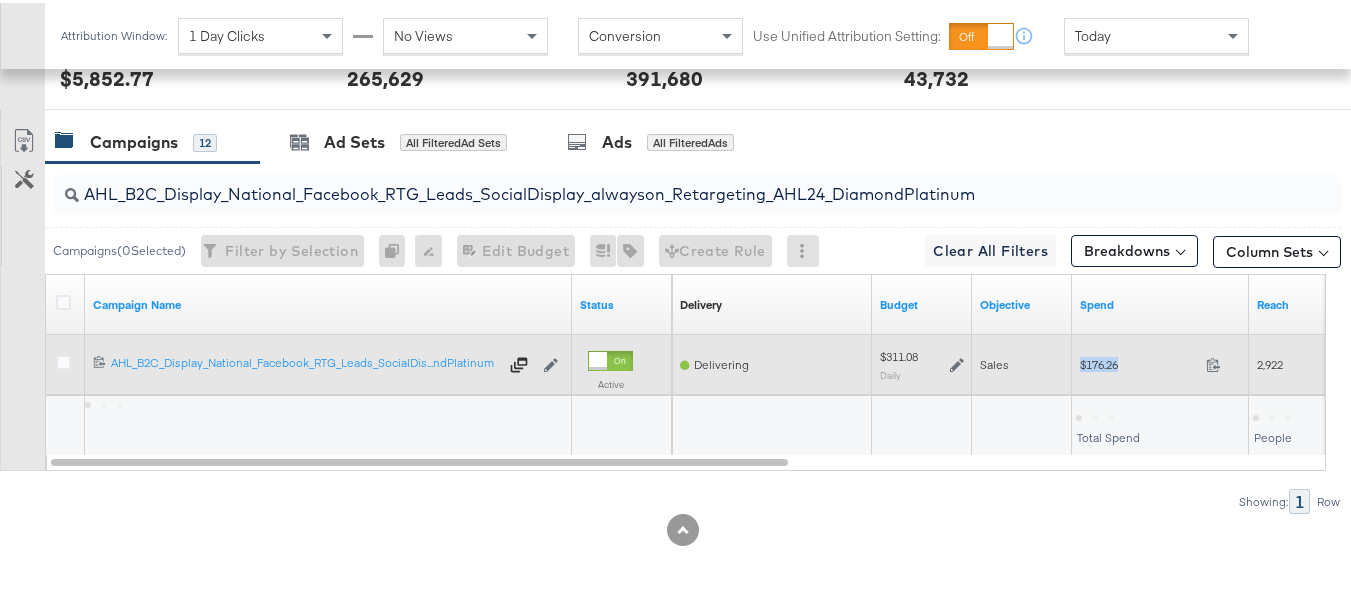 click on "$176.26" at bounding box center [1139, 361] 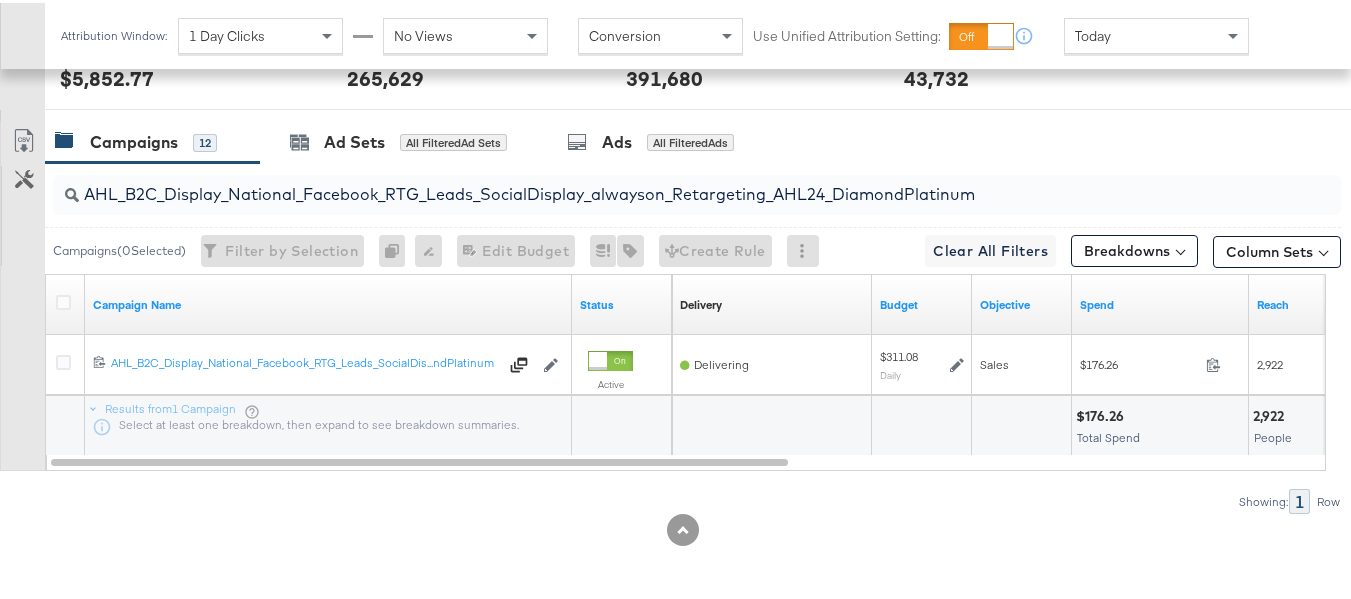 click on "AHL_B2C_Display_National_Facebook_RTG_Leads_SocialDisplay_alwayson_Retargeting_AHL24_DiamondPlatinum" at bounding box center [697, 192] 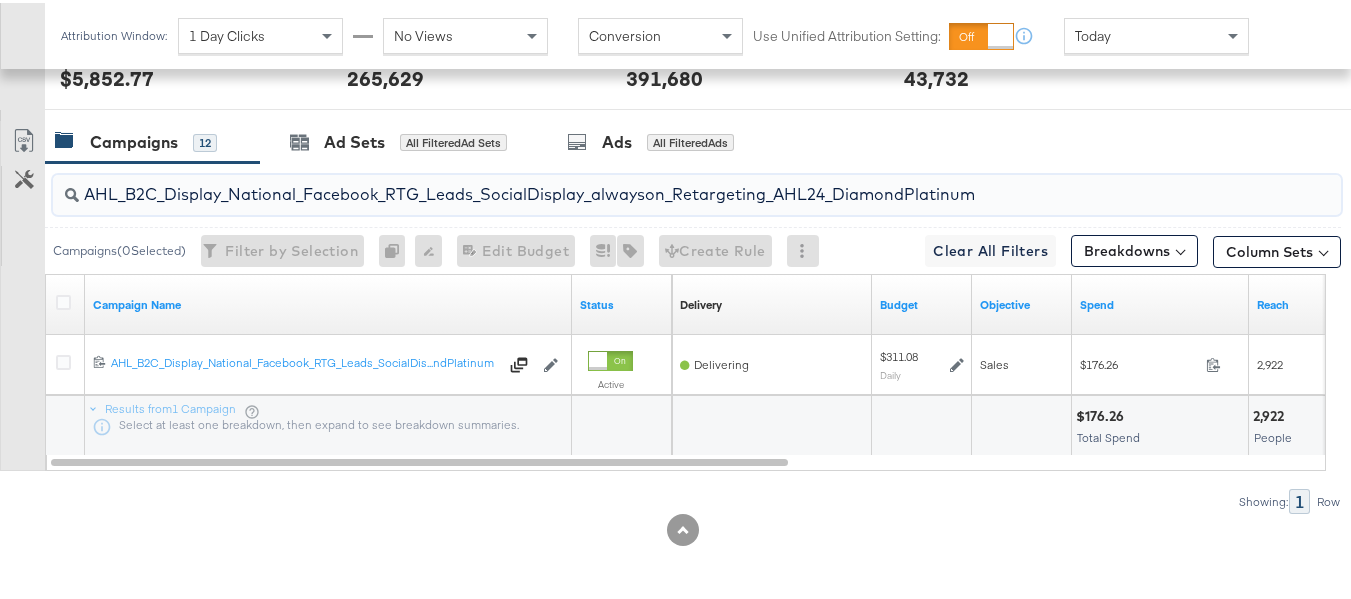paste on "PTS_B2C_Display_National_Facebook_PRO_Traffic_SocialDisplay_alwayson_ASC_DARE24_ViewContent" 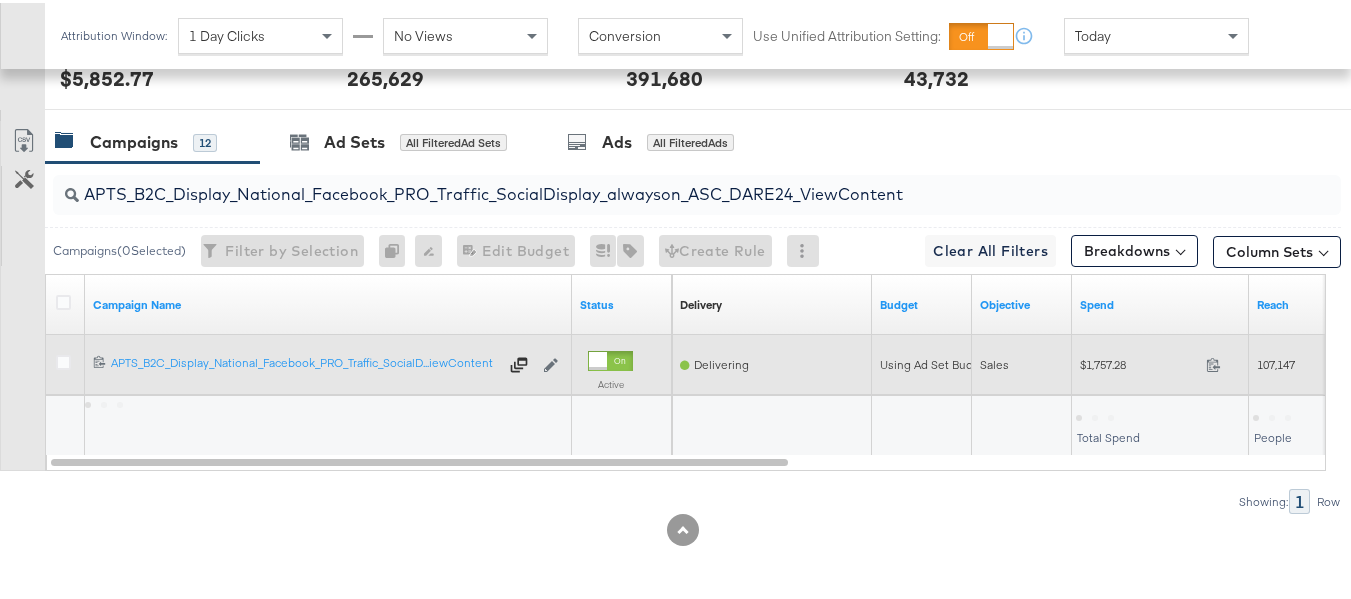click on "$1,757.28" at bounding box center (1139, 361) 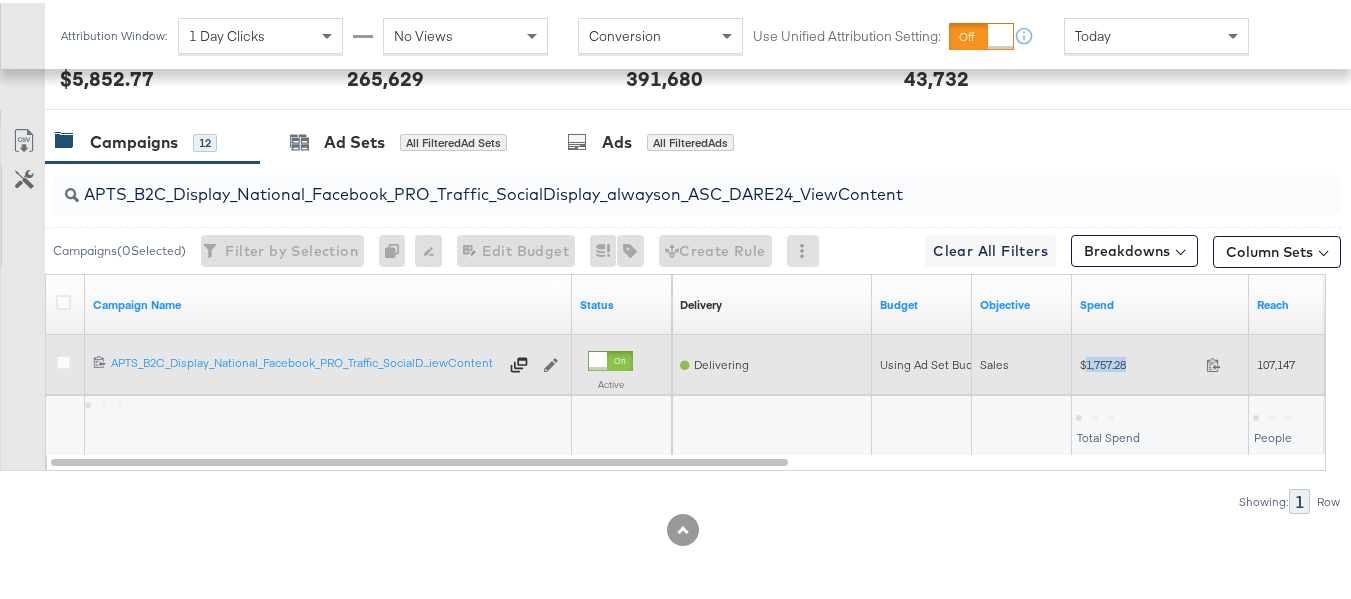 click on "$1,757.28" at bounding box center (1139, 361) 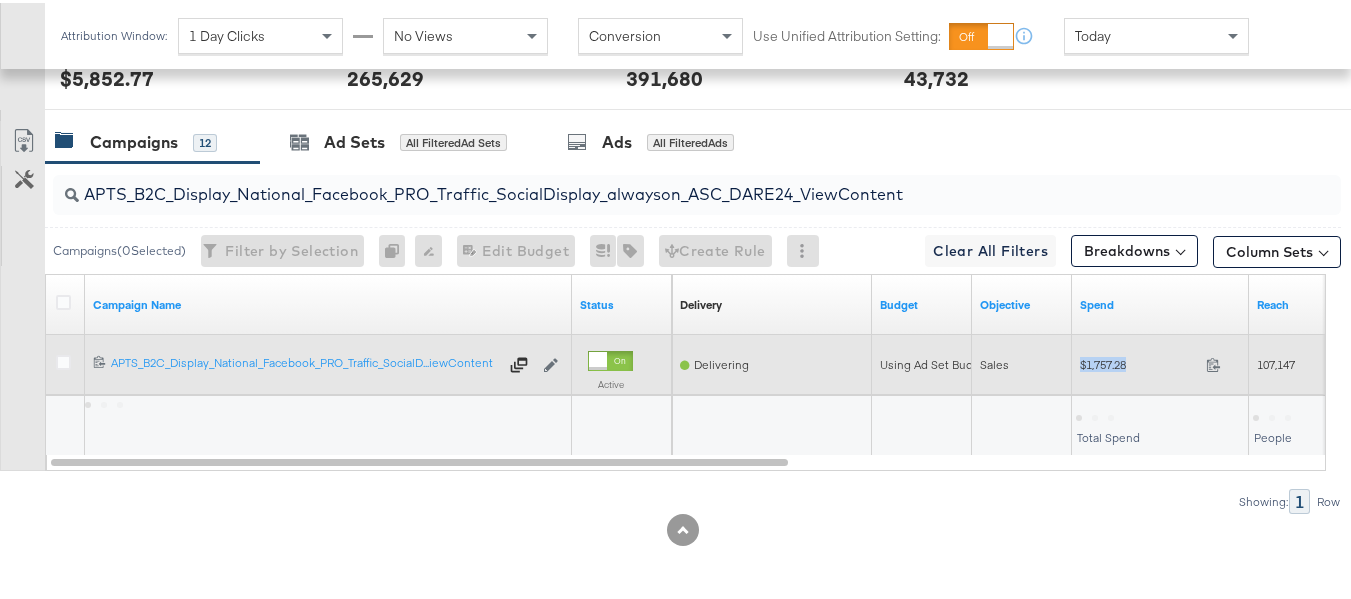 click on "$1,757.28   1757.28" at bounding box center [1160, 361] 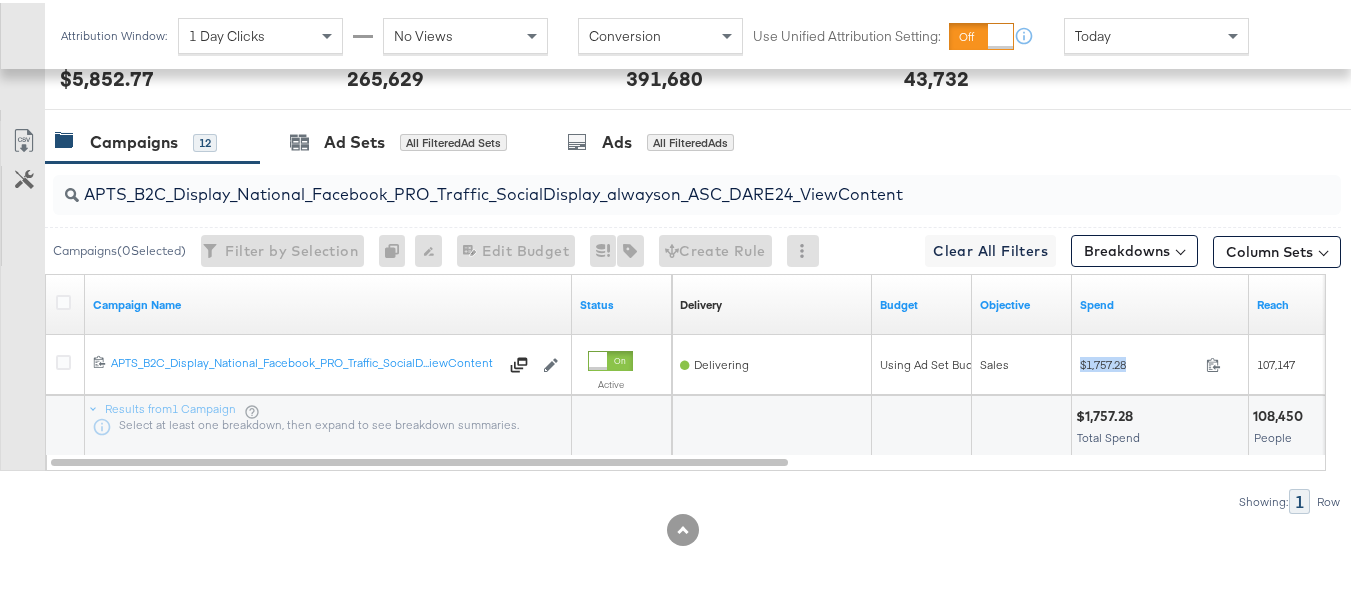 copy on "$1,757.28" 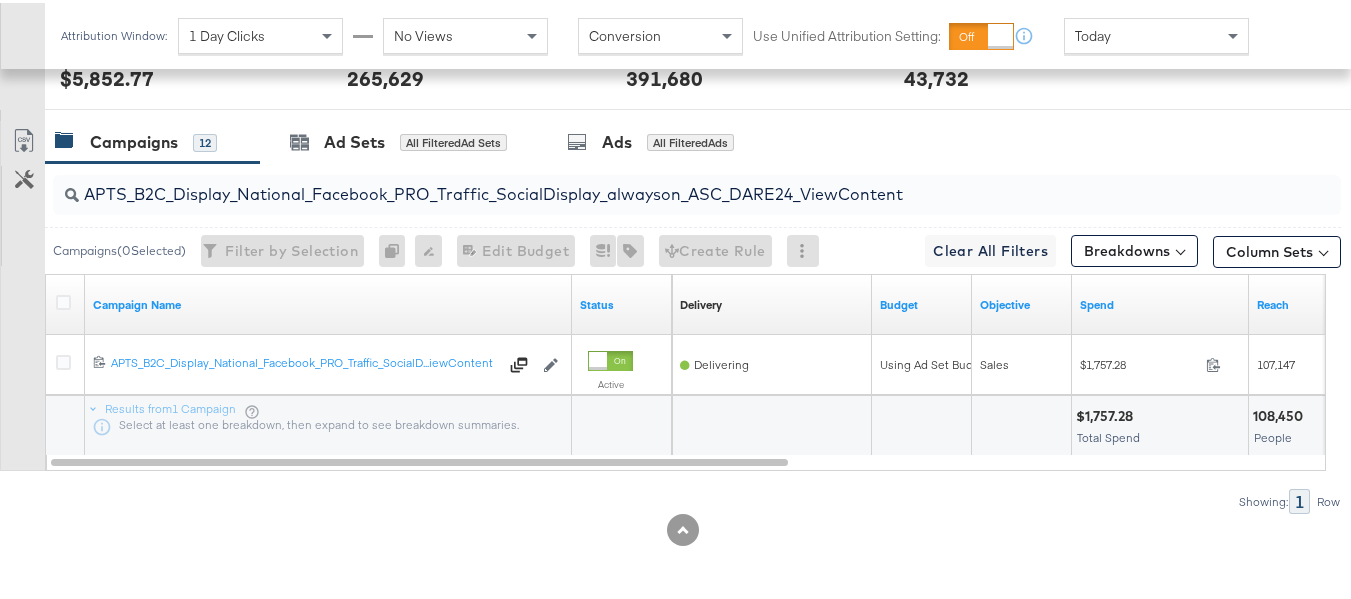 click on "APTS_B2C_Display_National_Facebook_PRO_Traffic_SocialDisplay_alwayson_ASC_DARE24_ViewContent" at bounding box center [653, 183] 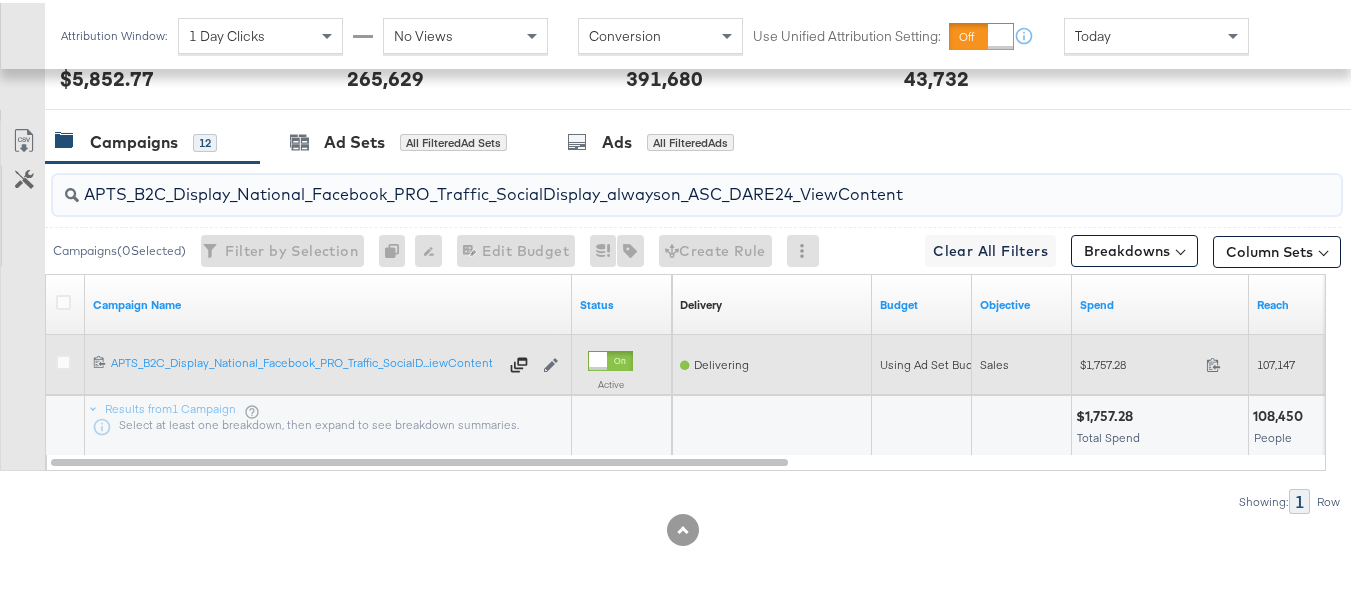 paste on "Leads_SocialDisplay_alwayson_ASC_DARE24_Purchase" 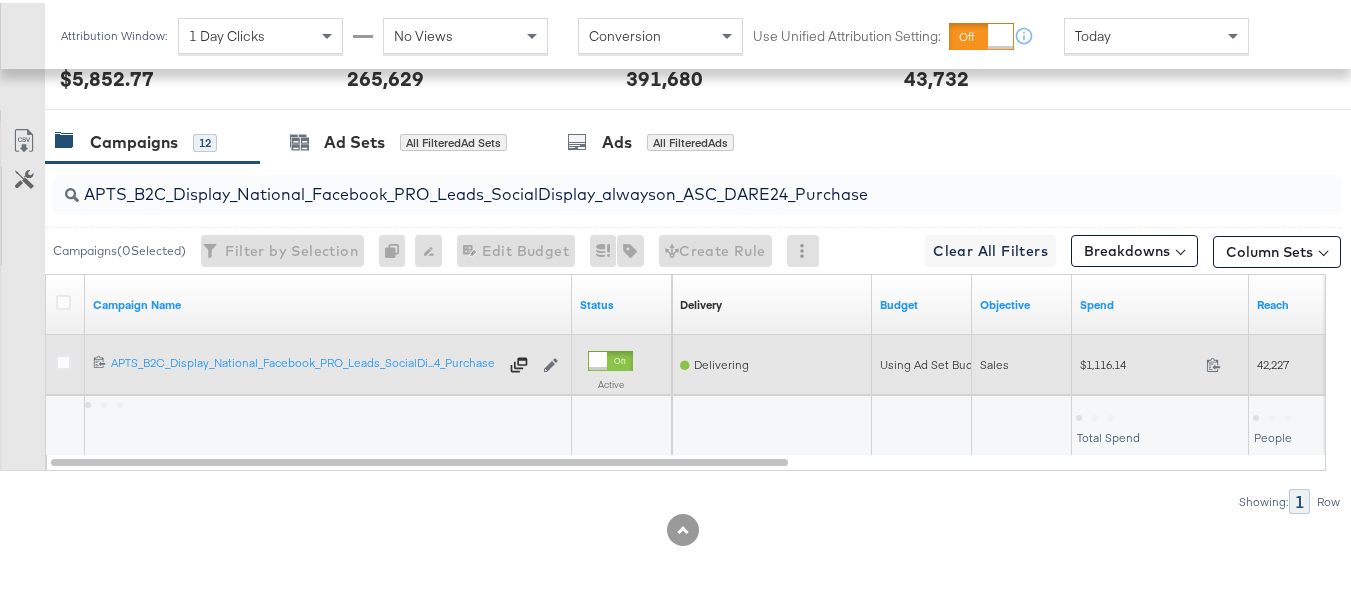 click on "$1,116.14" at bounding box center (1139, 361) 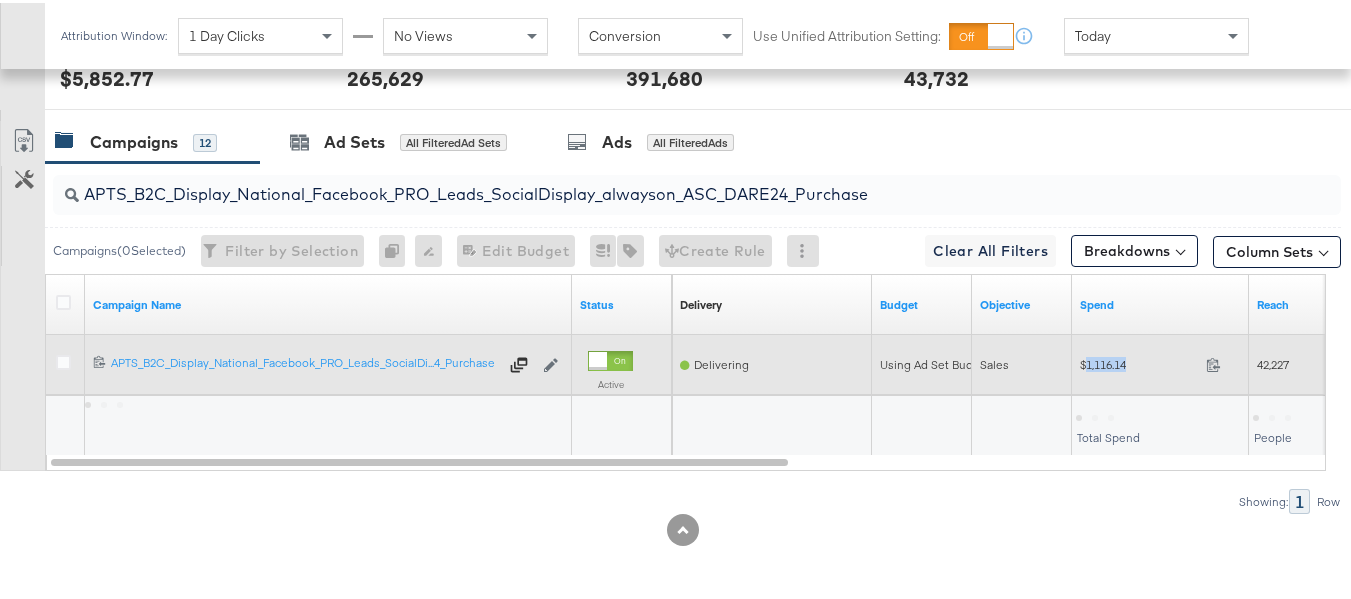 click on "$1,116.14" at bounding box center [1139, 361] 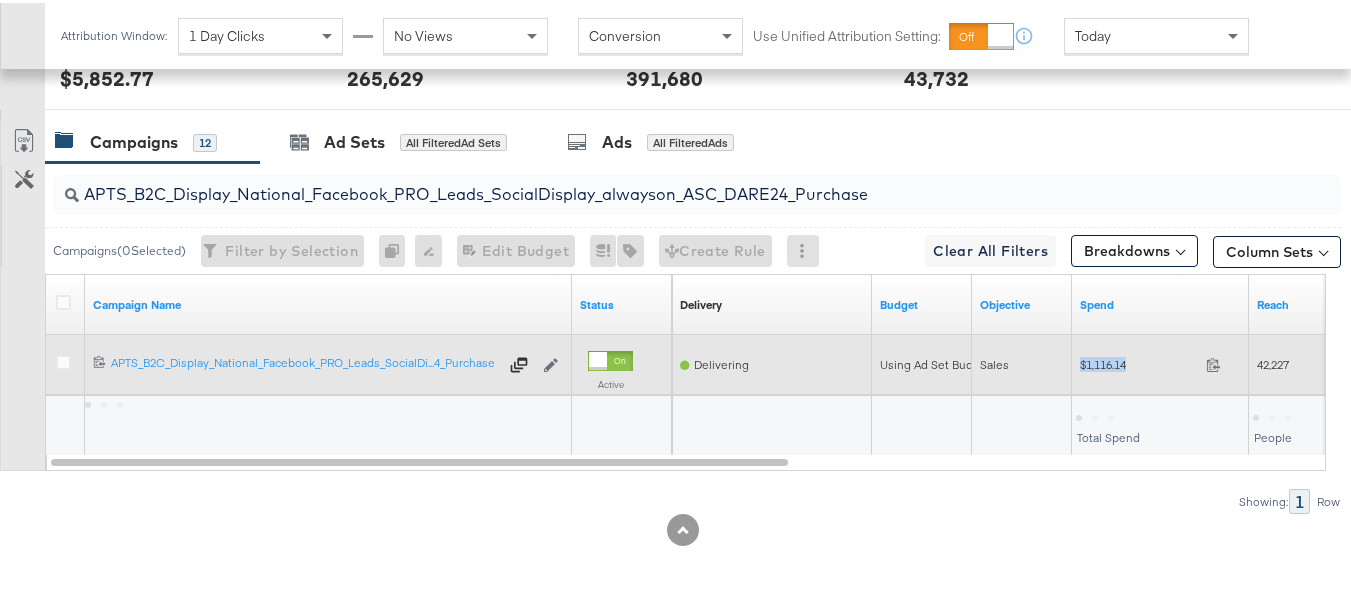 click on "$1,116.14" at bounding box center (1139, 361) 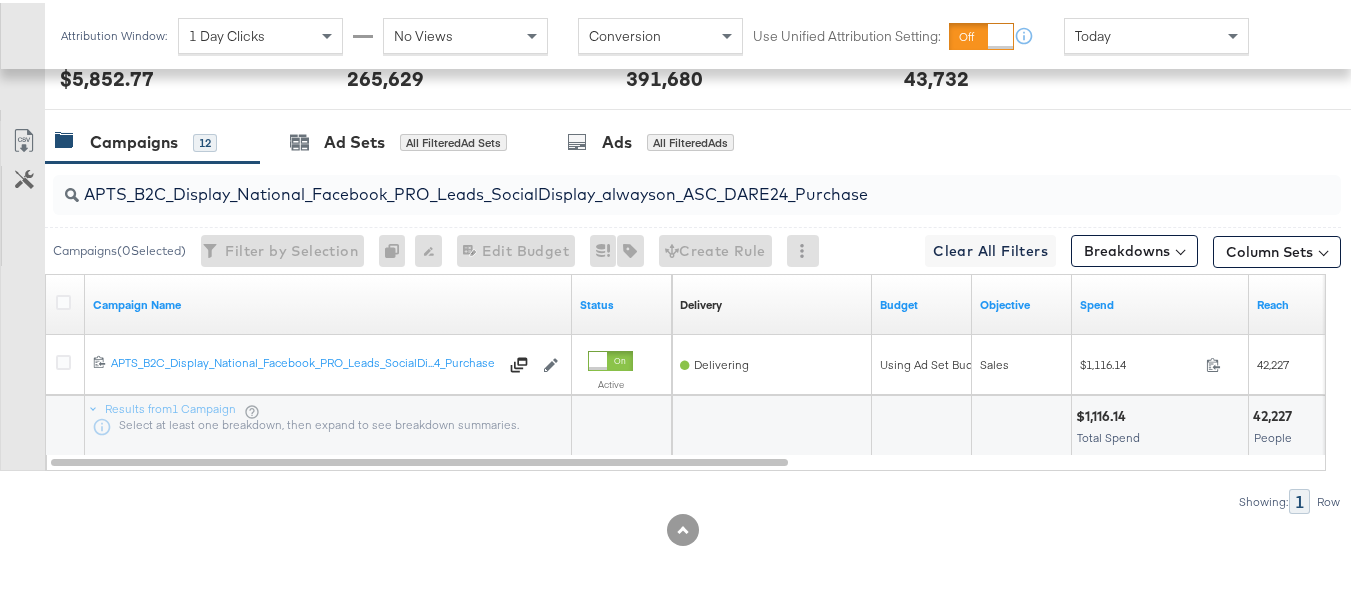 click on "APTS_B2C_Display_National_Facebook_PRO_Leads_SocialDisplay_alwayson_ASC_DARE24_Purchase" at bounding box center (653, 183) 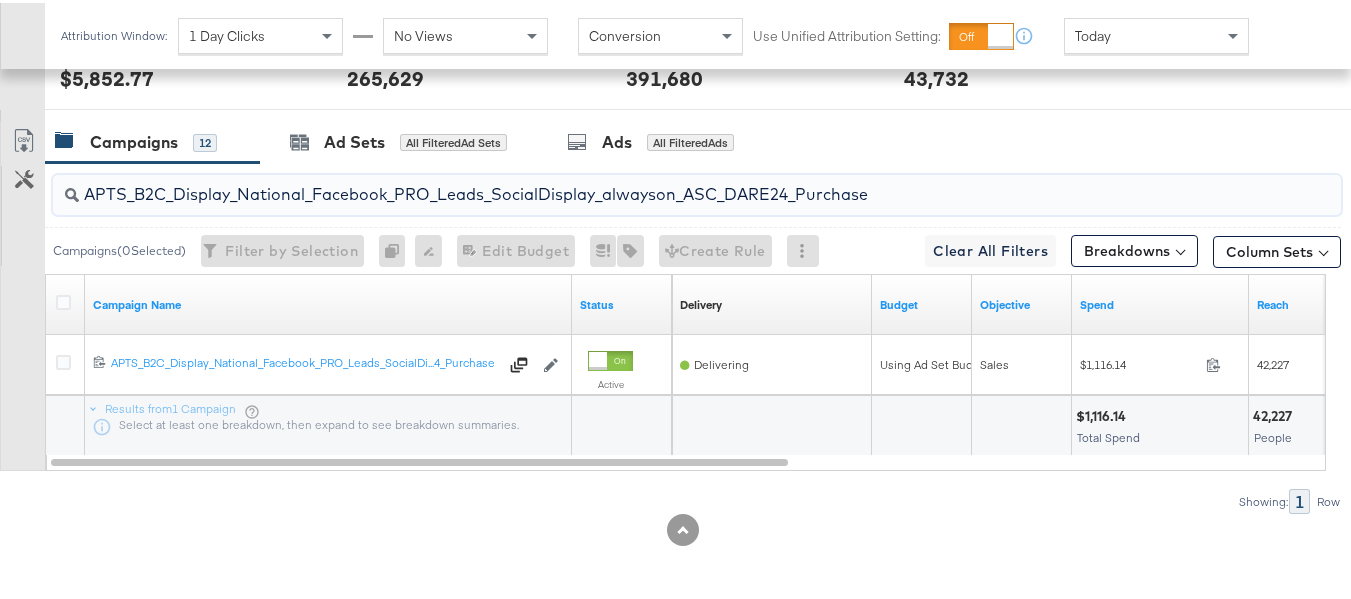 paste on "F_B2C_Display_National_Facebook_PRO_Traffic_SocialDisplay_alwayson_ASC_AF24_ViewContent" 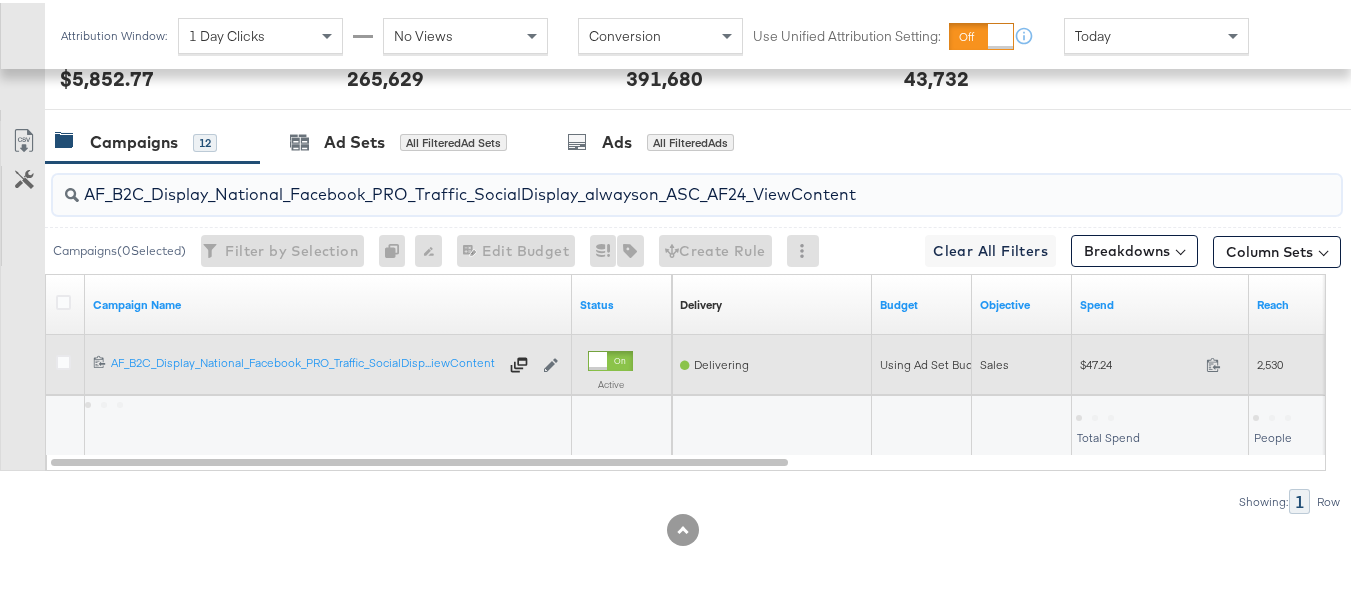 click on "$47.24" at bounding box center [1139, 361] 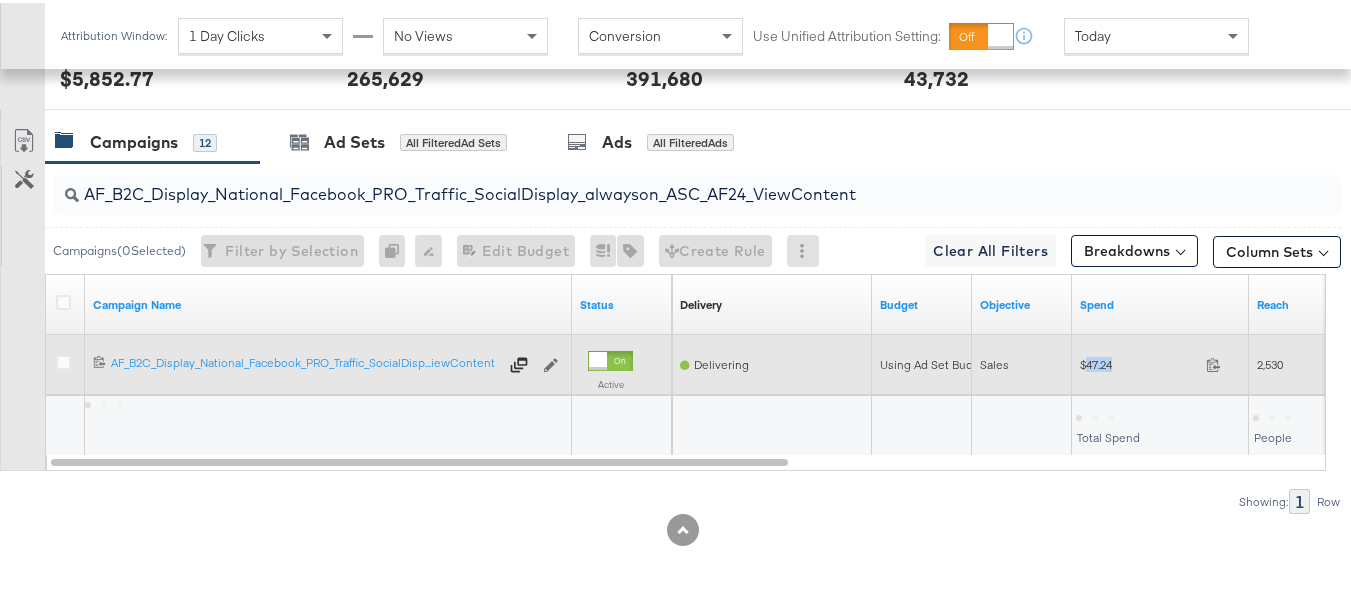 click on "$47.24" at bounding box center [1139, 361] 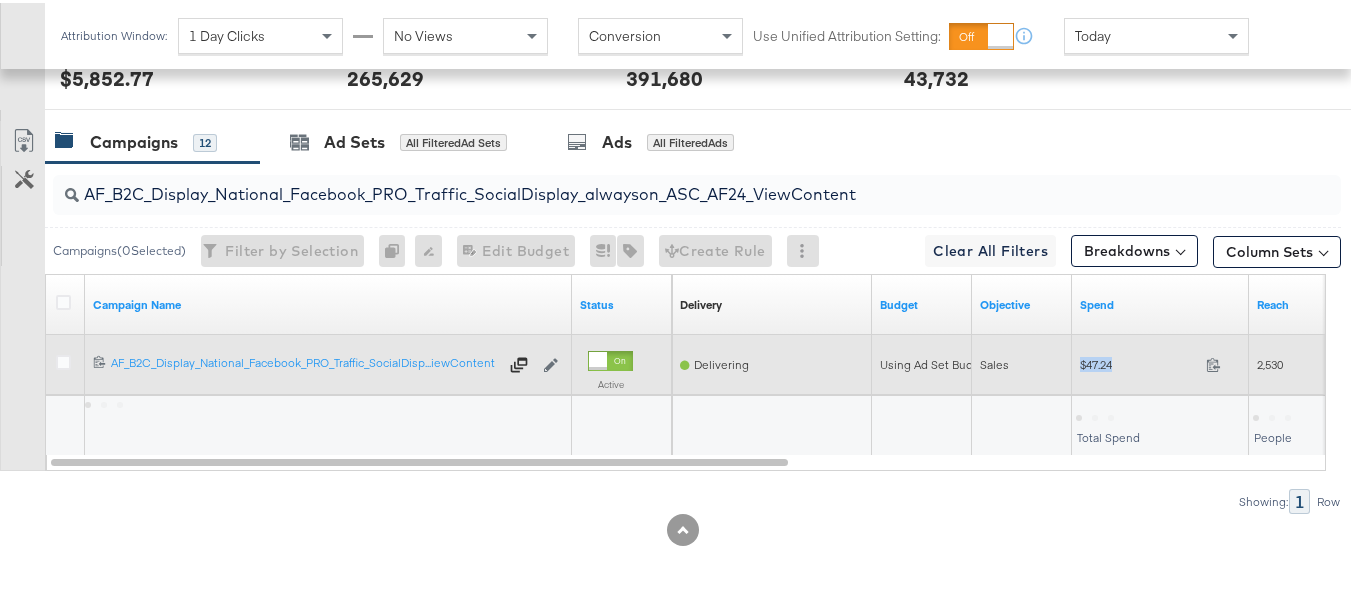 click on "$47.24" at bounding box center (1139, 361) 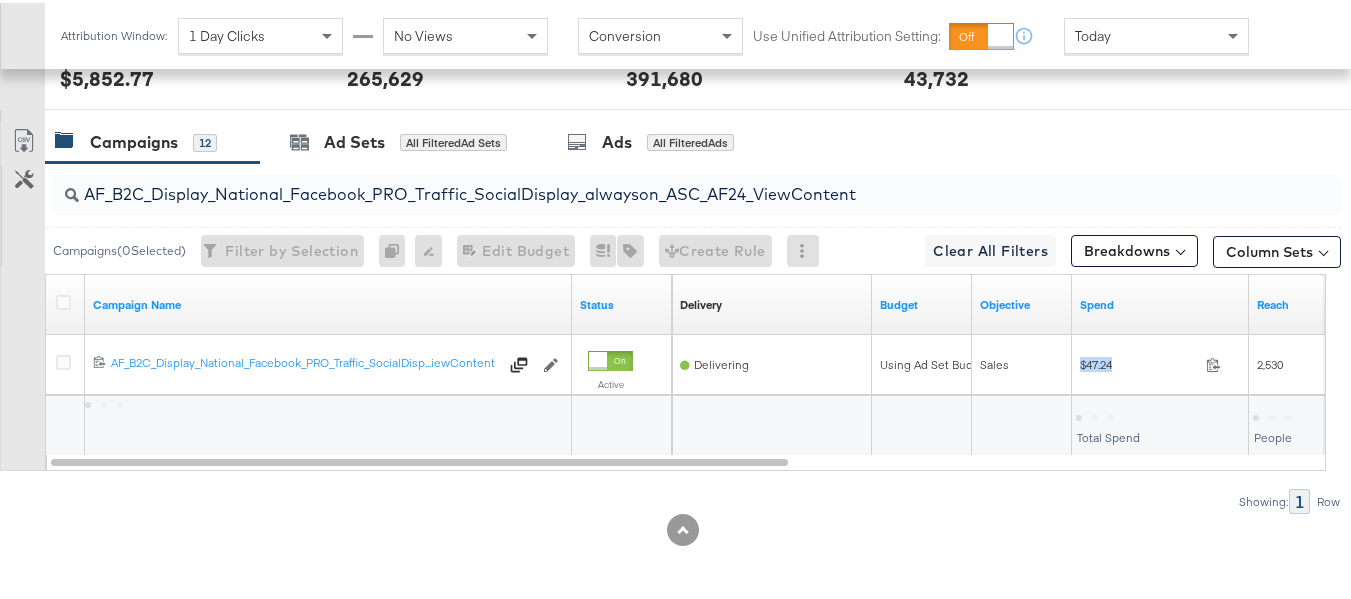 copy on "$47.24" 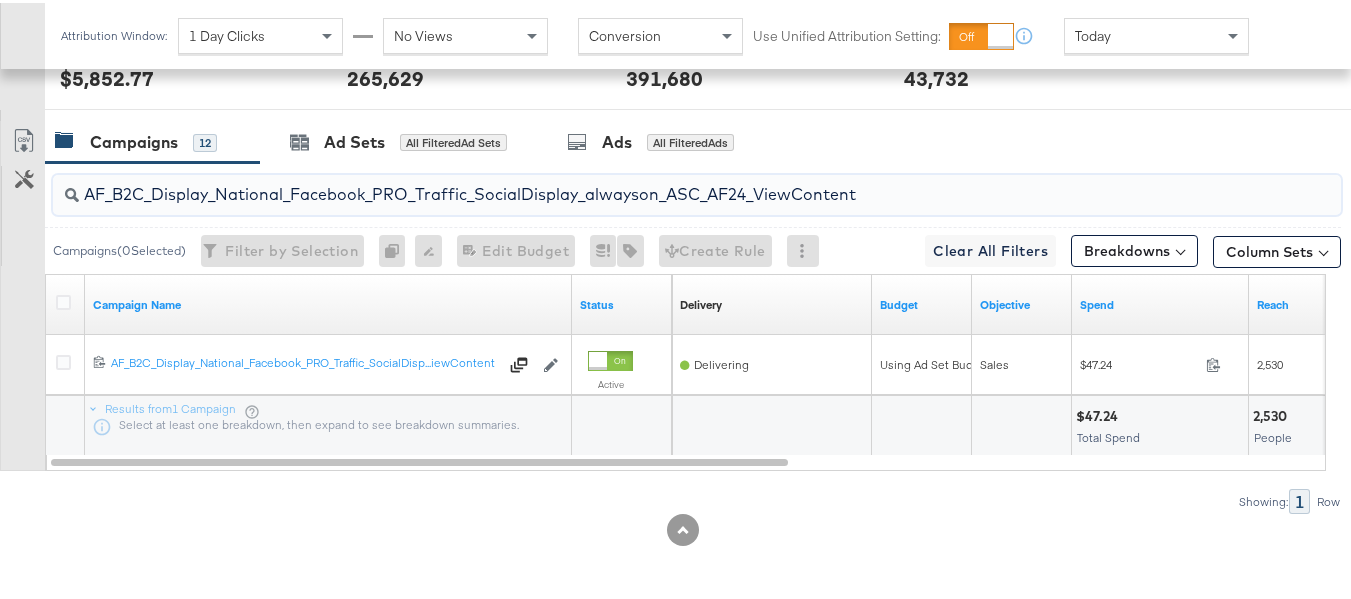 click on "AF_B2C_Display_National_Facebook_PRO_Traffic_SocialDisplay_alwayson_ASC_AF24_ViewContent" at bounding box center [653, 183] 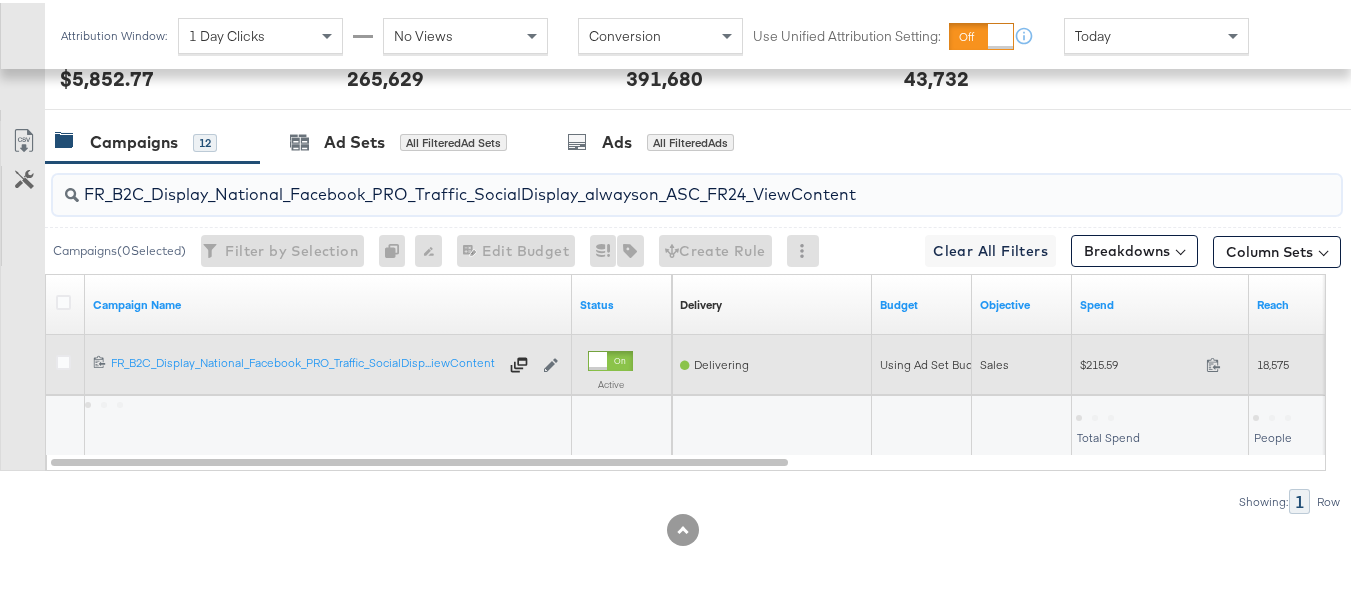 click on "$215.59   215.59" at bounding box center (1160, 361) 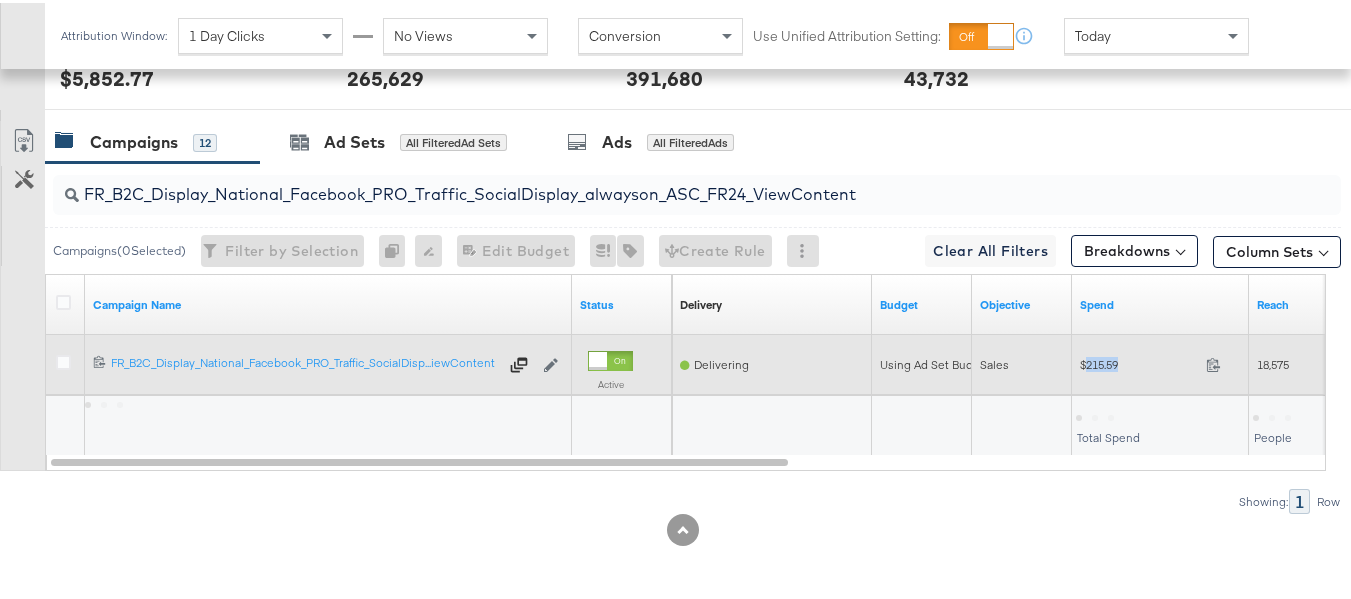 click on "$215.59   215.59" at bounding box center (1160, 361) 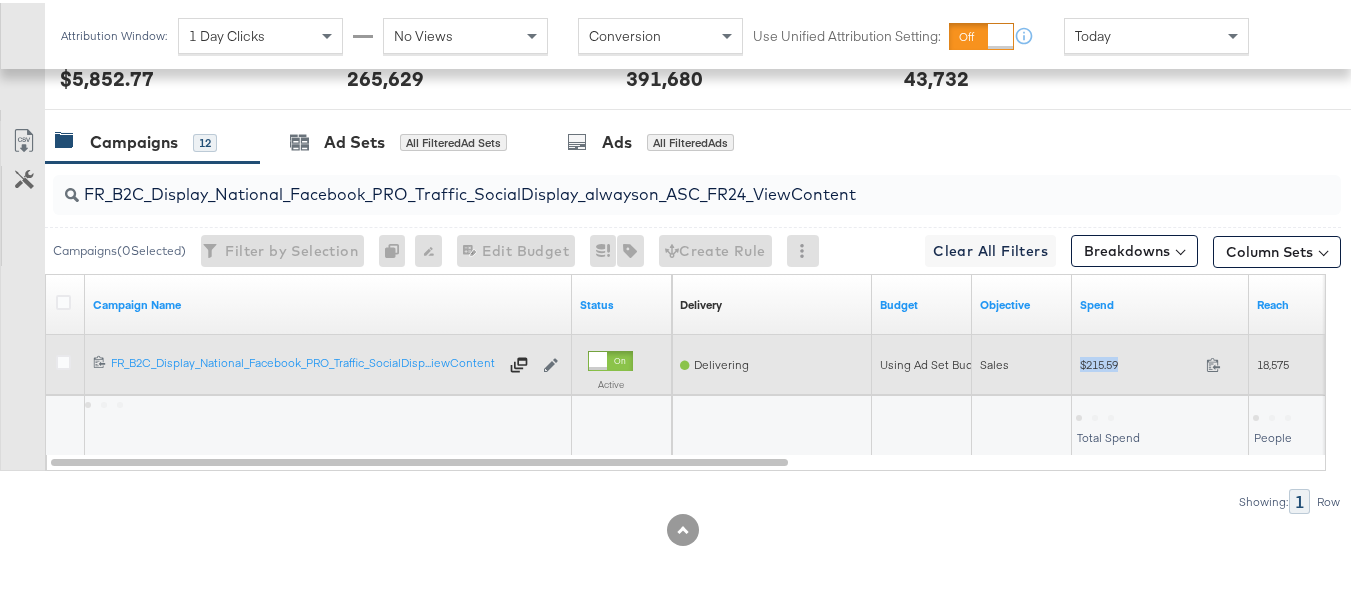 click on "$215.59   215.59" at bounding box center [1160, 361] 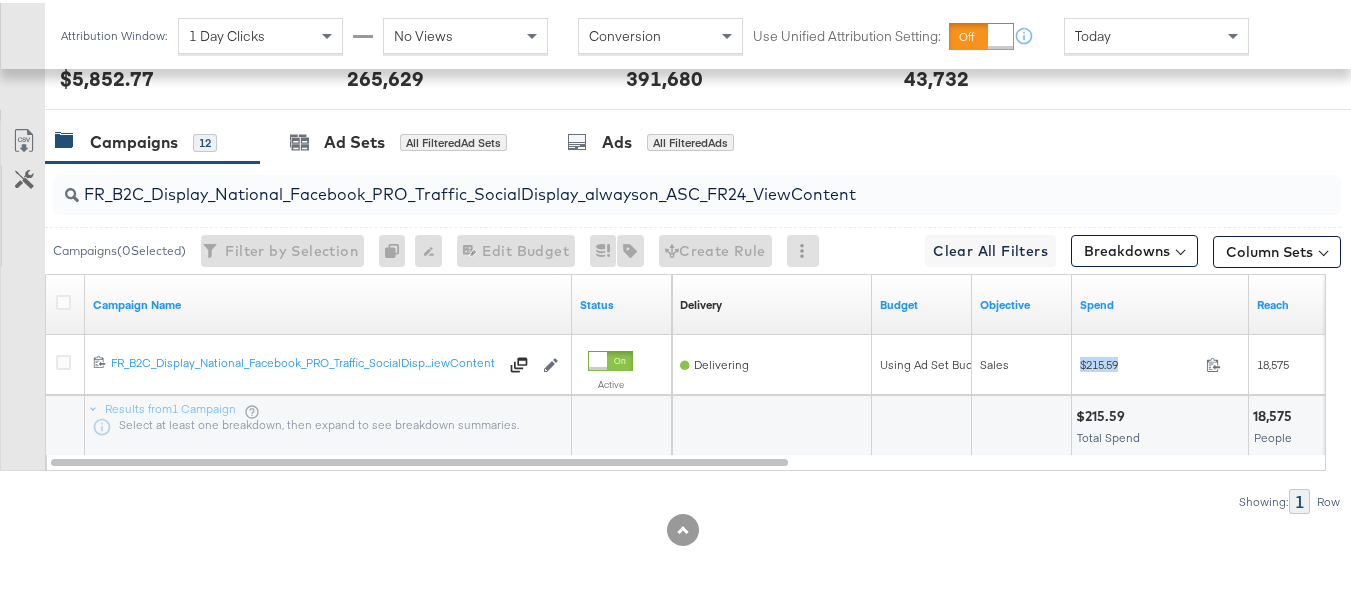 copy on "$215.59" 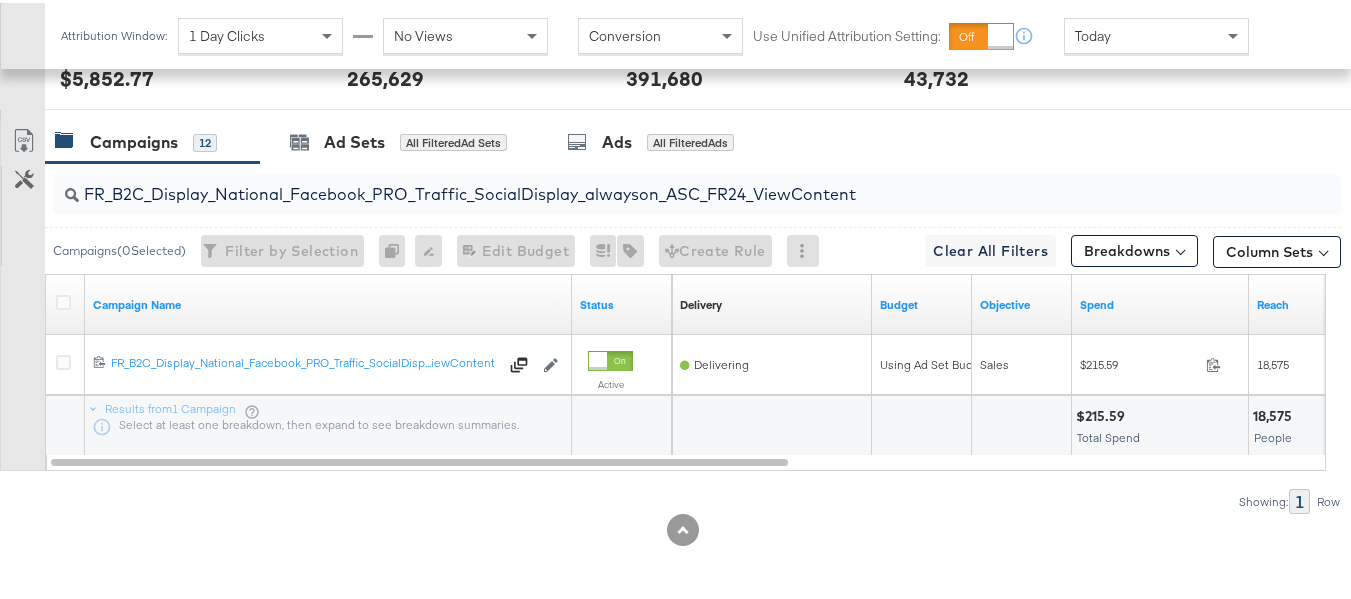 click on "FR_B2C_Display_National_Facebook_PRO_Traffic_SocialDisplay_alwayson_ASC_FR24_ViewContent" at bounding box center (653, 183) 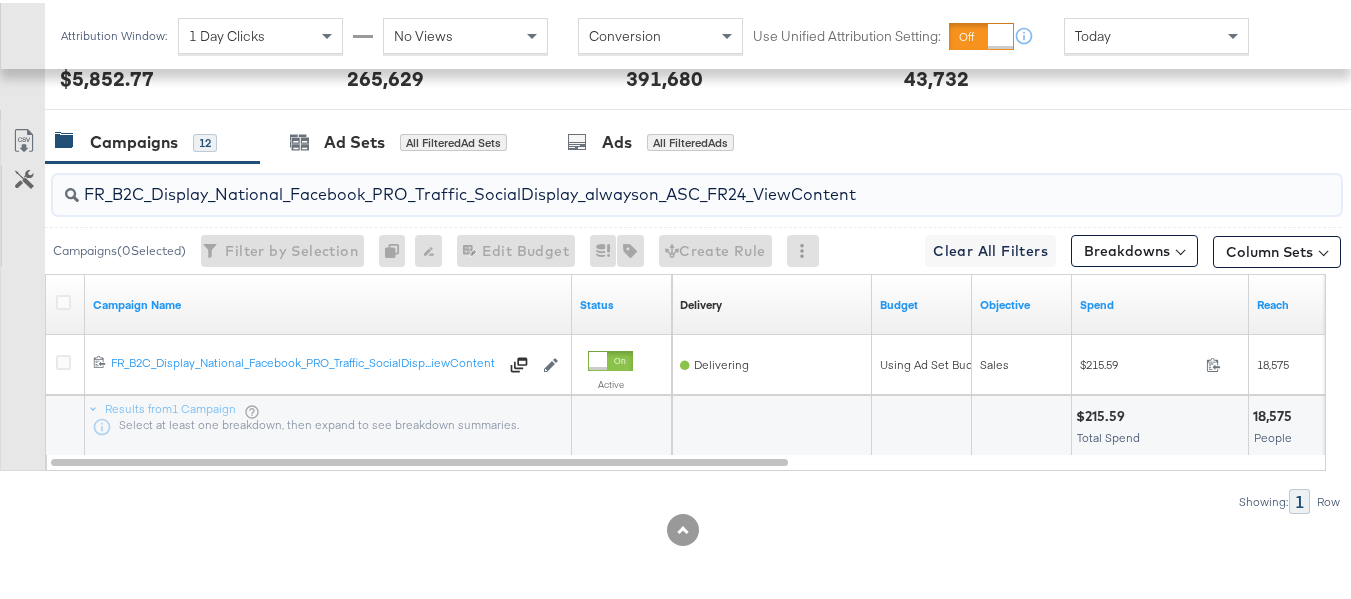 paste on "AHL_B2C_Display_National_Facebook_PRO_Traffic_SocialDisplay_alwayson_ASC_AHL" 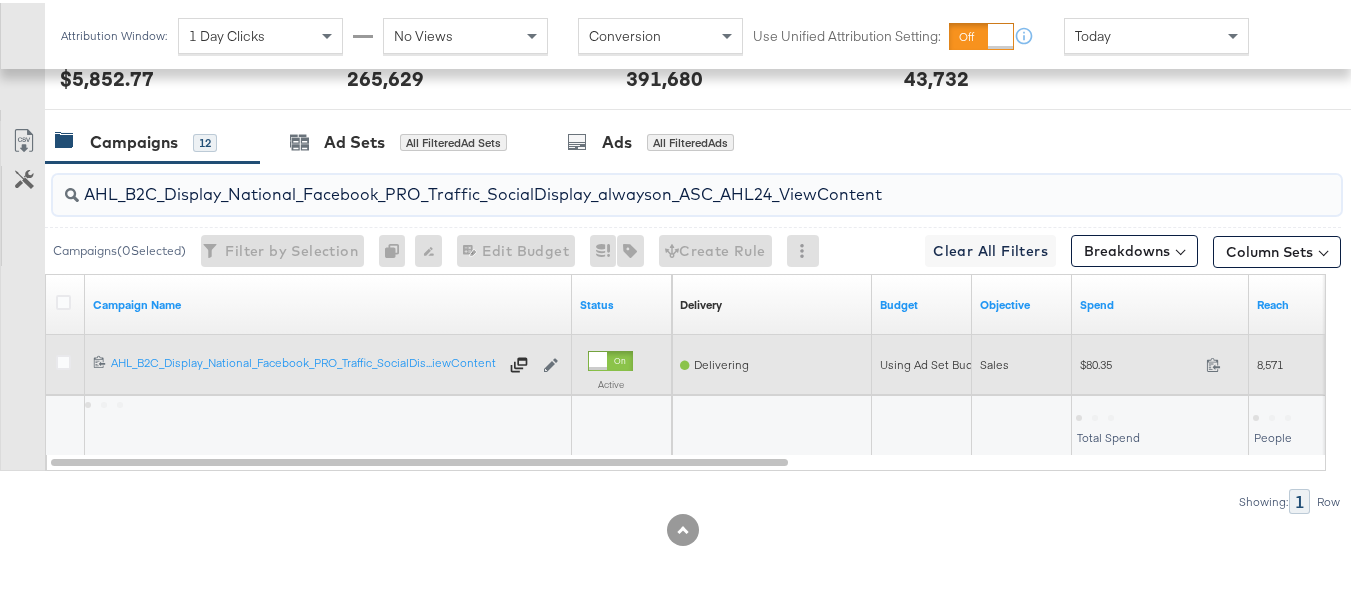 type on "AHL_B2C_Display_National_Facebook_PRO_Traffic_SocialDisplay_alwayson_ASC_AHL24_ViewContent" 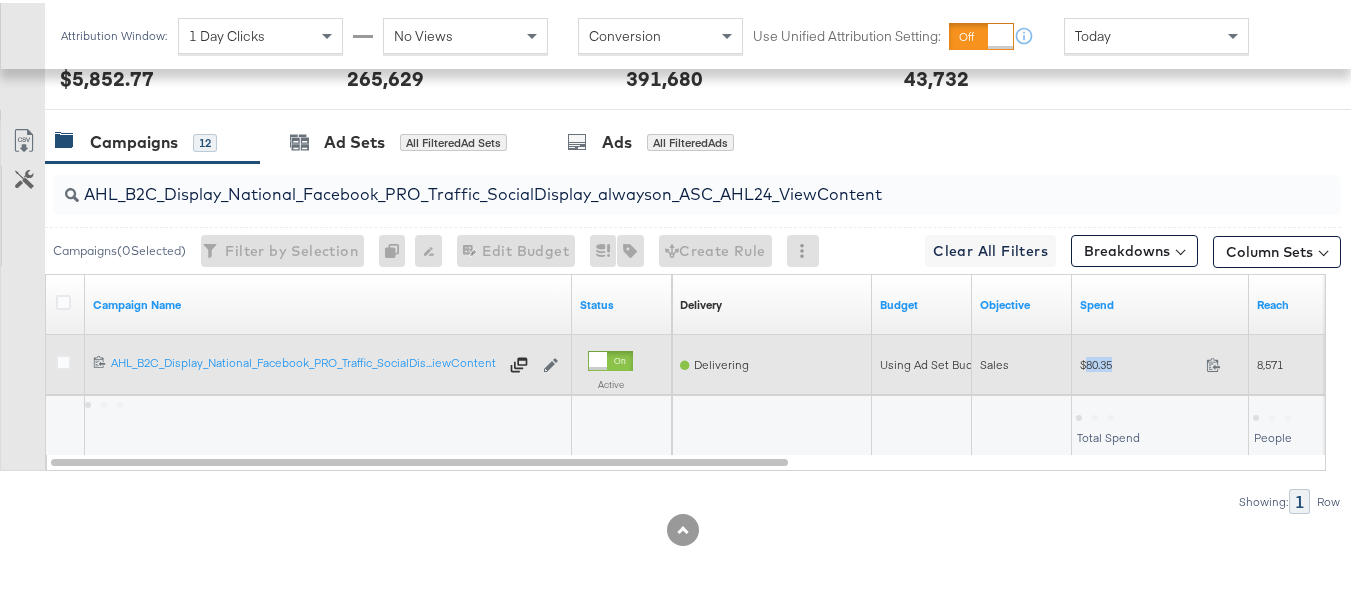 click on "$80.35" at bounding box center (1139, 361) 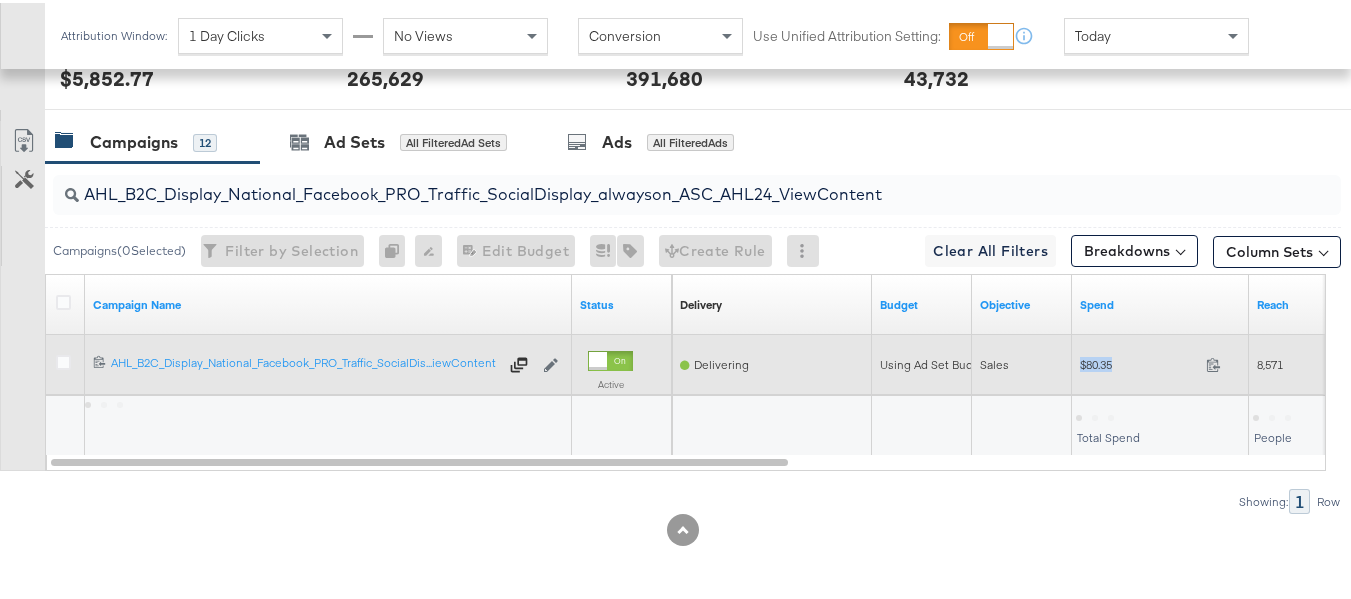 click on "$80.35" at bounding box center (1139, 361) 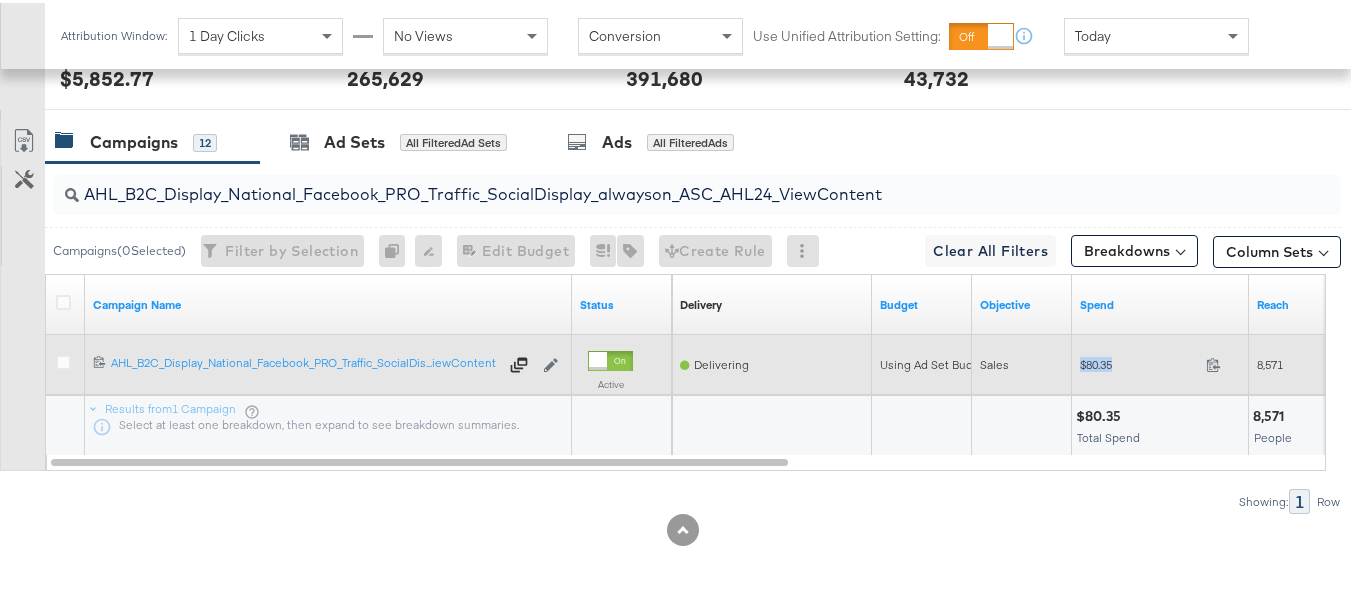 copy on "$80.35" 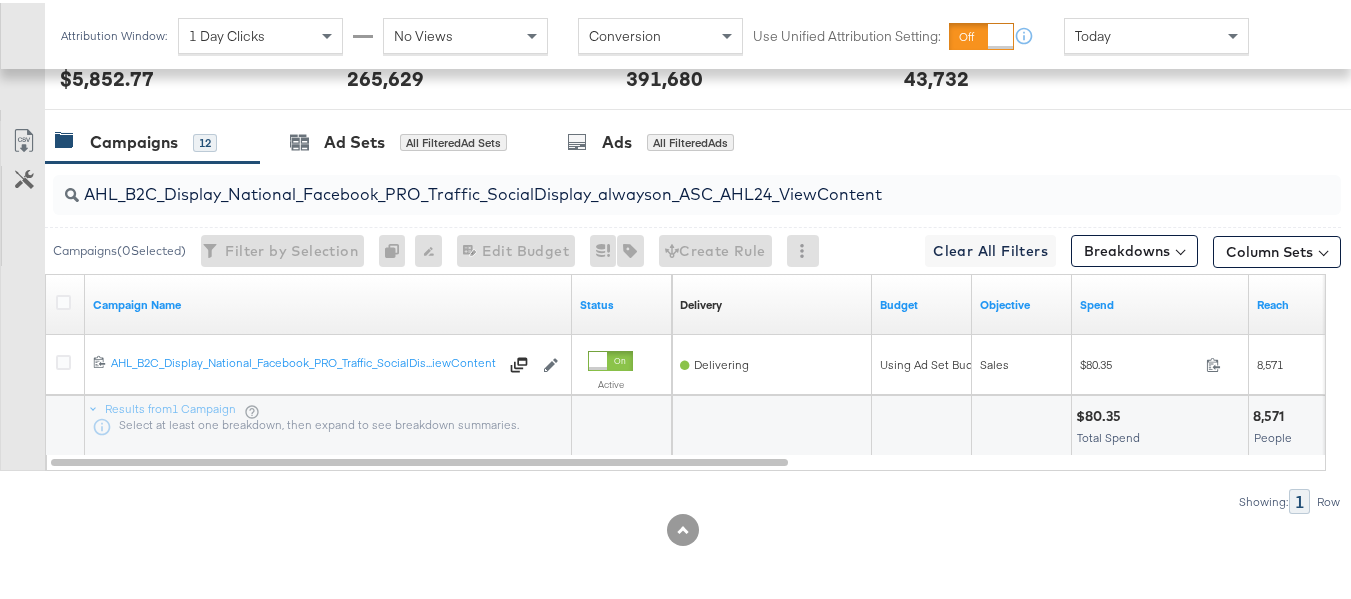 click at bounding box center [683, 527] 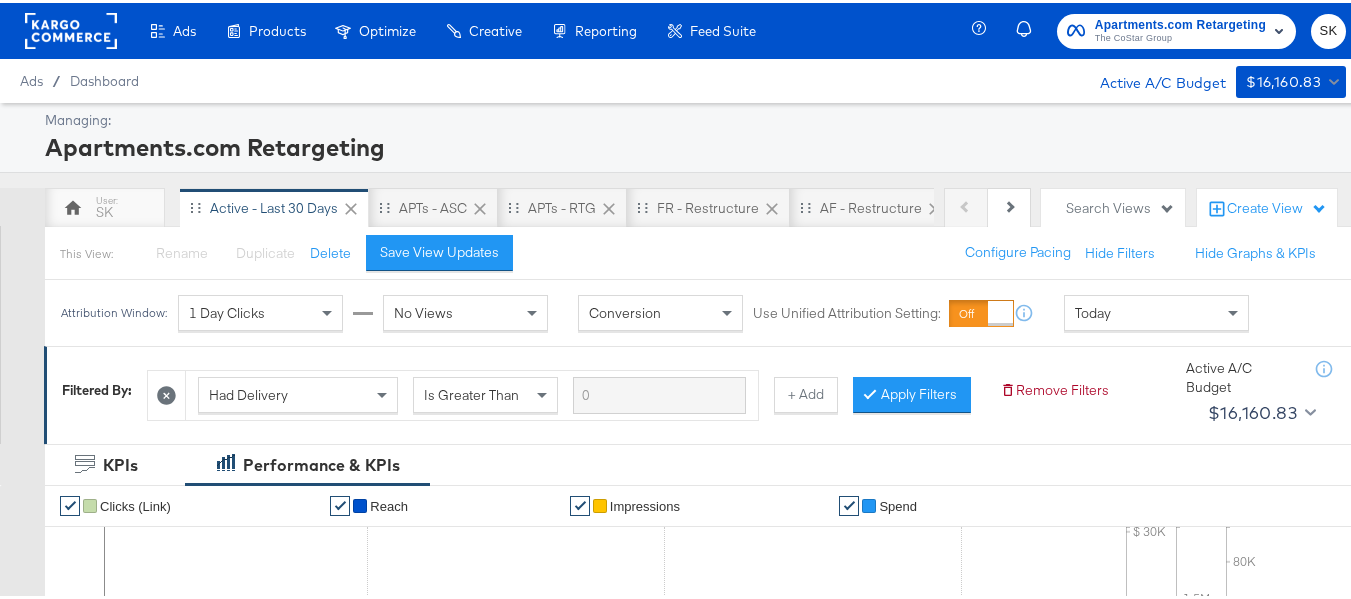 click on "The CoStar Group" at bounding box center [1180, 36] 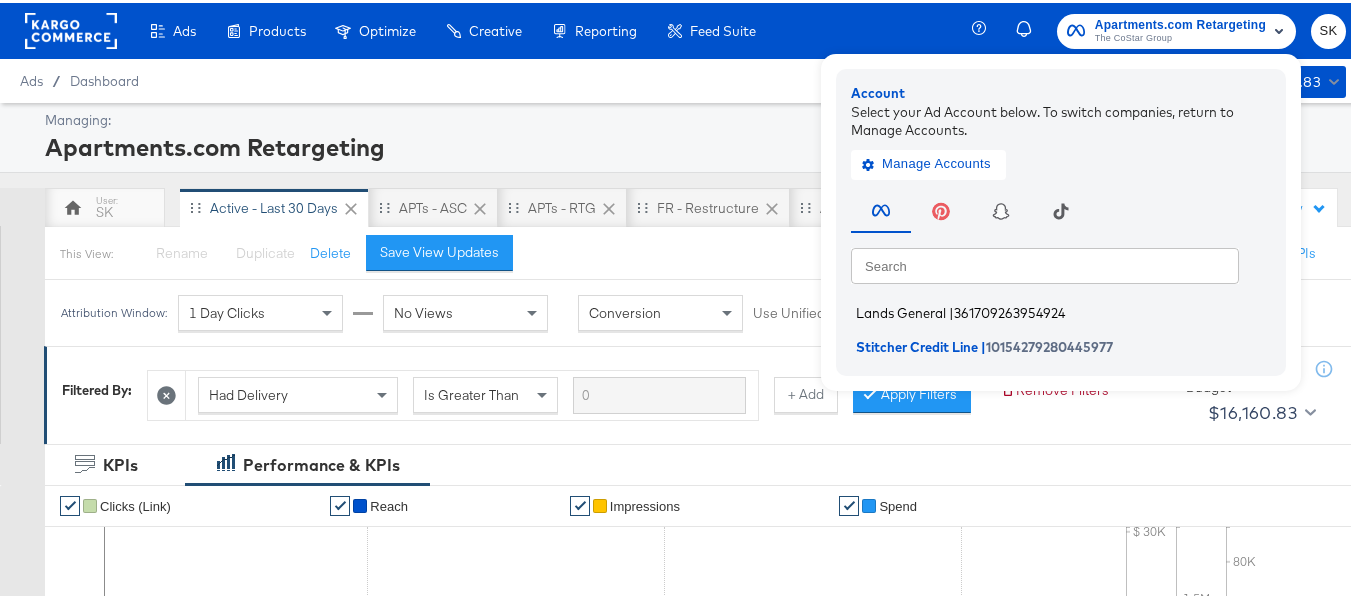click on "Lands General" at bounding box center (901, 310) 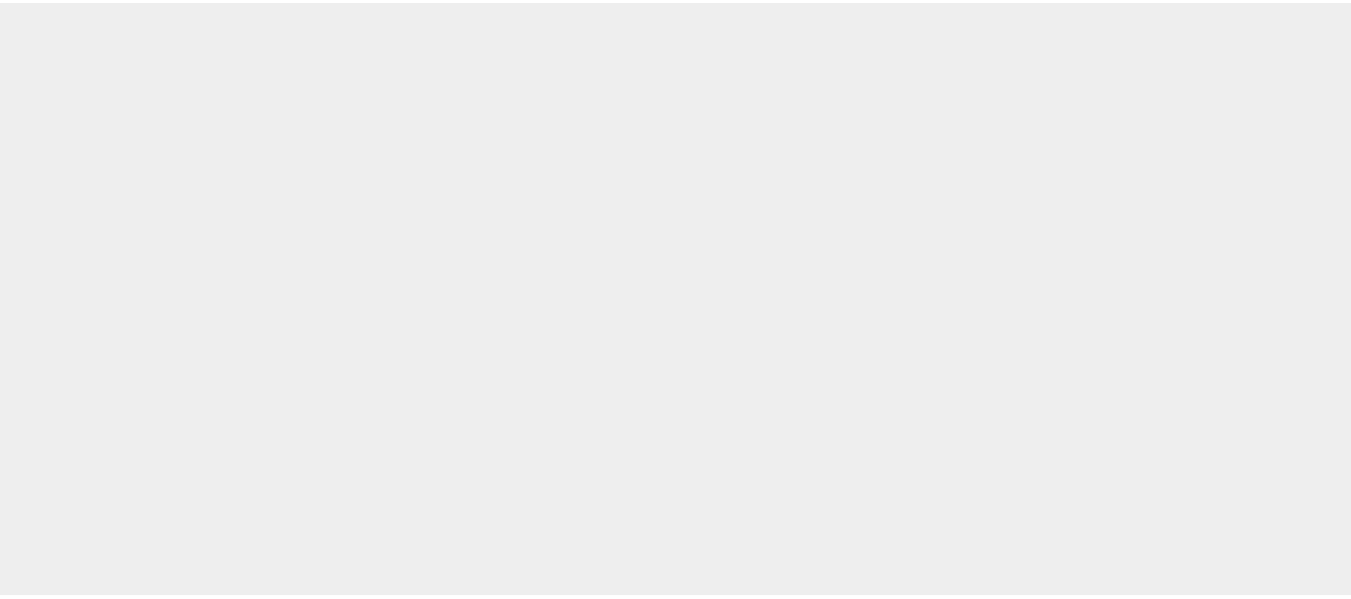 scroll, scrollTop: 0, scrollLeft: 0, axis: both 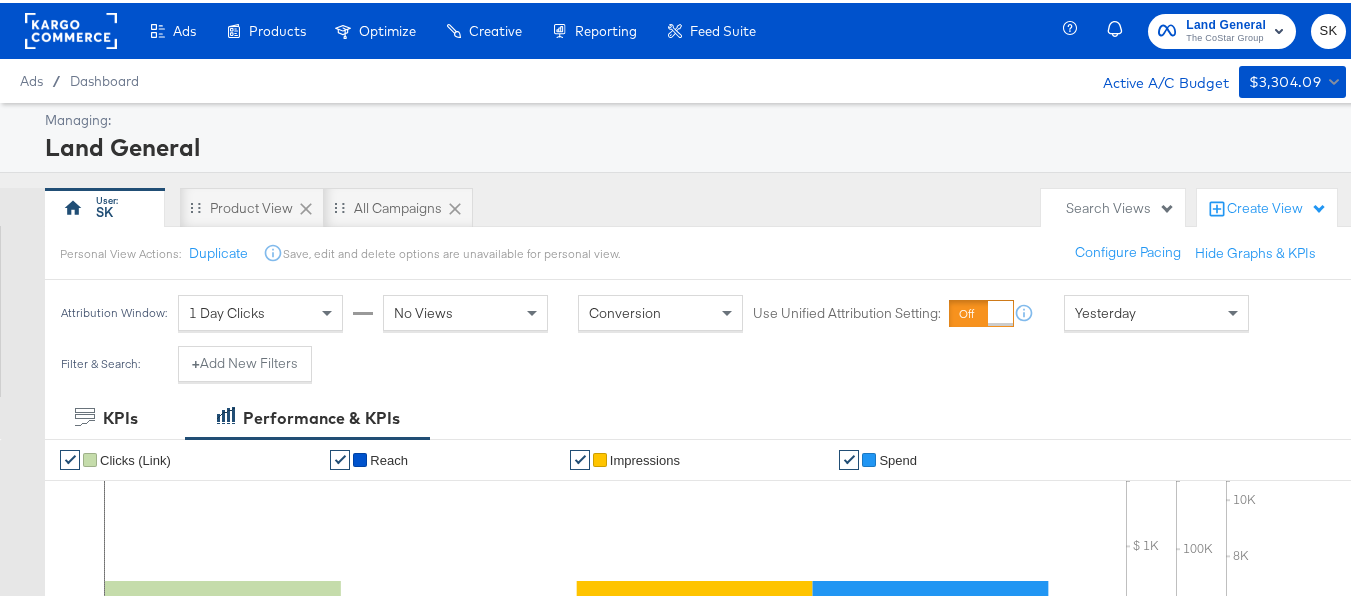 click on "Yesterday" at bounding box center [1105, 310] 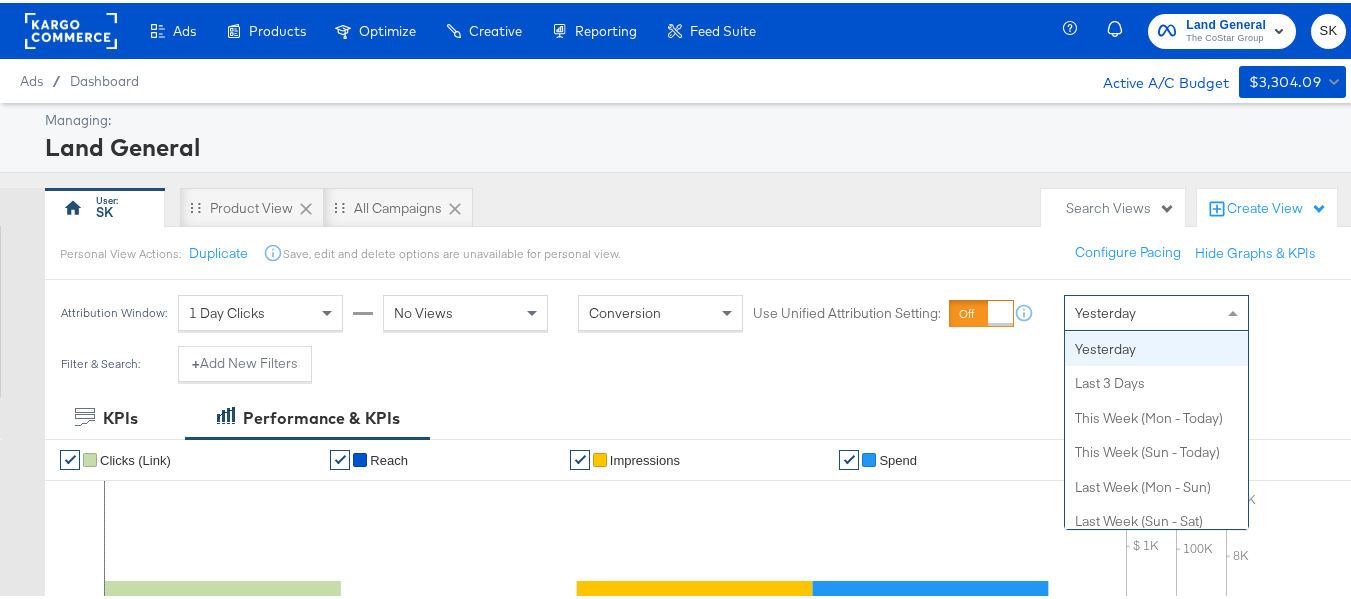 scroll, scrollTop: 0, scrollLeft: 0, axis: both 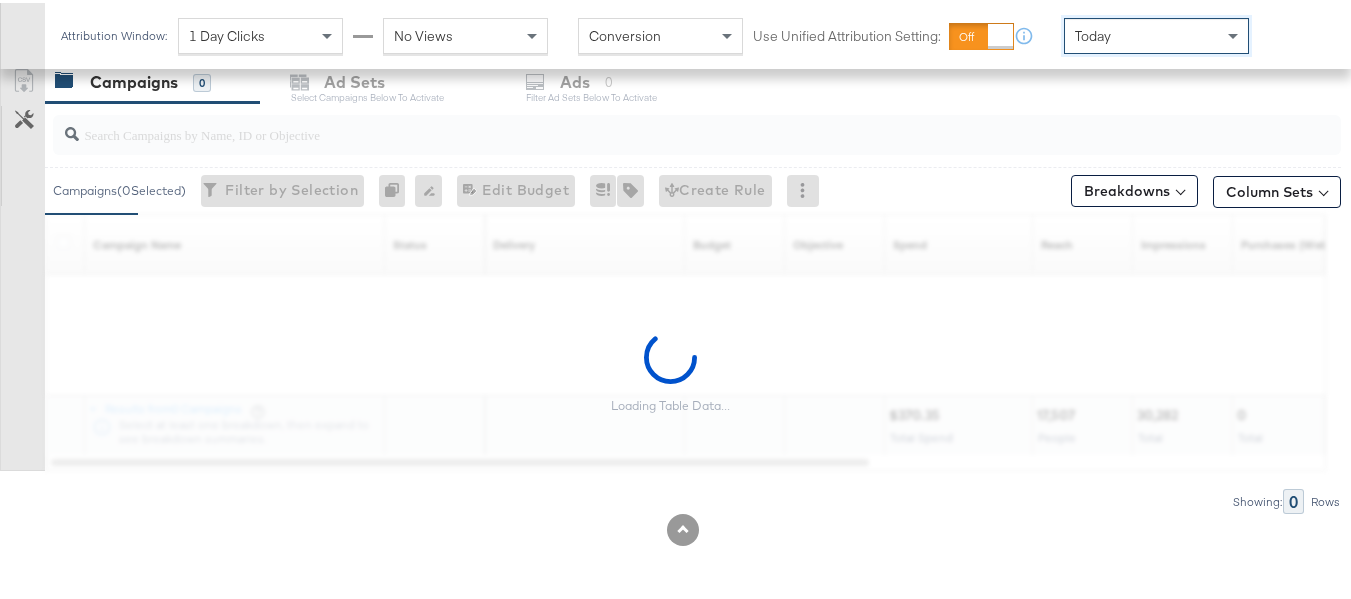 click at bounding box center (653, 123) 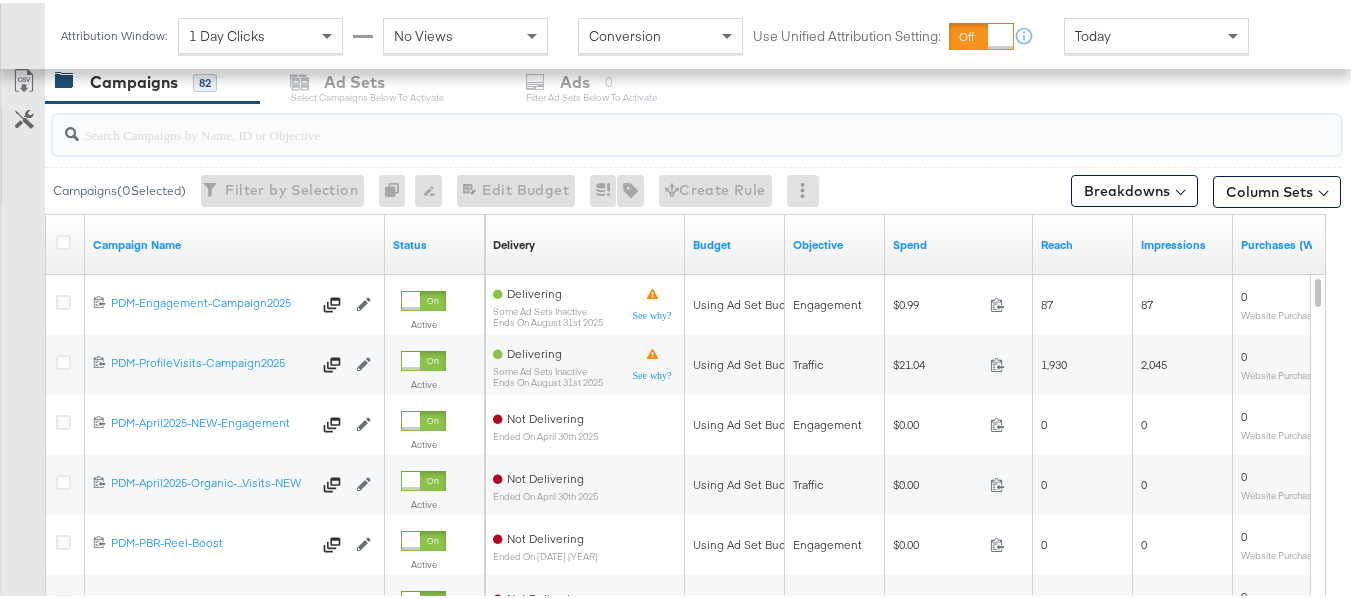 paste on "B2C_LAND_KC_RT_Sig_24" 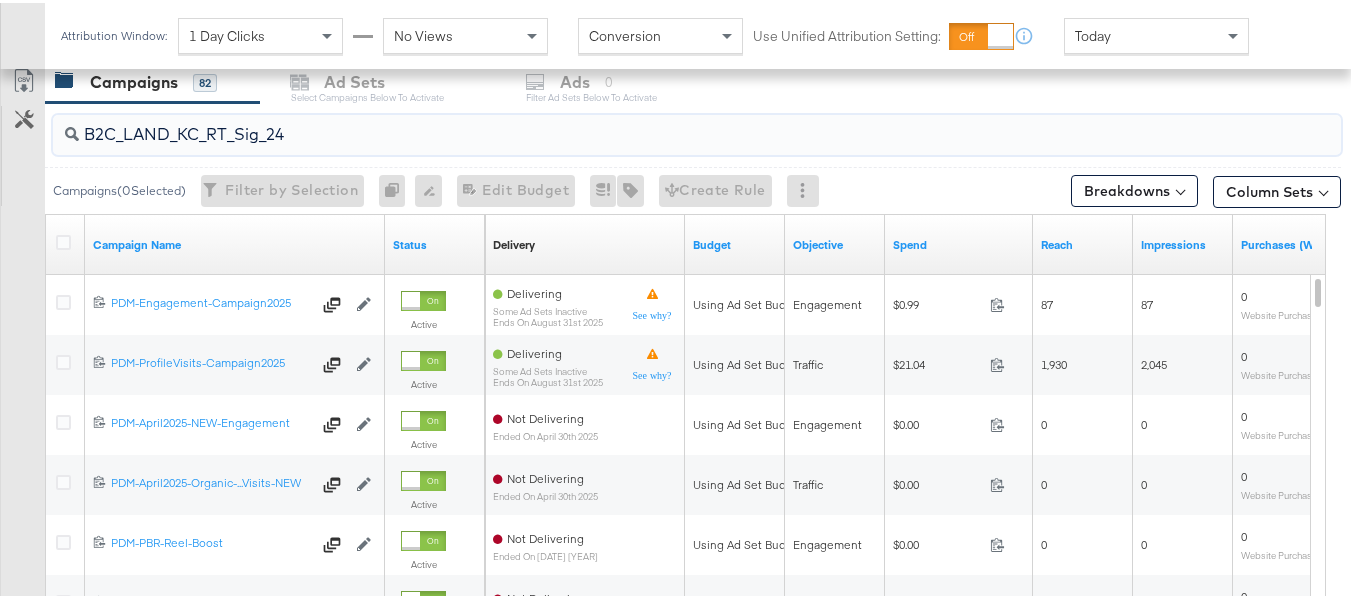 scroll, scrollTop: 798, scrollLeft: 0, axis: vertical 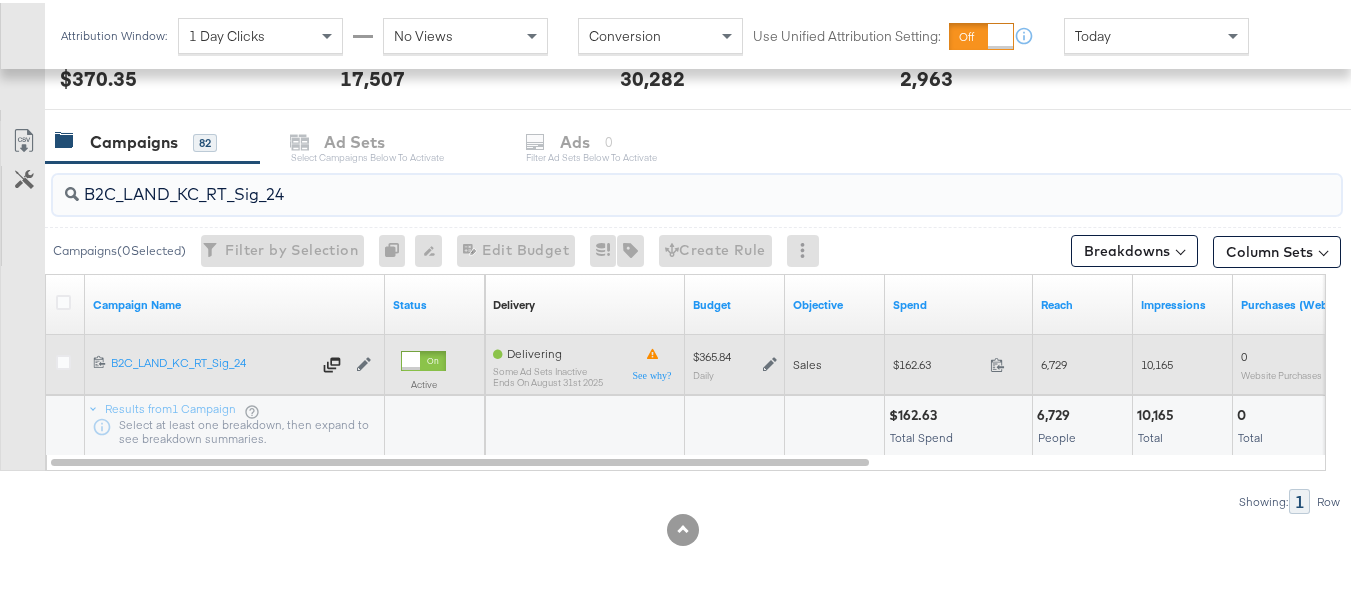 click on "$162.63" at bounding box center [937, 361] 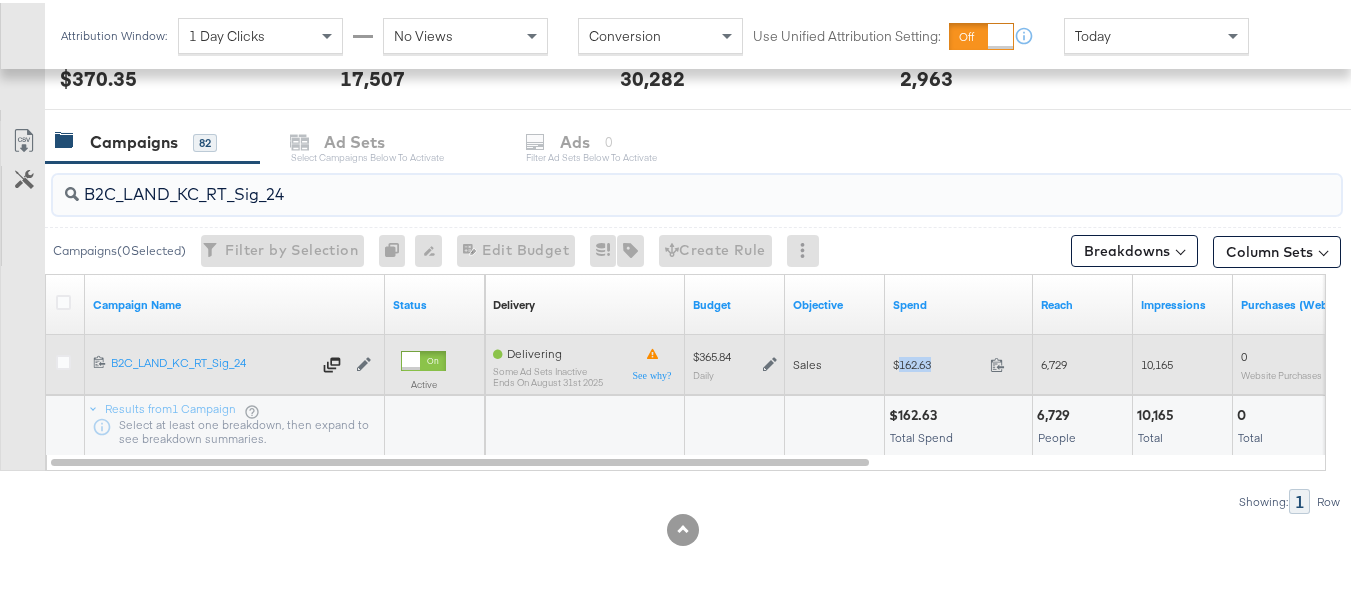 click on "$162.63" at bounding box center [937, 361] 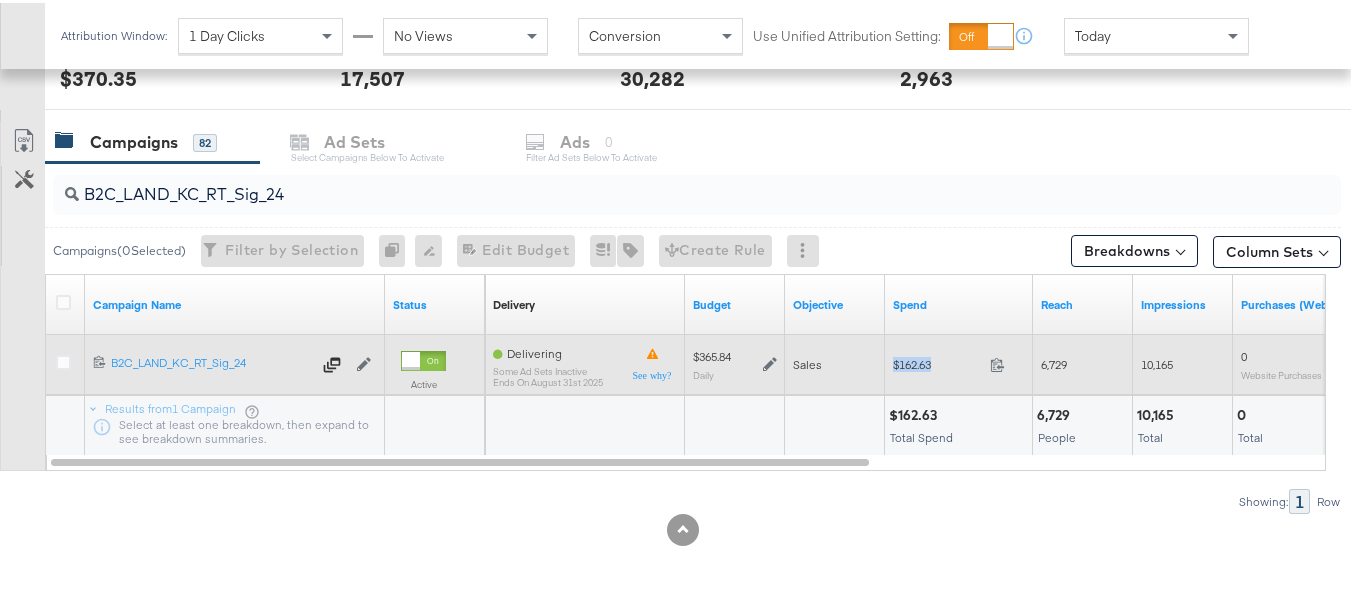 click on "$162.63" at bounding box center (937, 361) 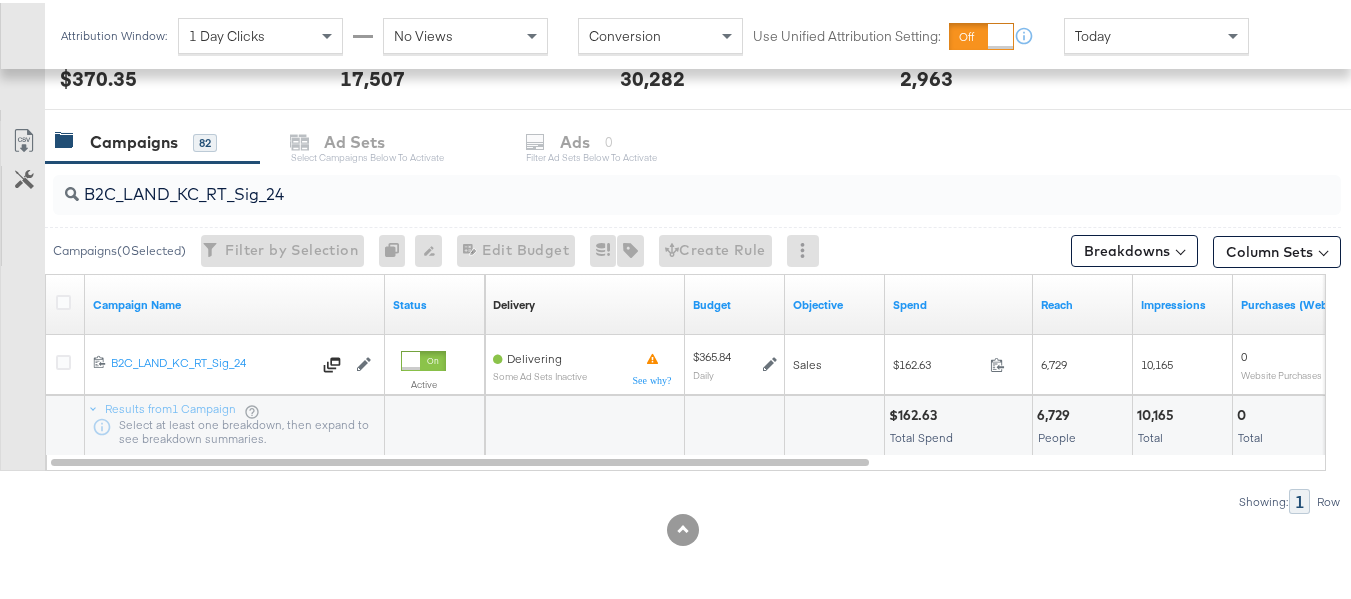 click on "B2C_LAND_KC_RT_Sig_24" at bounding box center [653, 183] 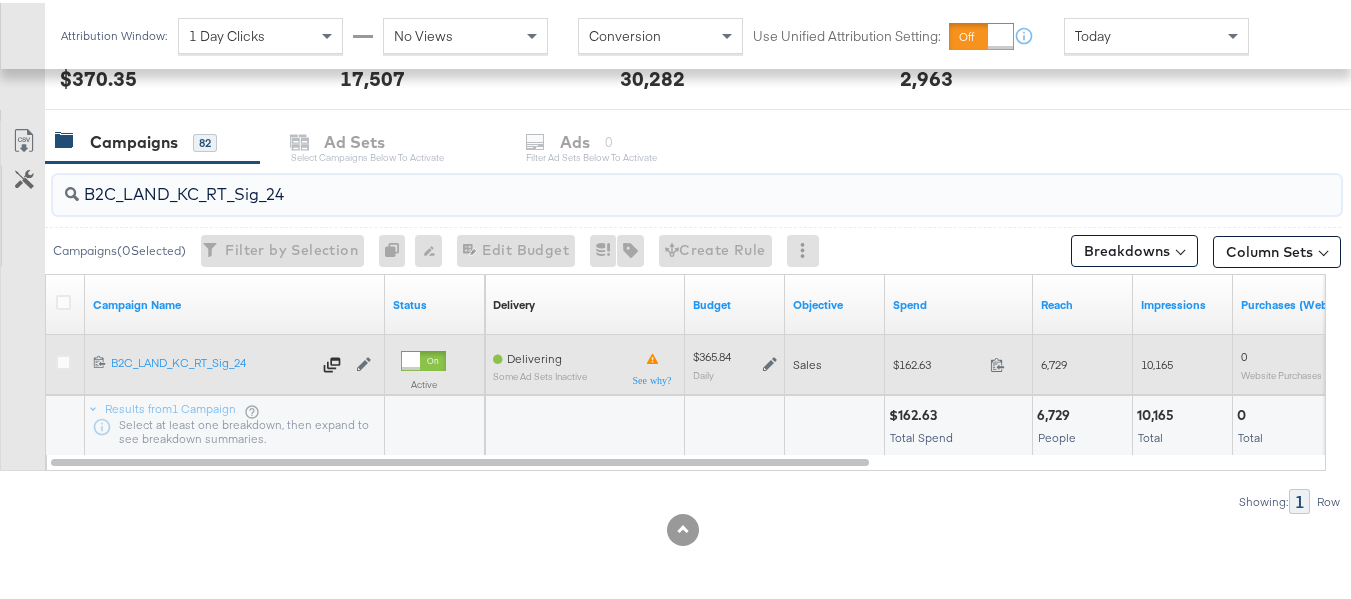 paste on "B_Ecommerce_KC_Retargeting_LW&LOA_Traffic" 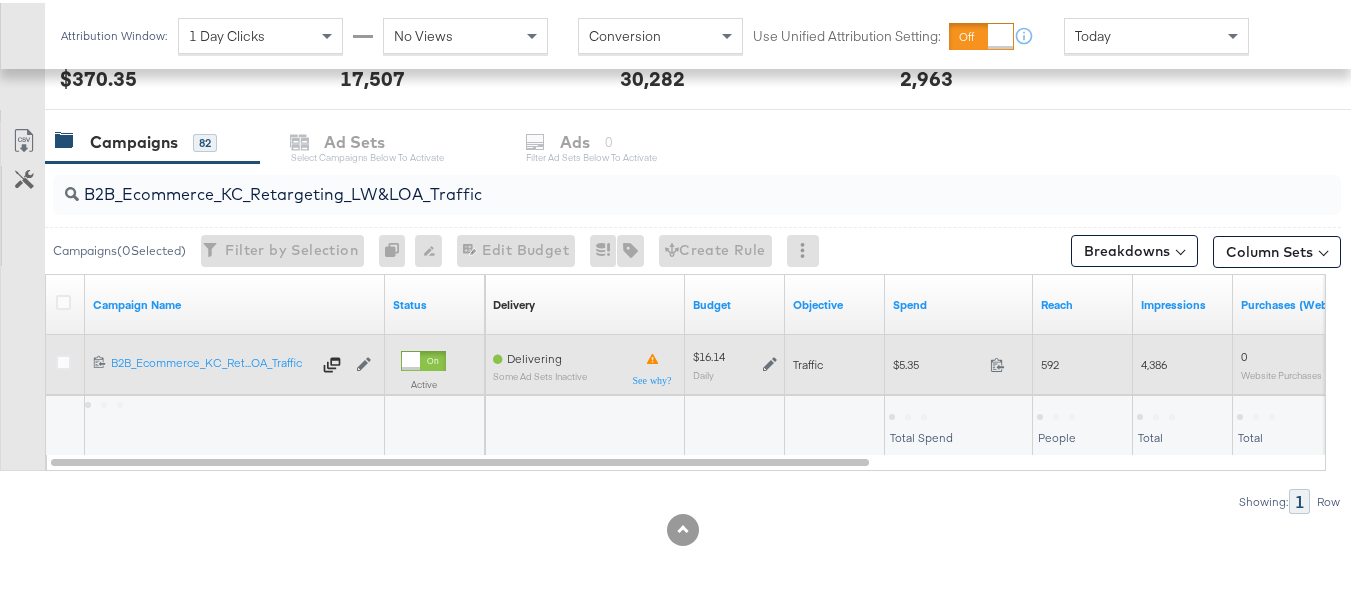 click on "$5.35   5.35" at bounding box center [959, 362] 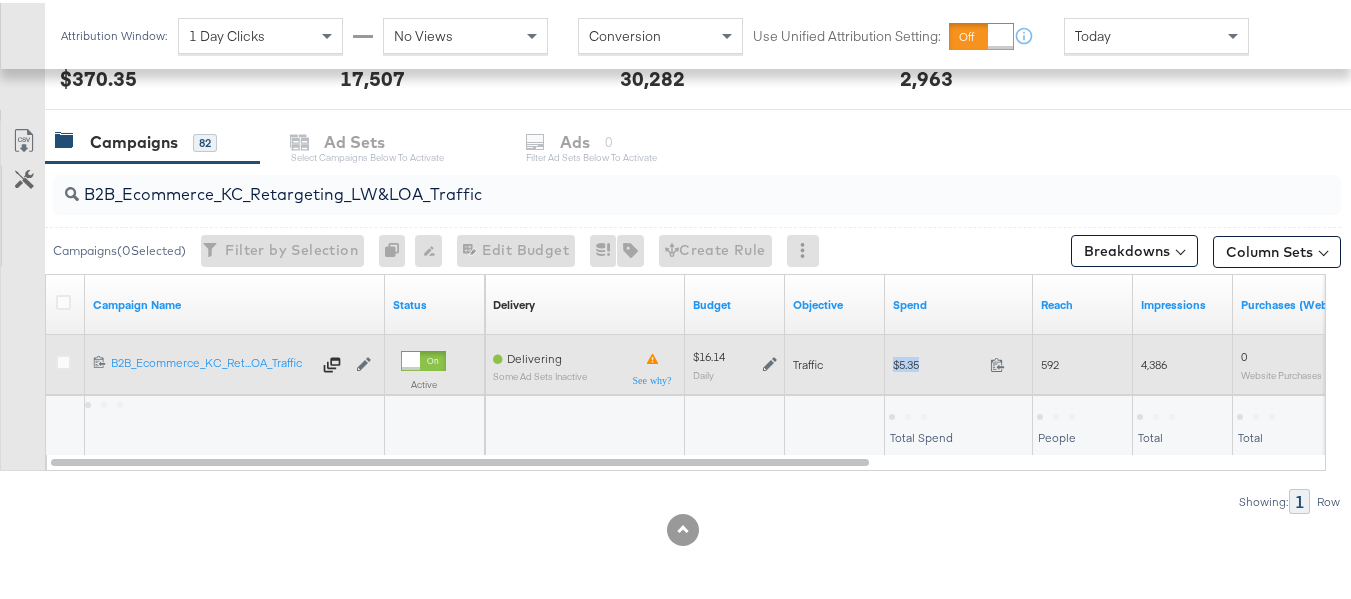 click on "$5.35   5.35" at bounding box center (959, 362) 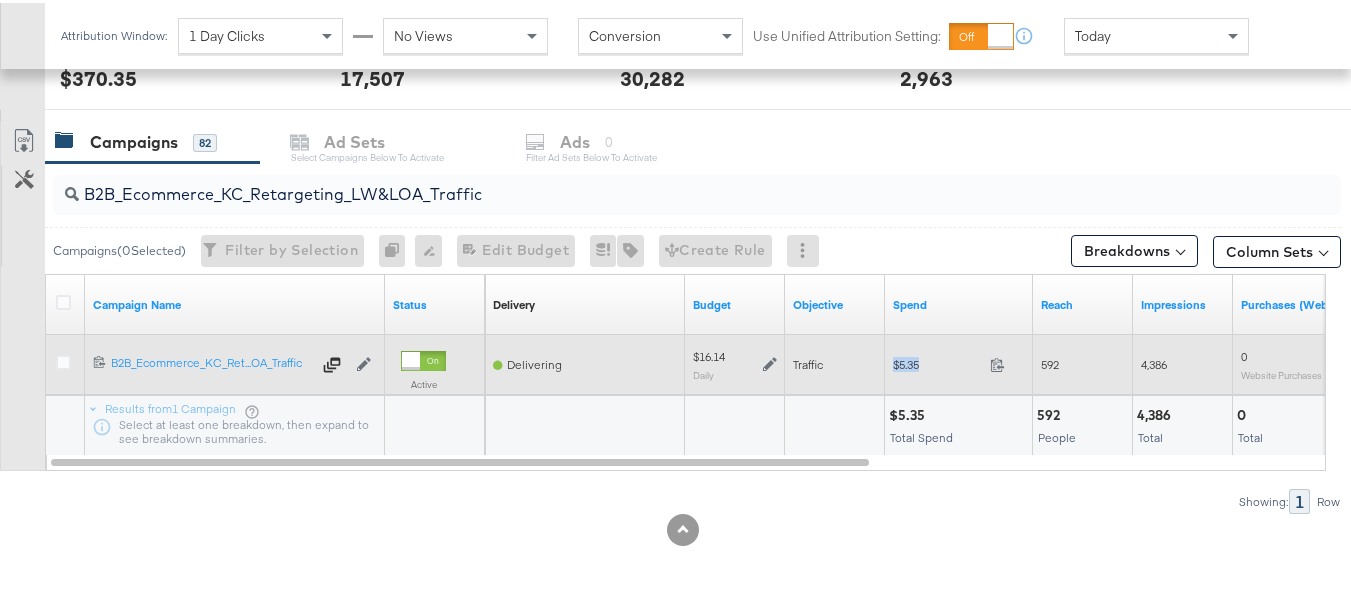 copy on "$5.35" 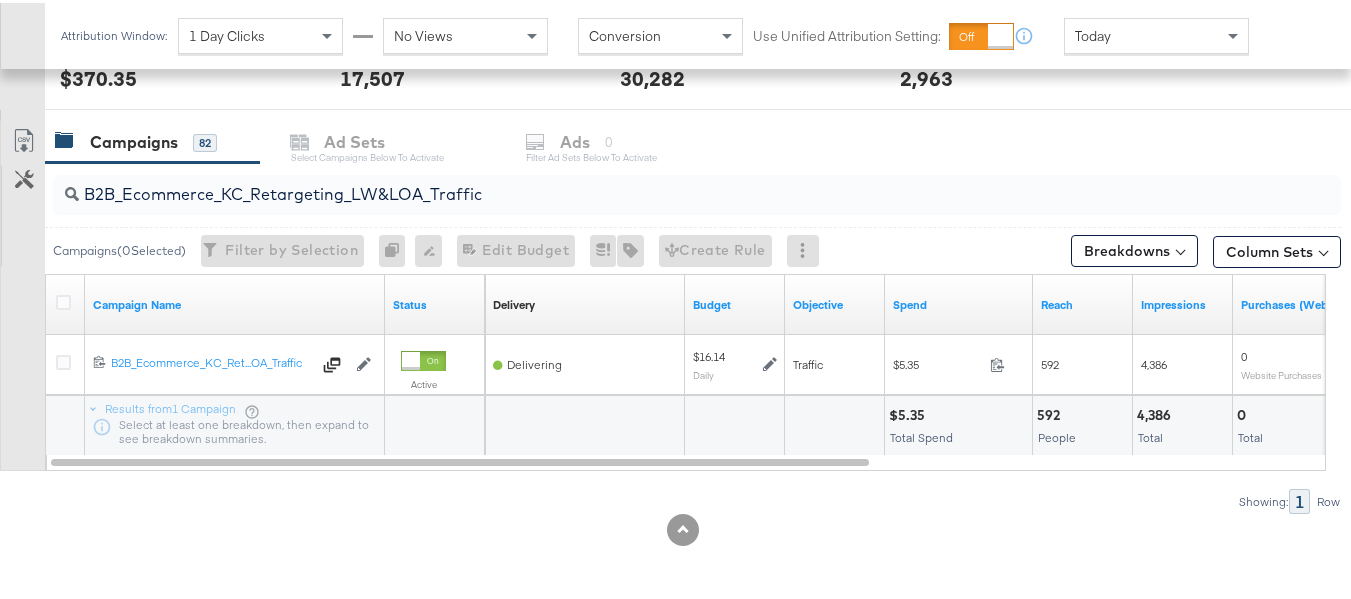 click on "B2B_Ecommerce_KC_Retargeting_LW&LOA_Traffic" at bounding box center (653, 183) 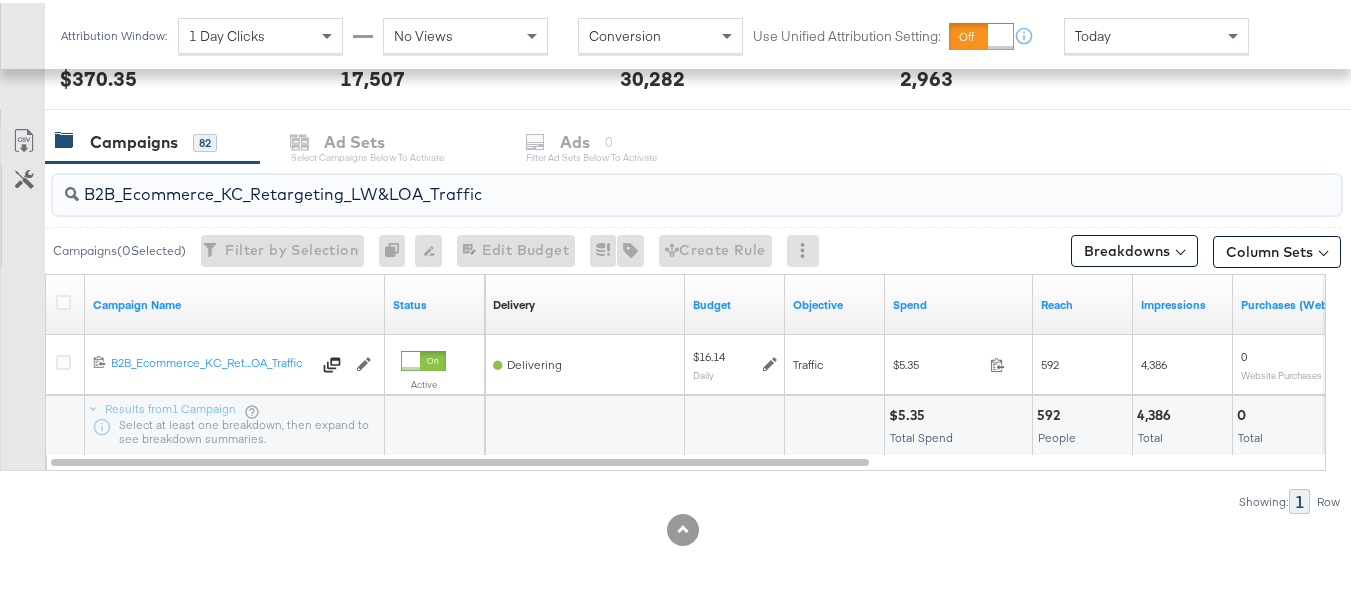 paste on "KC_Retargeting_Prospects & Clients_Conversions" 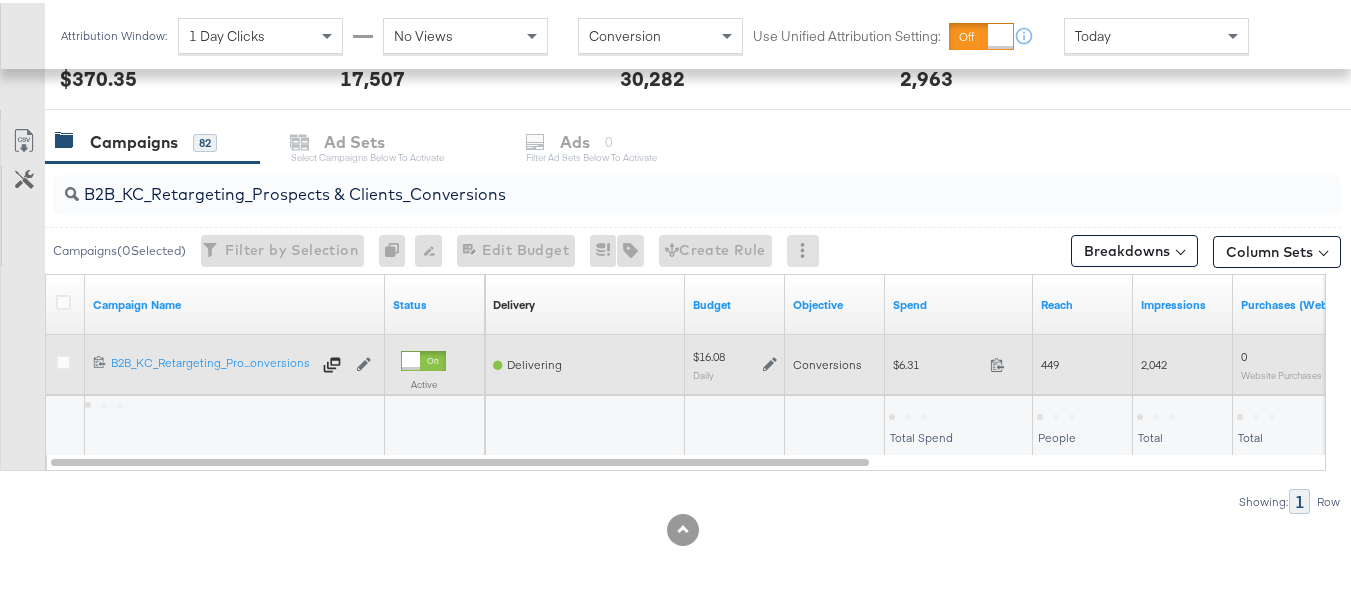 click on "$6.31" at bounding box center (937, 361) 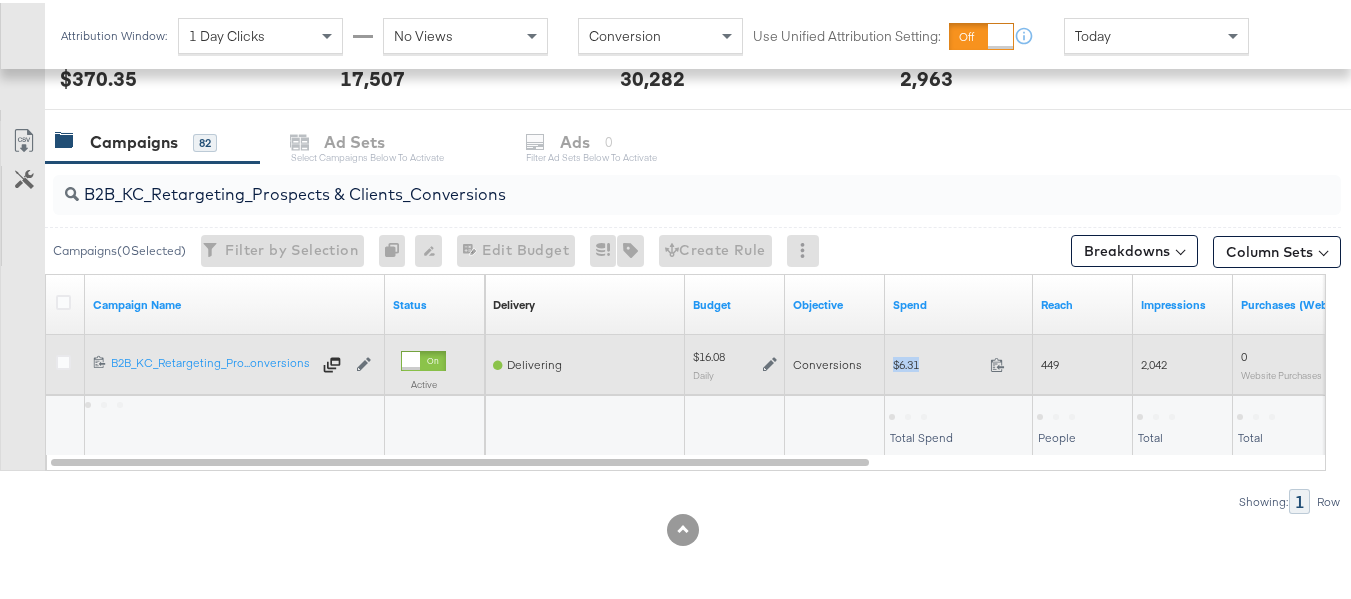 click on "$6.31" at bounding box center (937, 361) 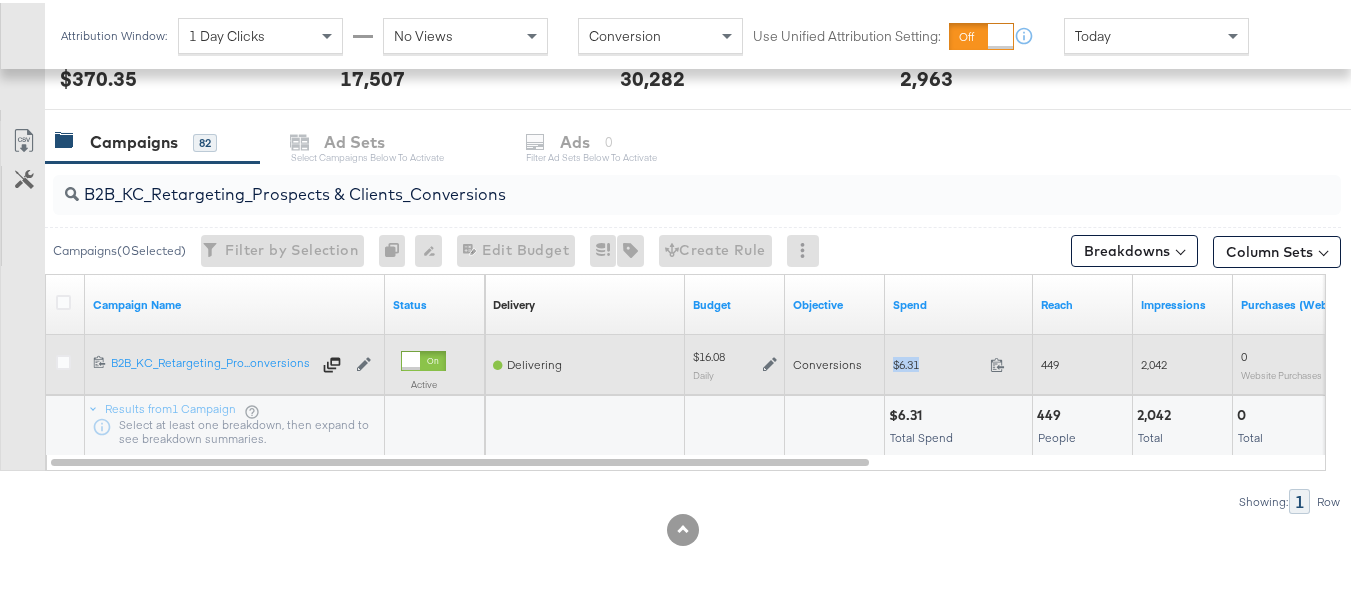 copy on "$6.31" 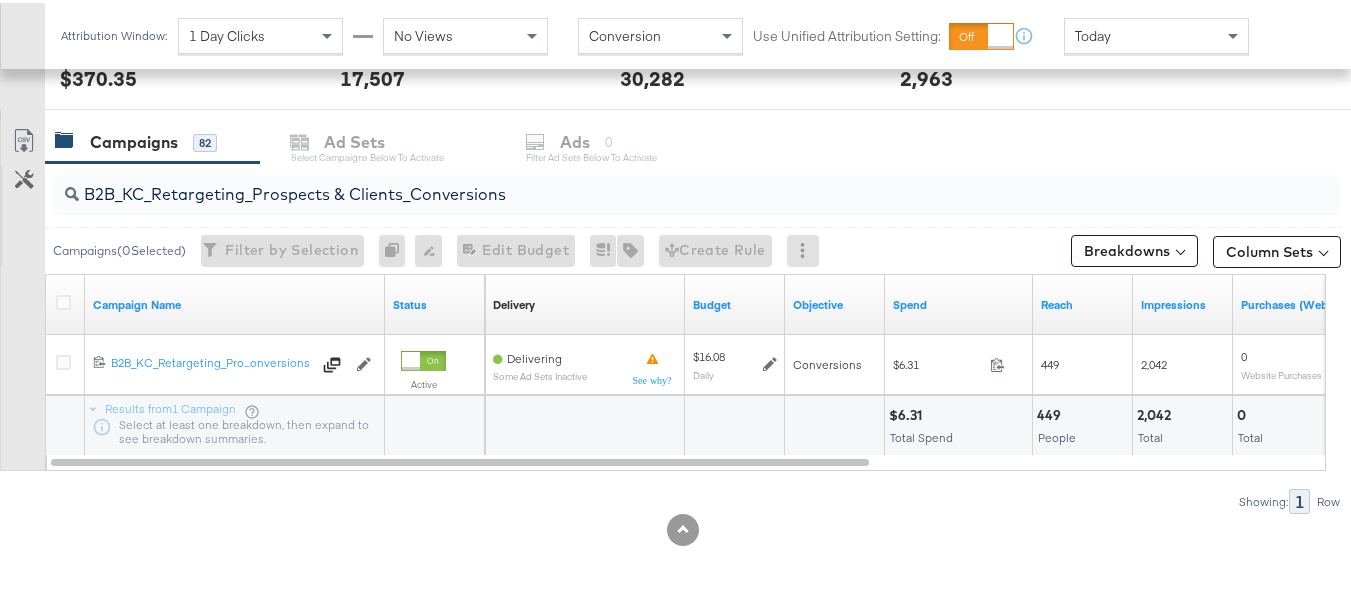 click on "B2B_KC_Retargeting_Prospects & Clients_Conversions" at bounding box center (653, 183) 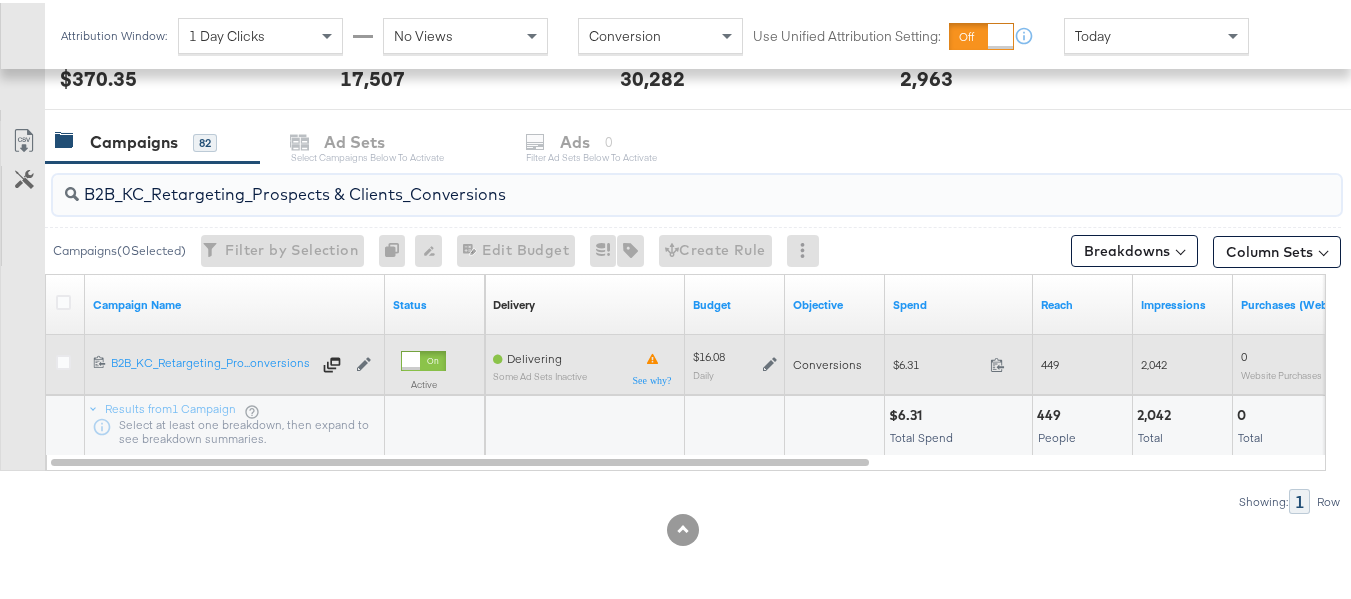 paste on "C_LAND_KC_Pros_Sig" 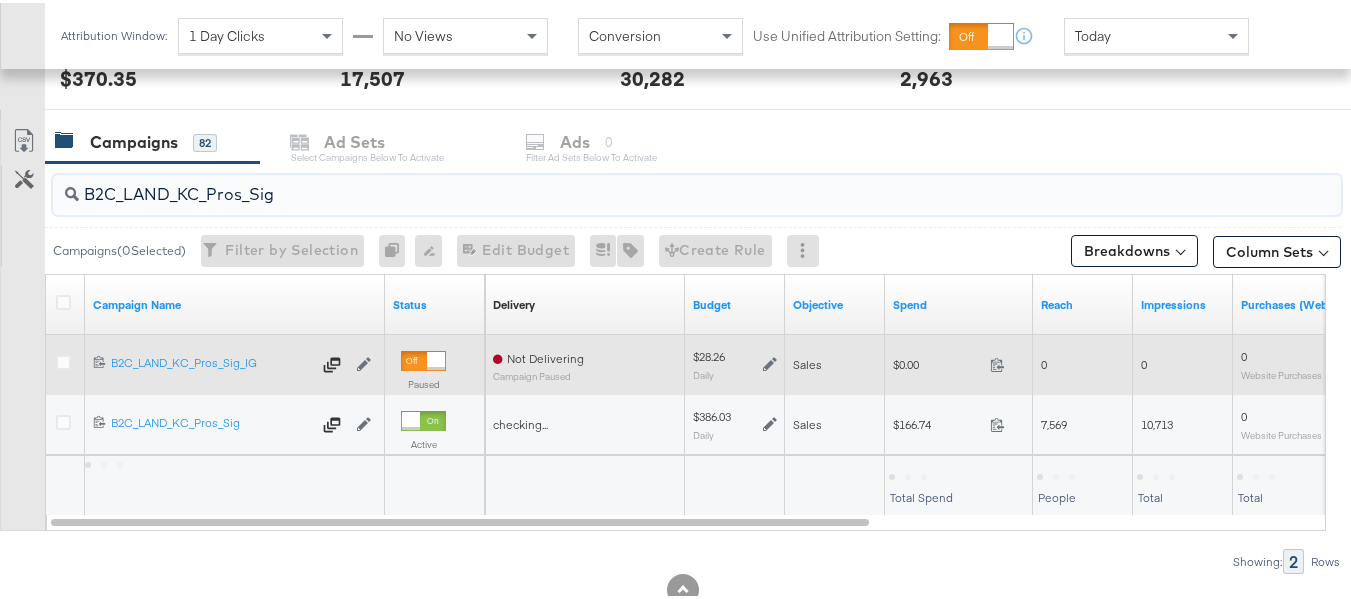 type on "B2C_LAND_KC_Pros_Sig" 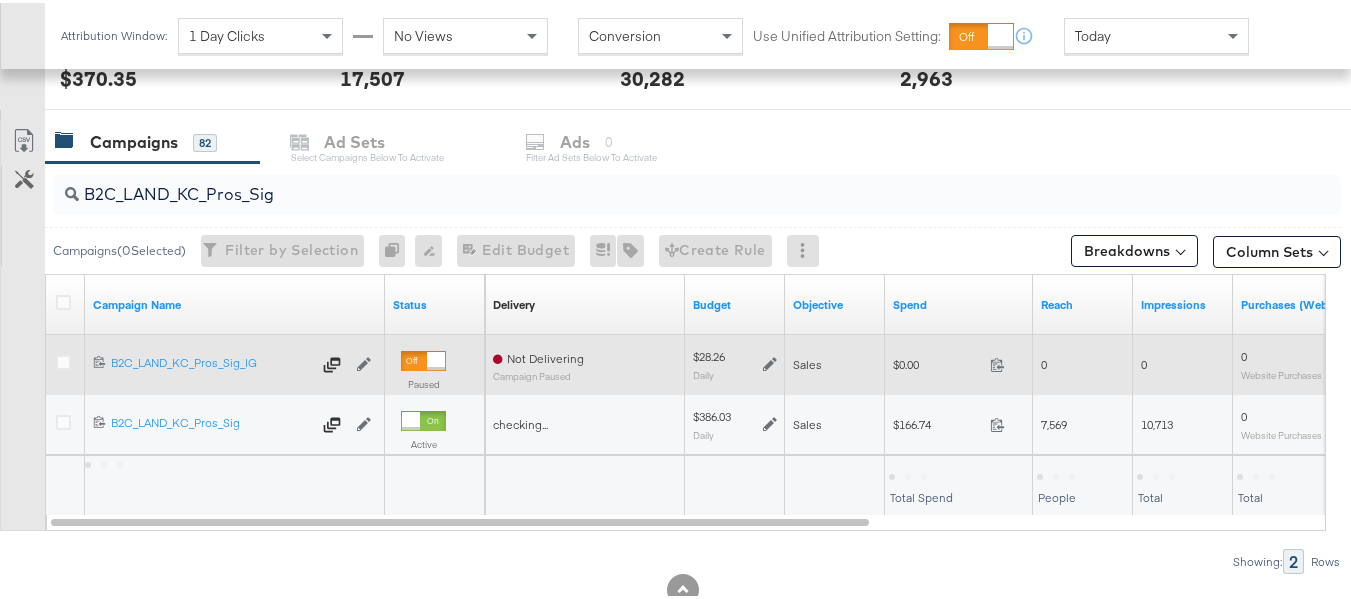 click on "$0.00   0" at bounding box center [959, 361] 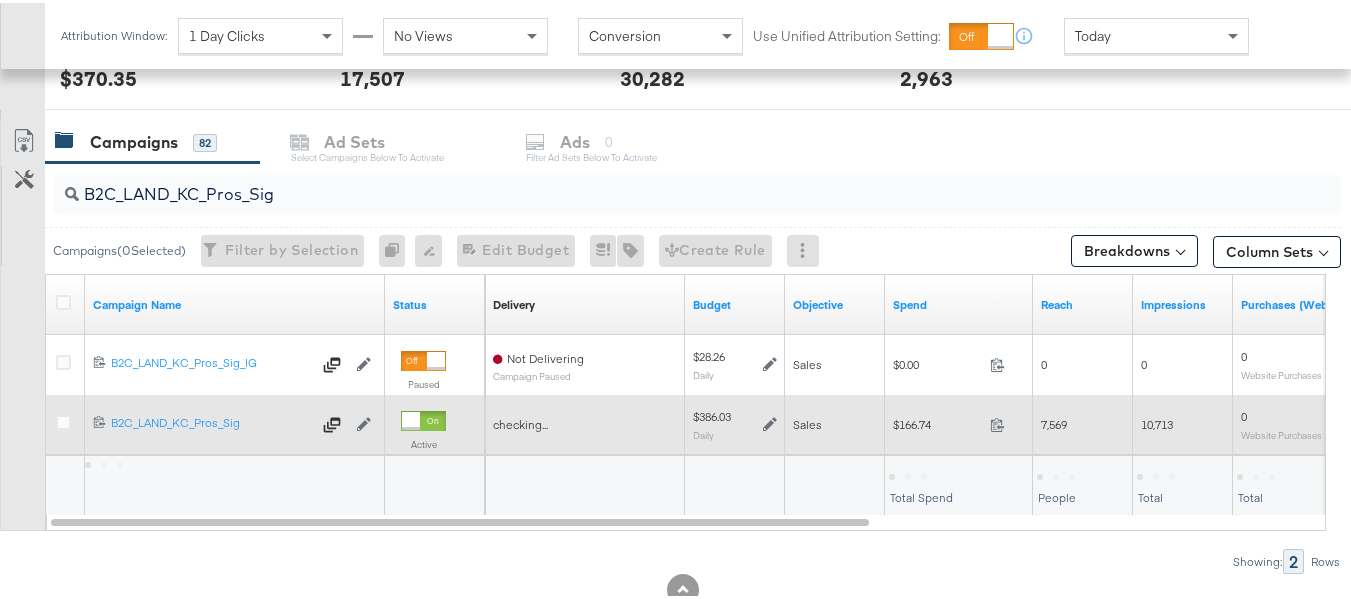 click on "$166.74   166.74" at bounding box center [959, 421] 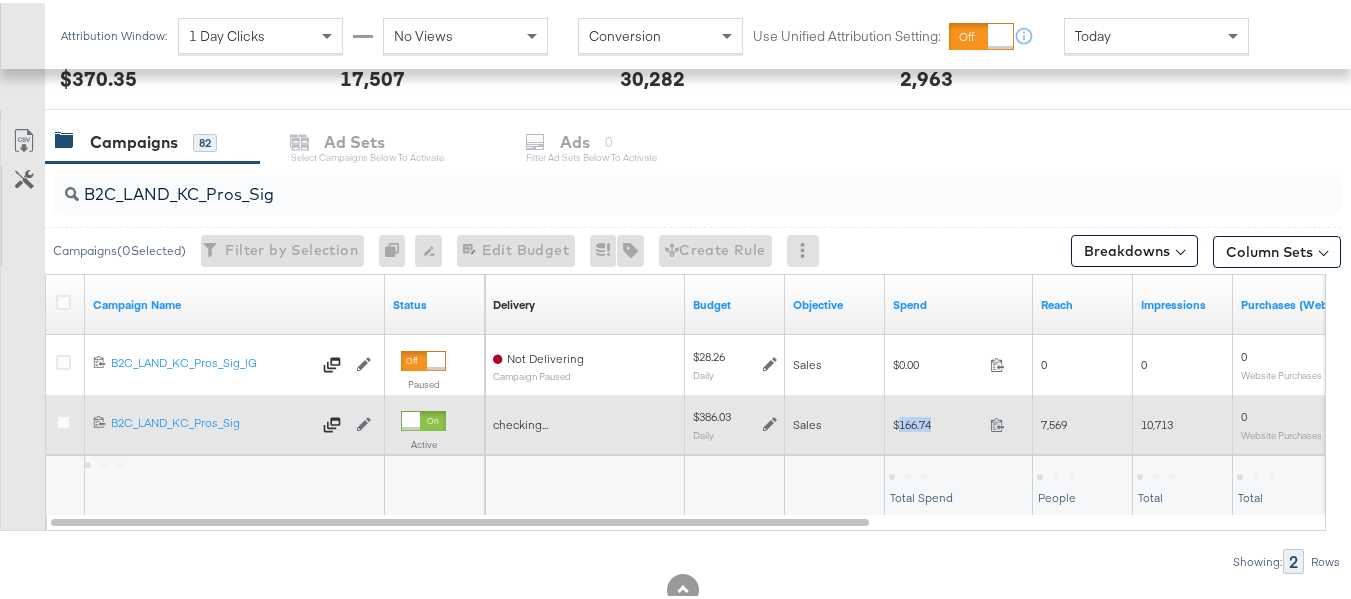 click on "$166.74   166.74" at bounding box center (959, 421) 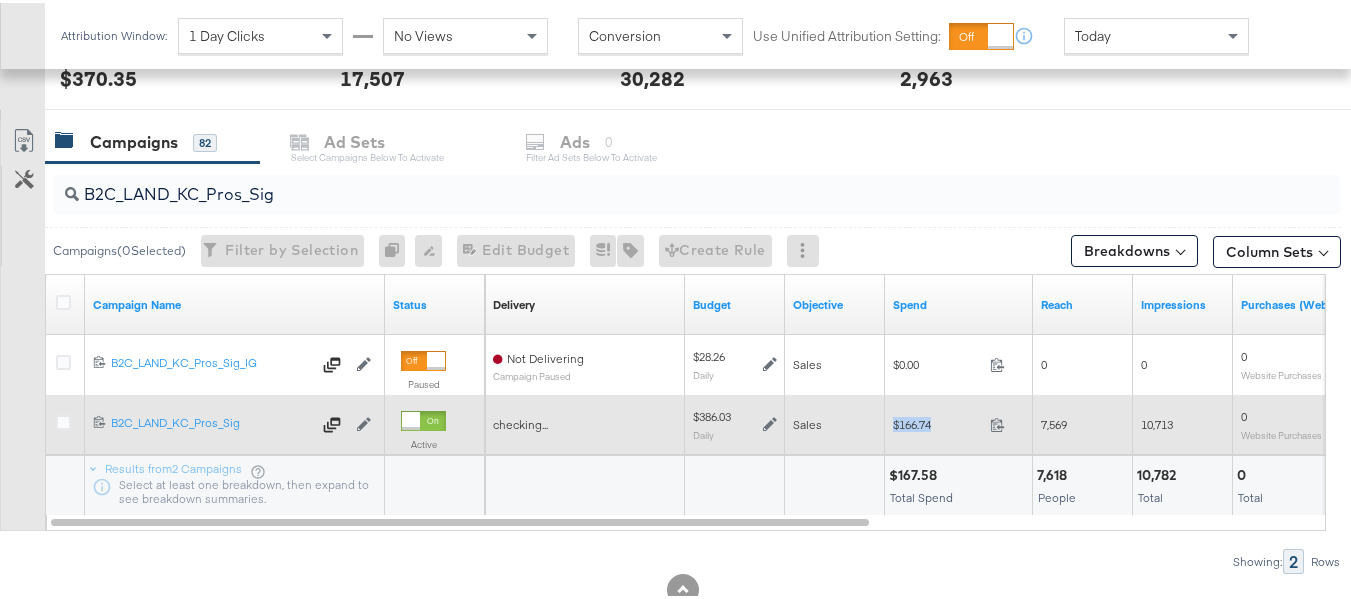 click on "$166.74   166.74" at bounding box center (959, 421) 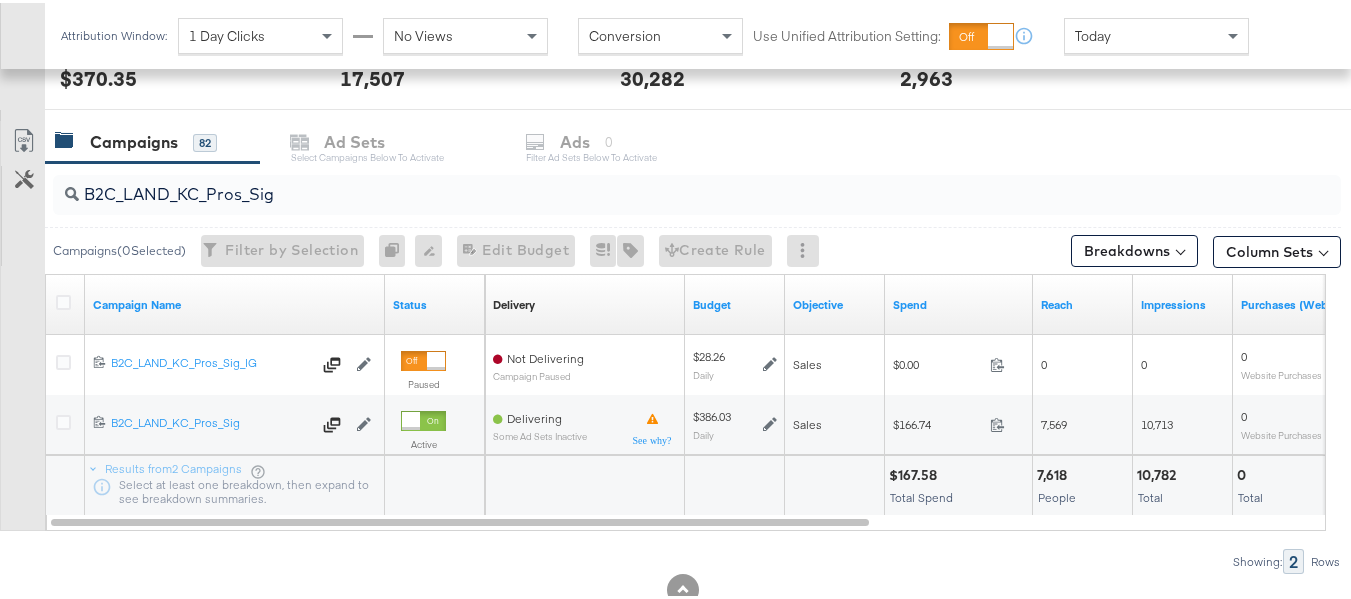 click at bounding box center [584, 483] 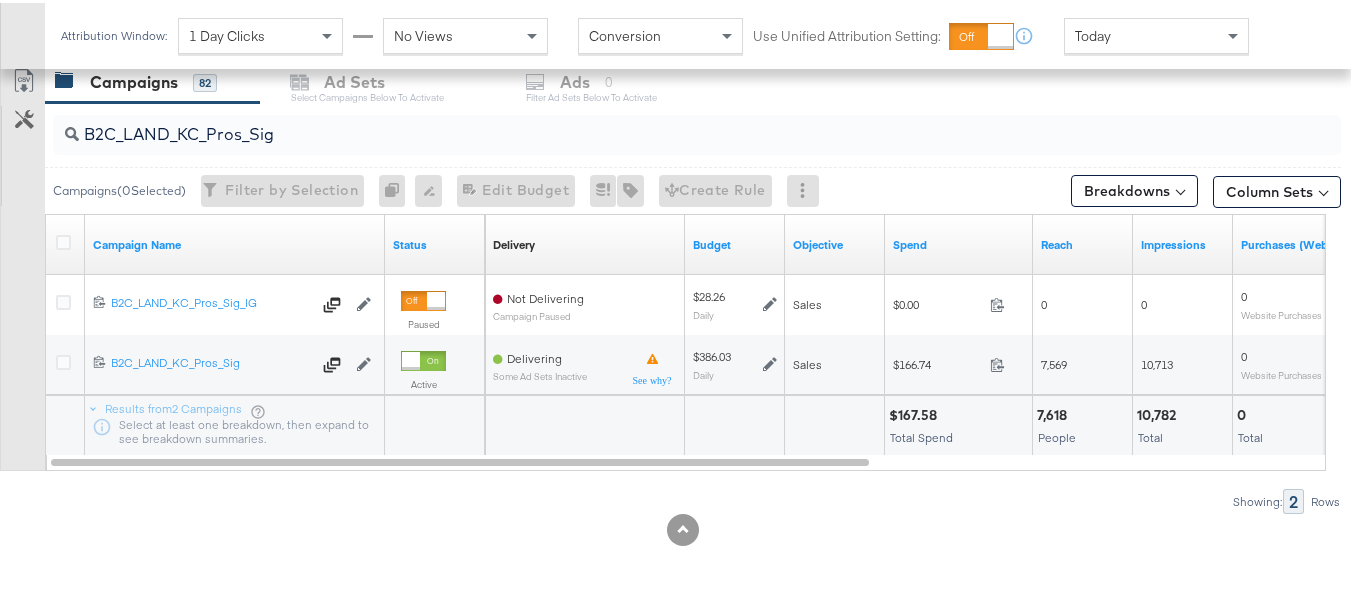 scroll, scrollTop: 0, scrollLeft: 0, axis: both 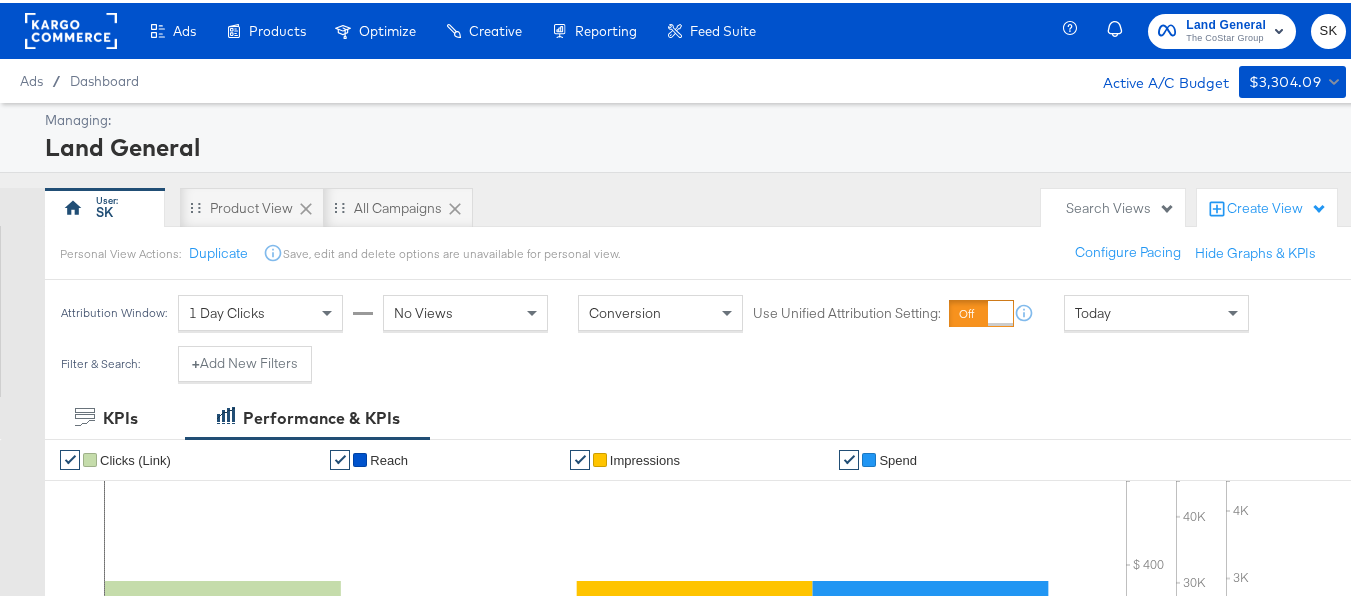click on "The CoStar Group" at bounding box center (1226, 36) 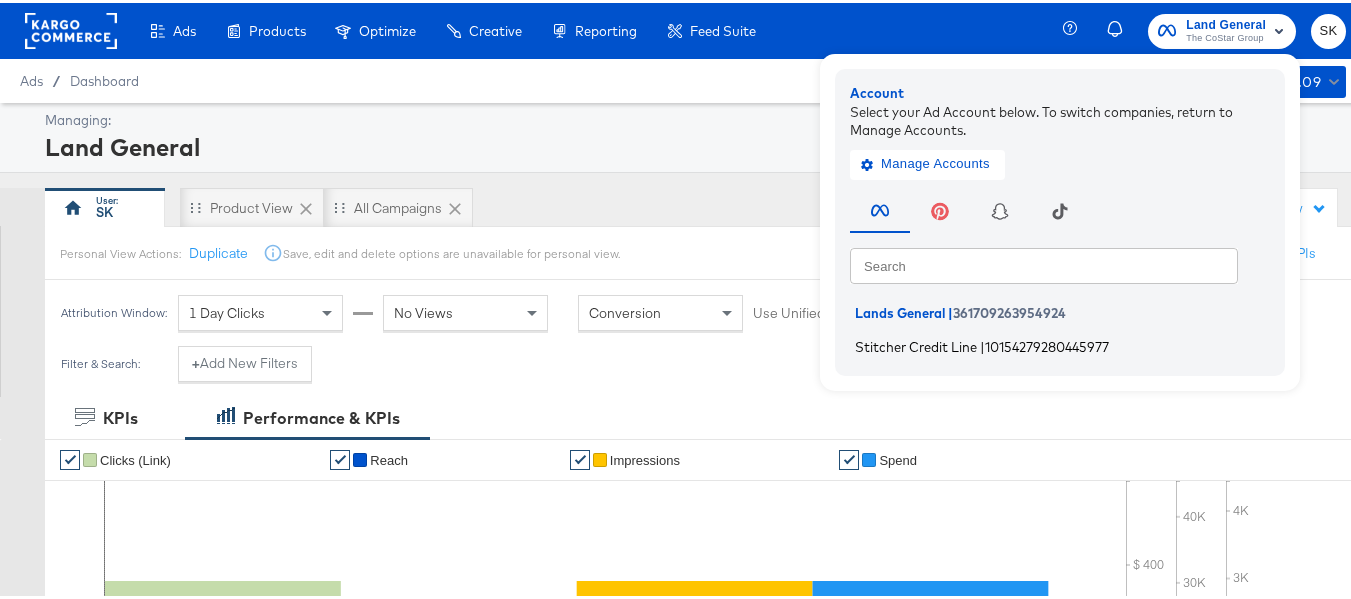 click on "Stitcher Credit Line" at bounding box center [916, 343] 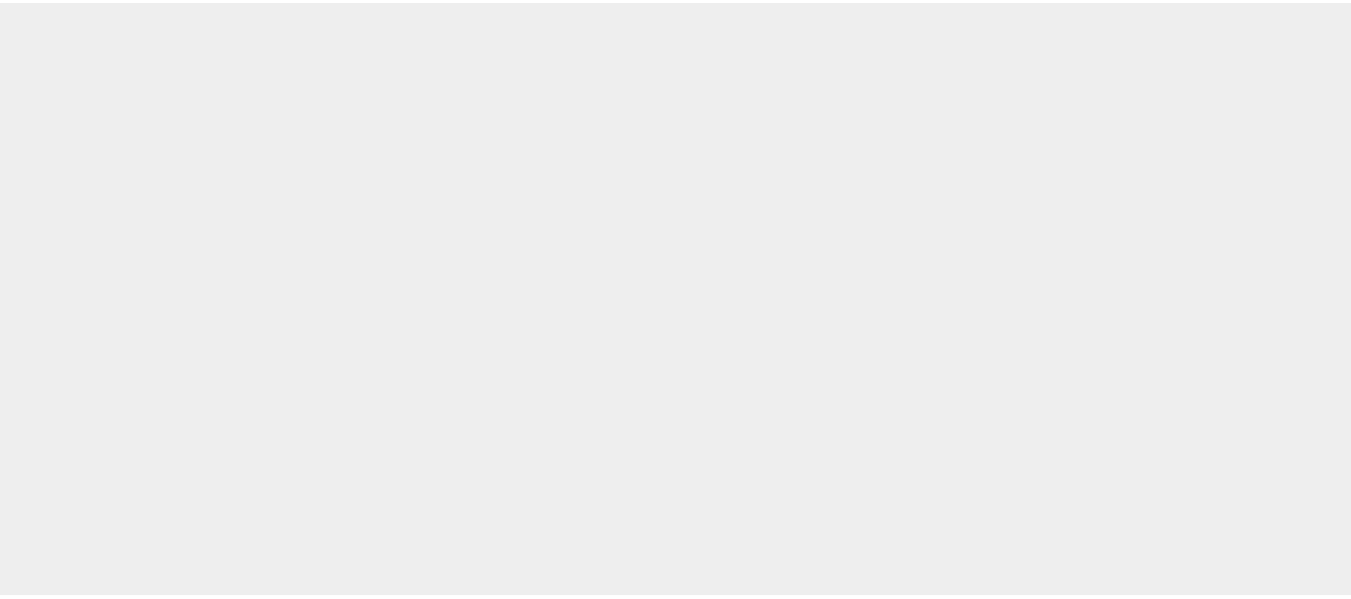 scroll, scrollTop: 0, scrollLeft: 0, axis: both 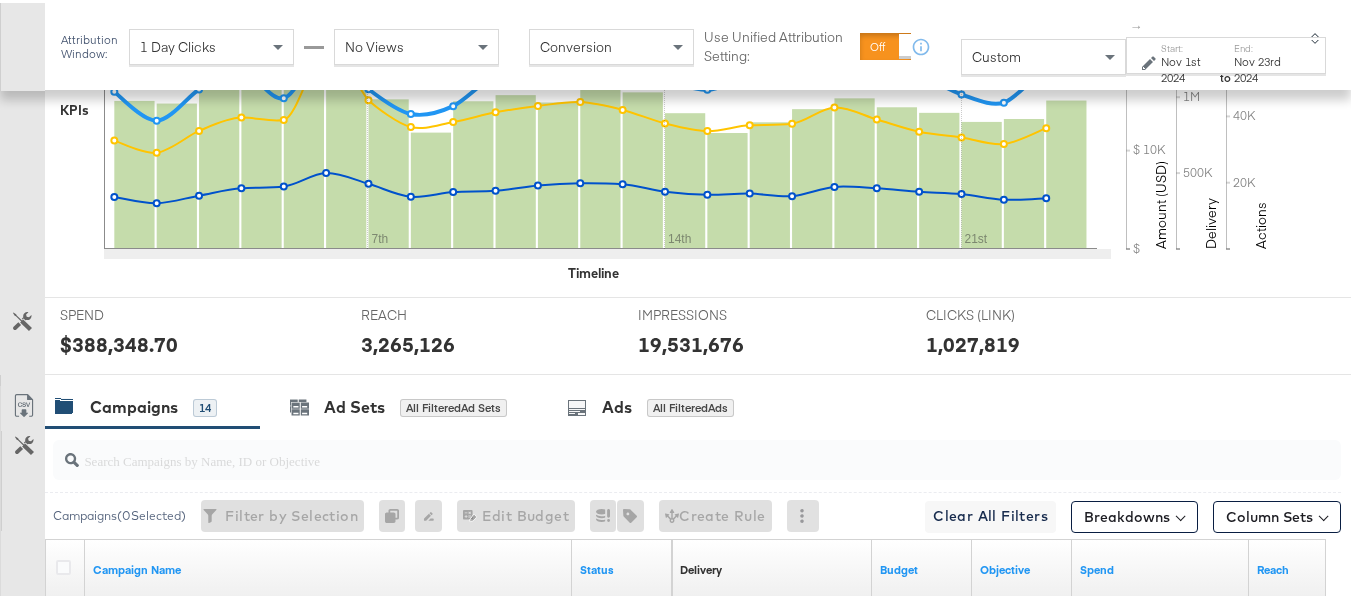 click on "Custom" at bounding box center [1043, 54] 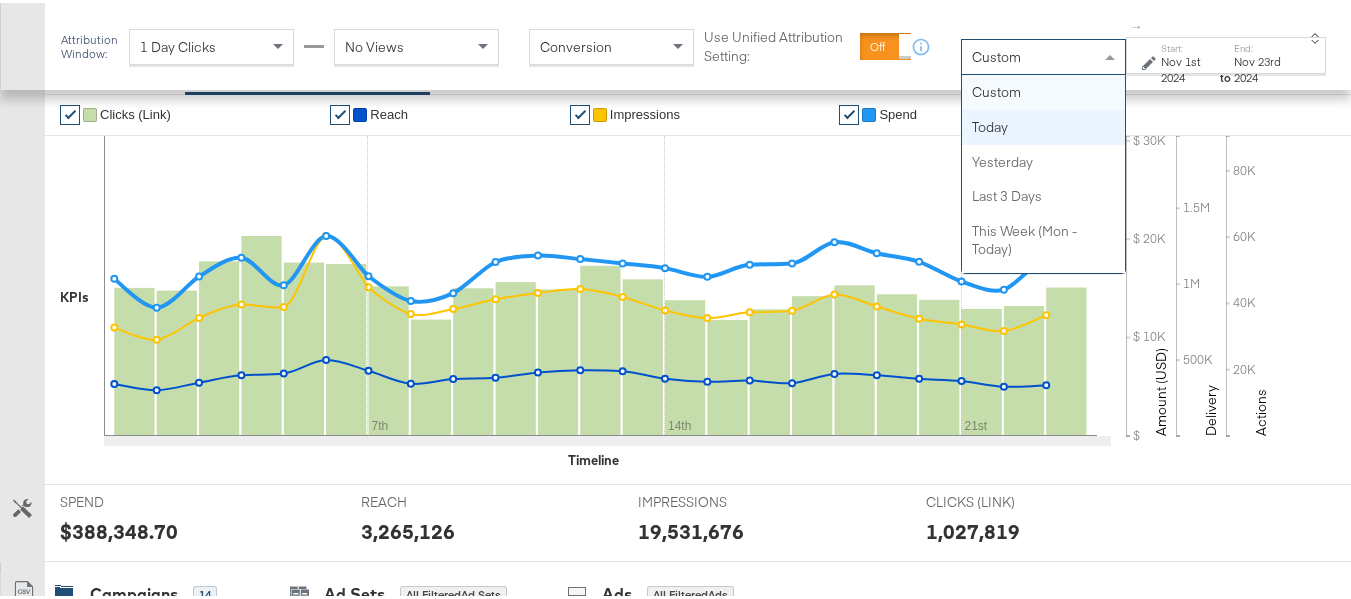 scroll, scrollTop: 100, scrollLeft: 0, axis: vertical 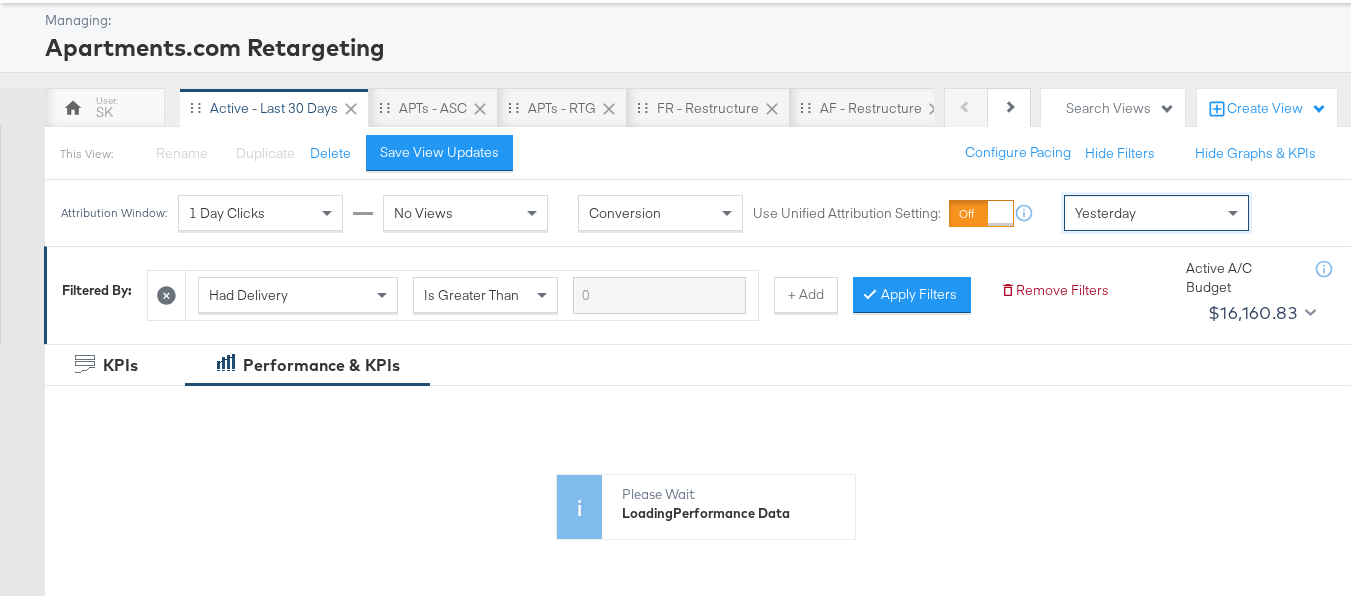 click on "Yesterday" at bounding box center (1105, 210) 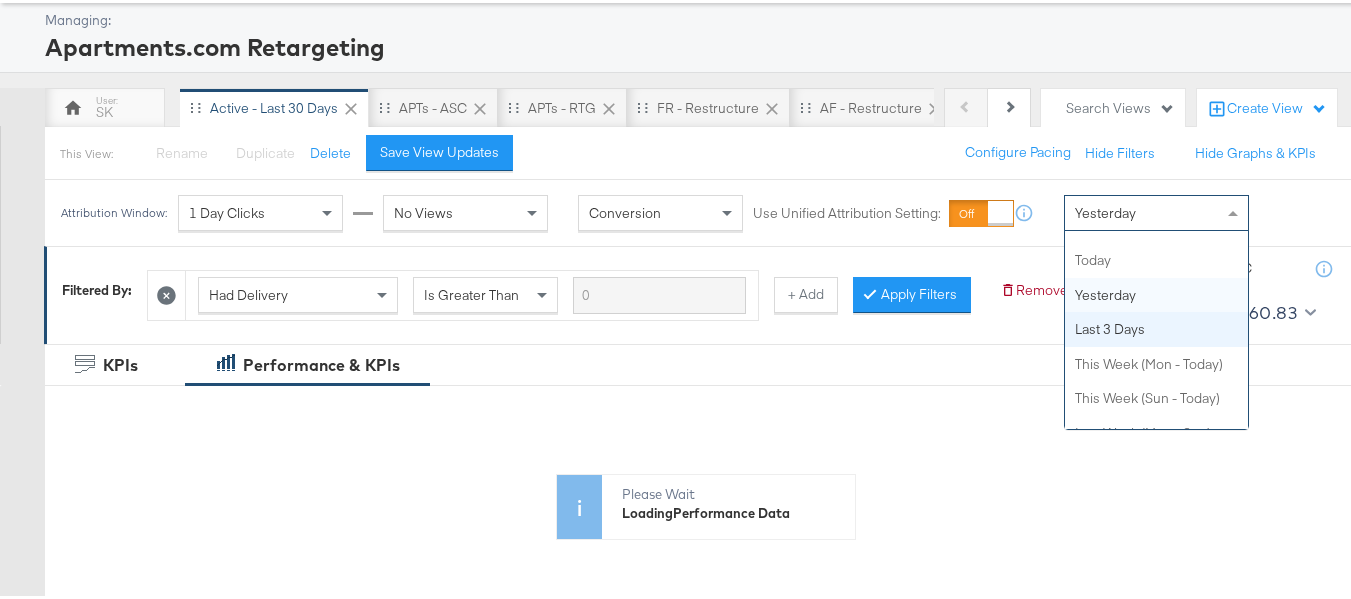 scroll, scrollTop: 0, scrollLeft: 0, axis: both 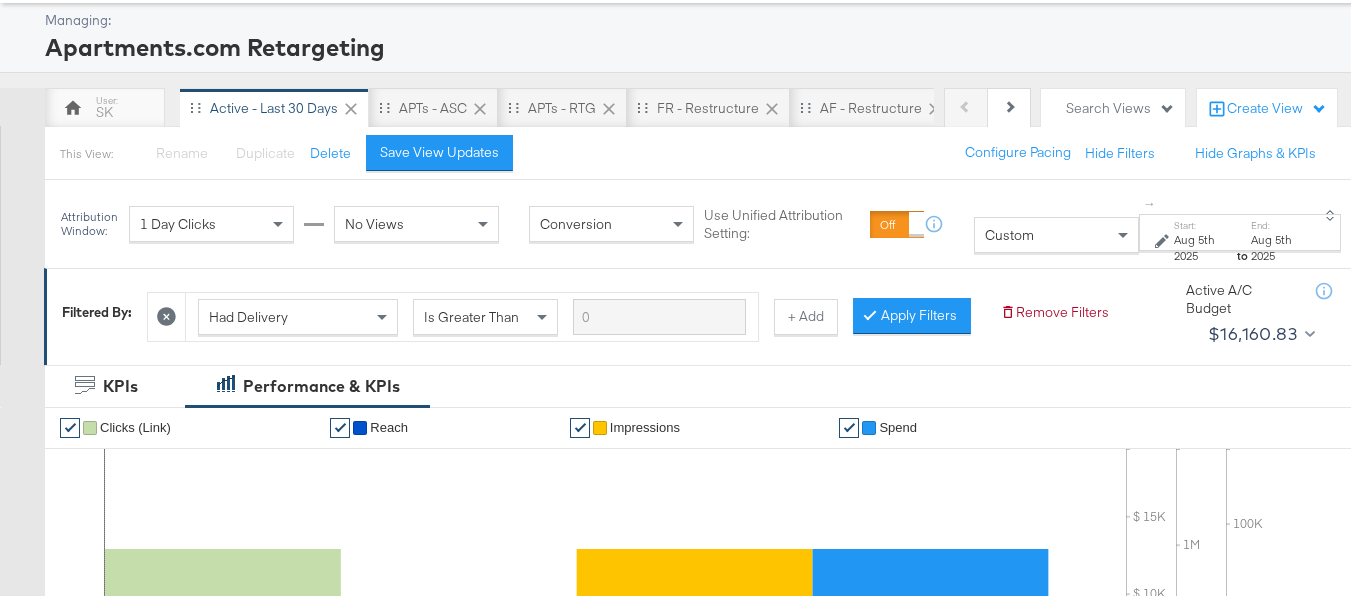 click on "Aug 5th 2025" at bounding box center [1203, 244] 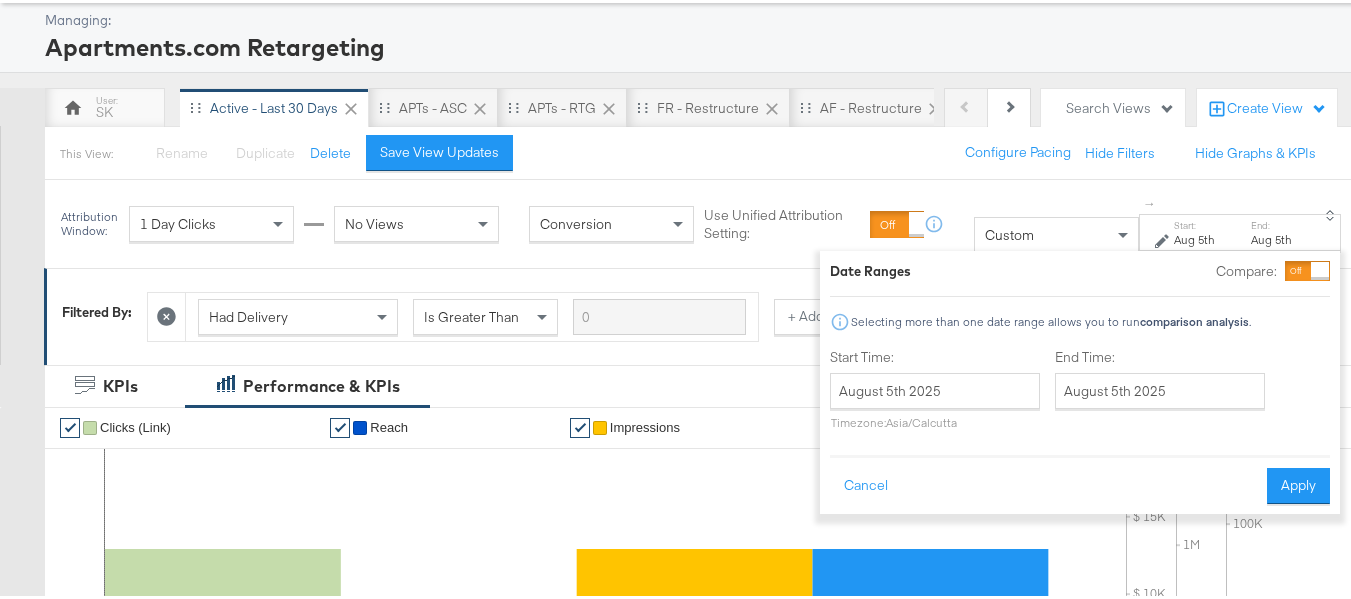click on "Start Time:" at bounding box center (935, 354) 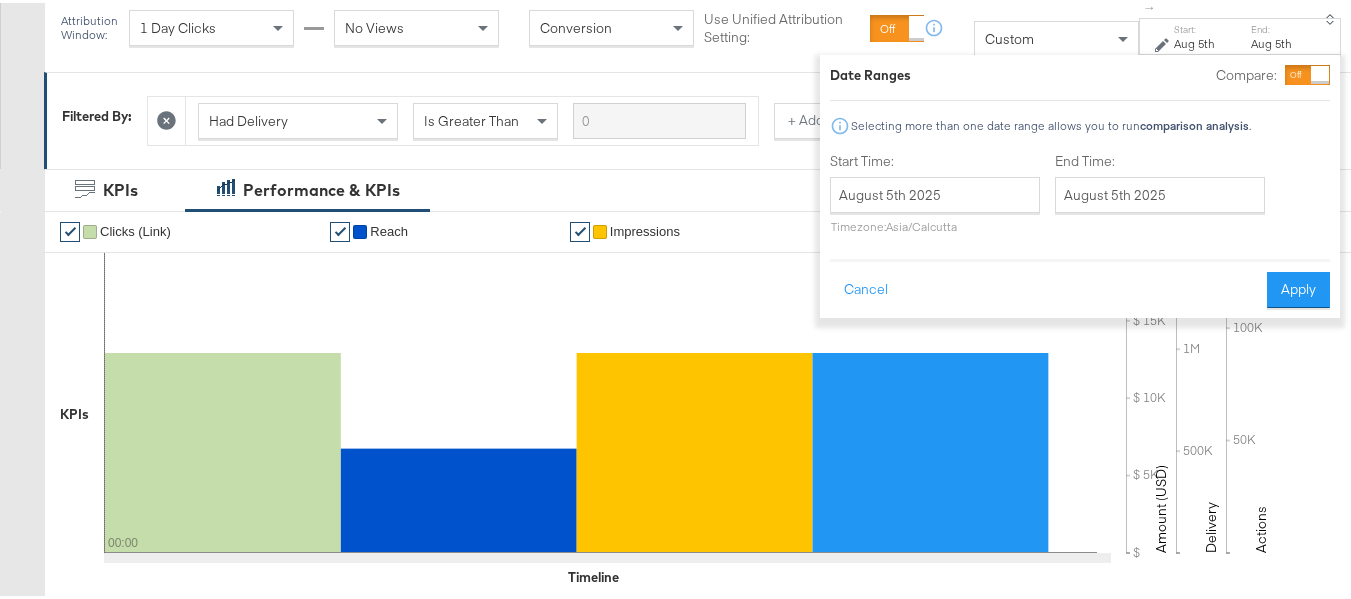 scroll, scrollTop: 300, scrollLeft: 0, axis: vertical 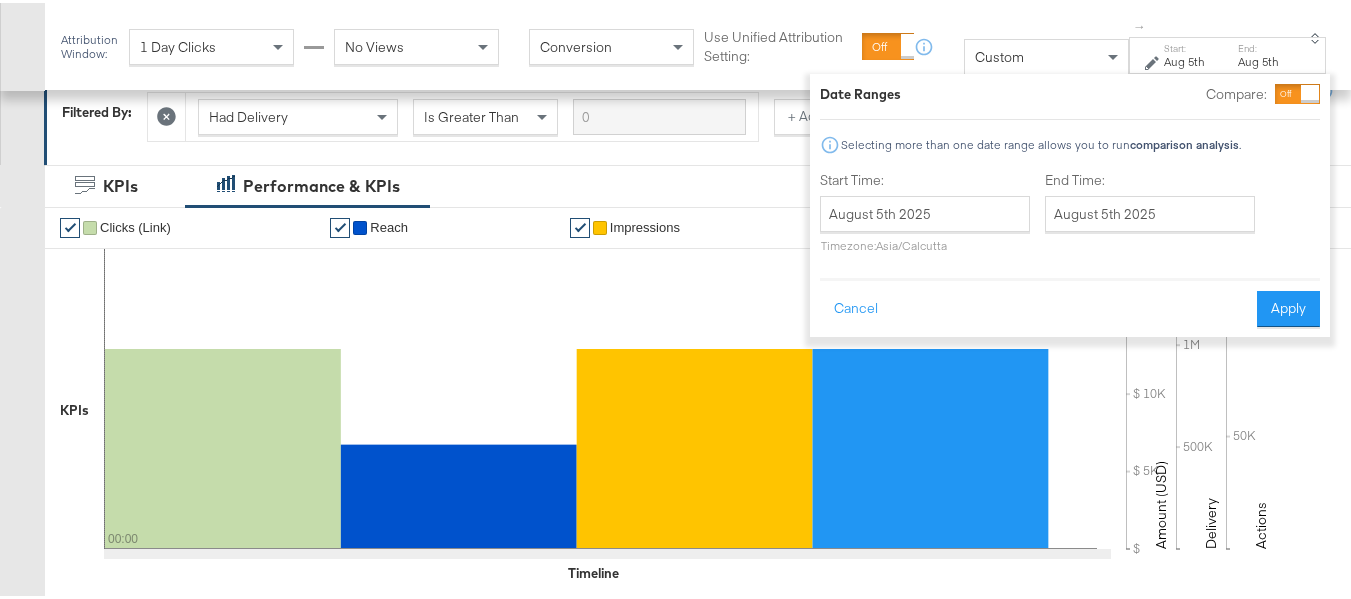 click on "Date Ranges Compare:  Selecting more than one date range allows you to run  comparison analysis . Start Time: [MONTH] [DAY_NUM] [YEAR] ‹ [MONTH] [YEAR] › Su Mo Tu We Th Fr Sa 27 28 29 30 31 1 2 3 4 5 6 7 8 9 10 11 12 13 14 15 16 17 18 19 20 21 22 23 24 25 26 27 28 29 30 31 1 2 3 4 5 6 Timezone:  Asia/Calcutta End Time: [MONTH] [DAY_NUM] [YEAR] ‹ [MONTH] [YEAR] › Su Mo Tu We Th Fr Sa 27 28 29 30 31 1 2 3 4 5 6 7 8 9 10 11 12 13 14 15 16 17 18 19 20 21 22 23 24 25 26 27 28 29 30 31 1 2 3 4 5 6 Cancel Apply" at bounding box center [1070, 202] 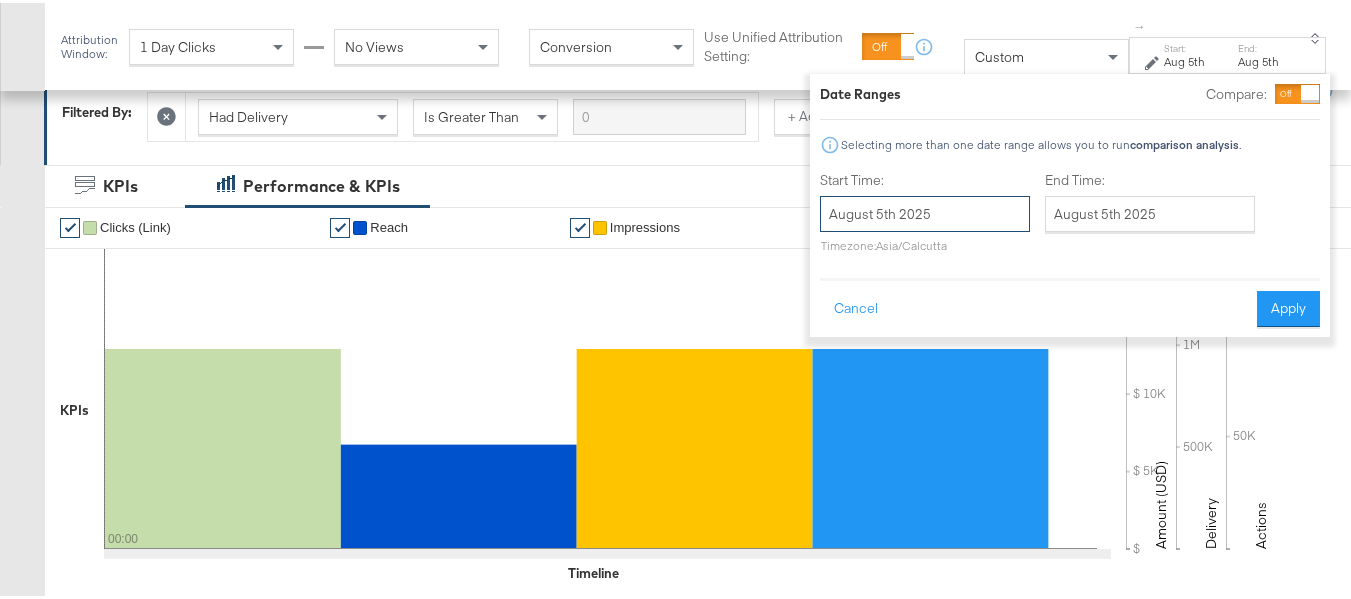 click on "August 5th 2025" at bounding box center [925, 211] 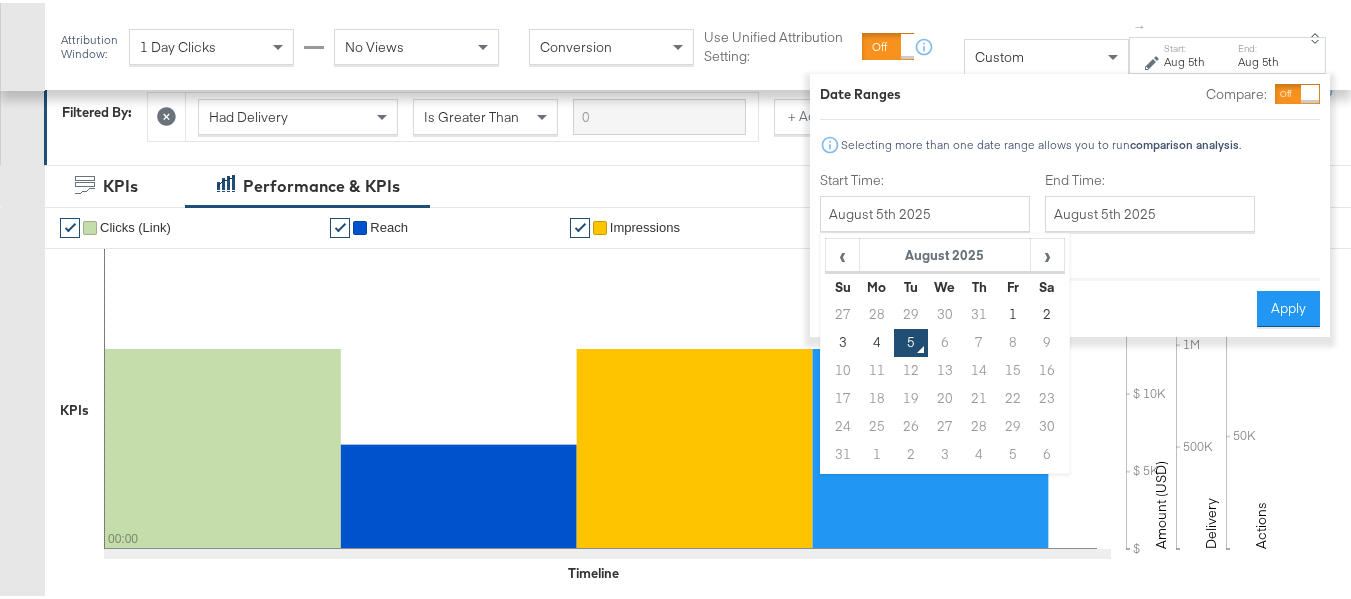 click on "We" at bounding box center [945, 284] 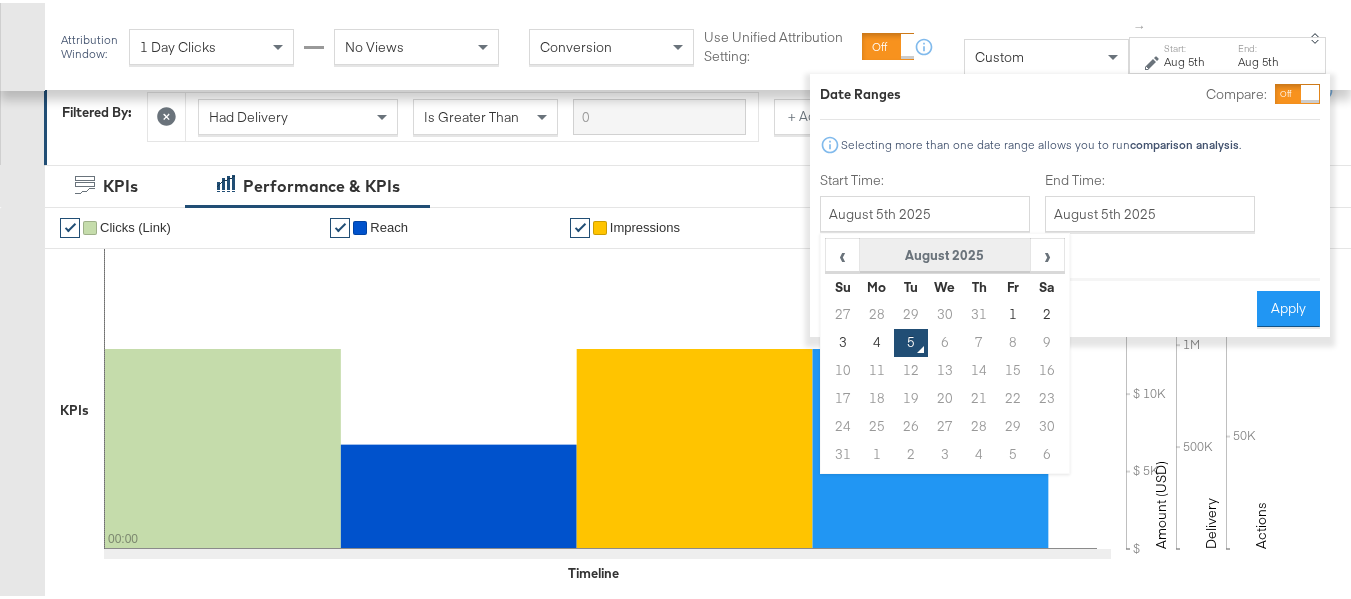 click on "August 2025" at bounding box center [944, 253] 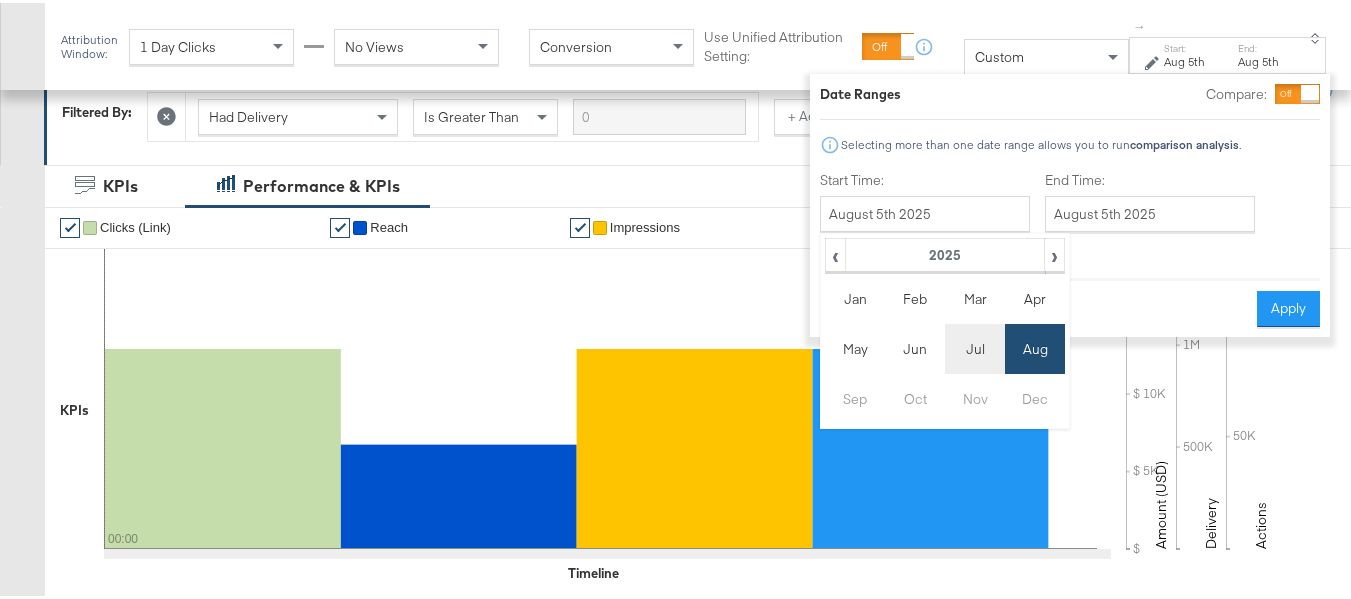 click on "Jul" at bounding box center (975, 346) 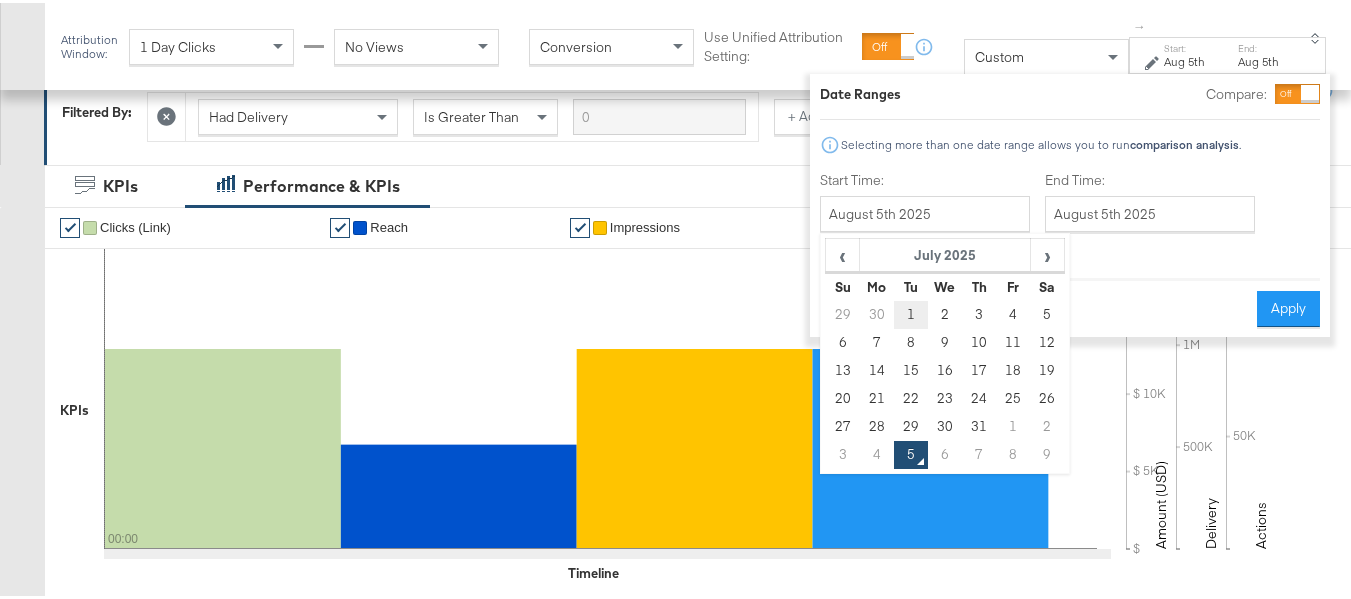 click on "1" at bounding box center [910, 312] 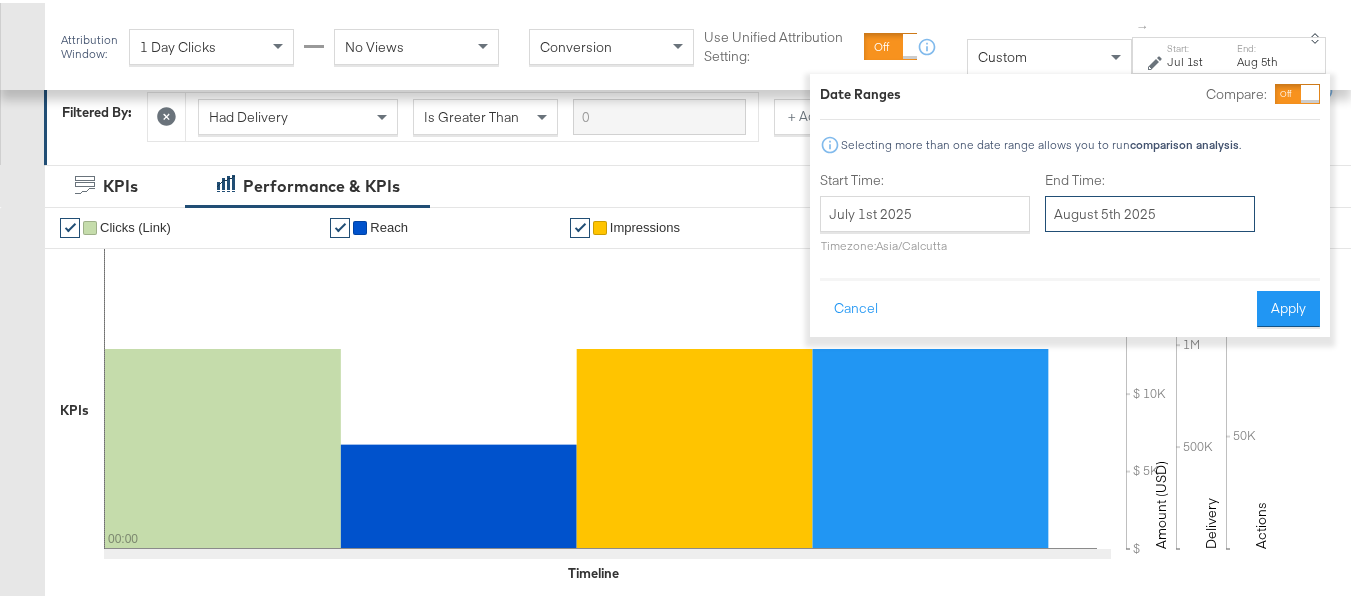 click on "August 5th 2025" at bounding box center (1150, 211) 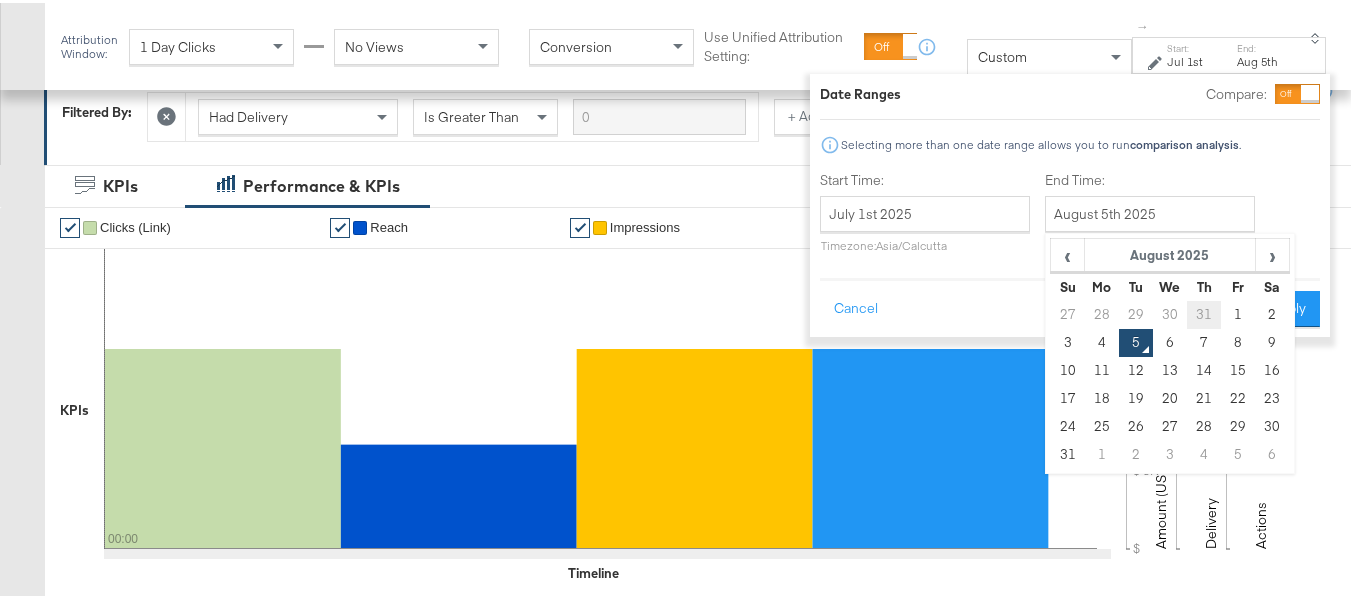 click on "31" at bounding box center [1204, 312] 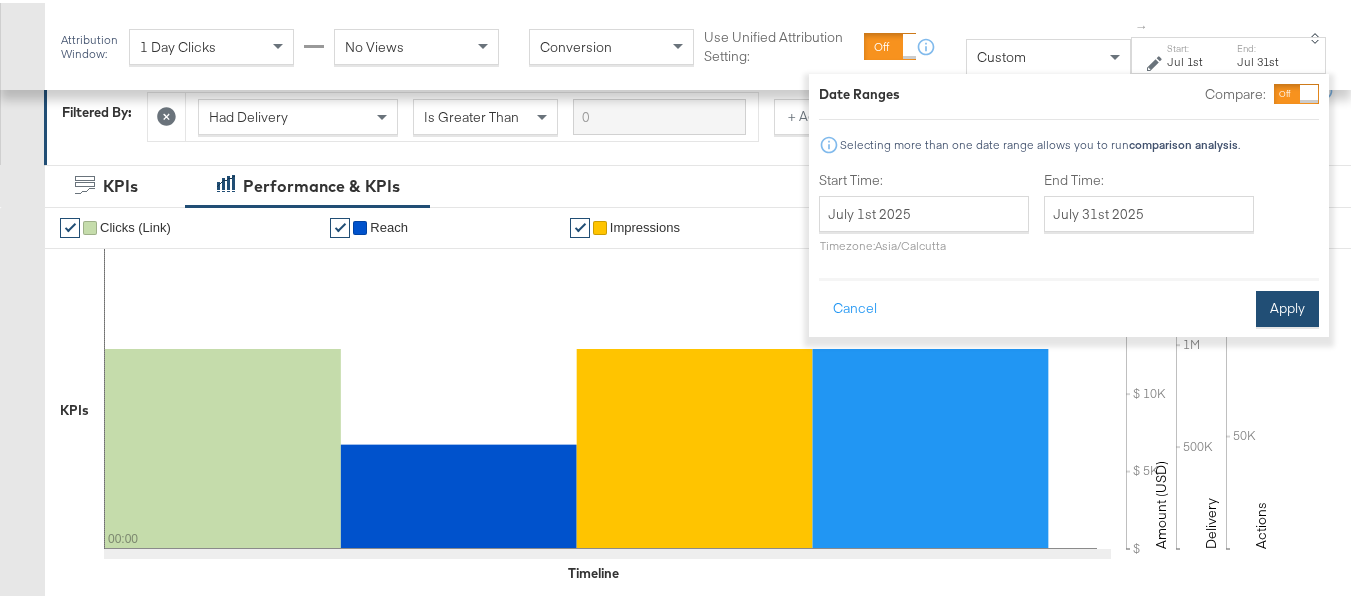 click on "Apply" at bounding box center (1287, 306) 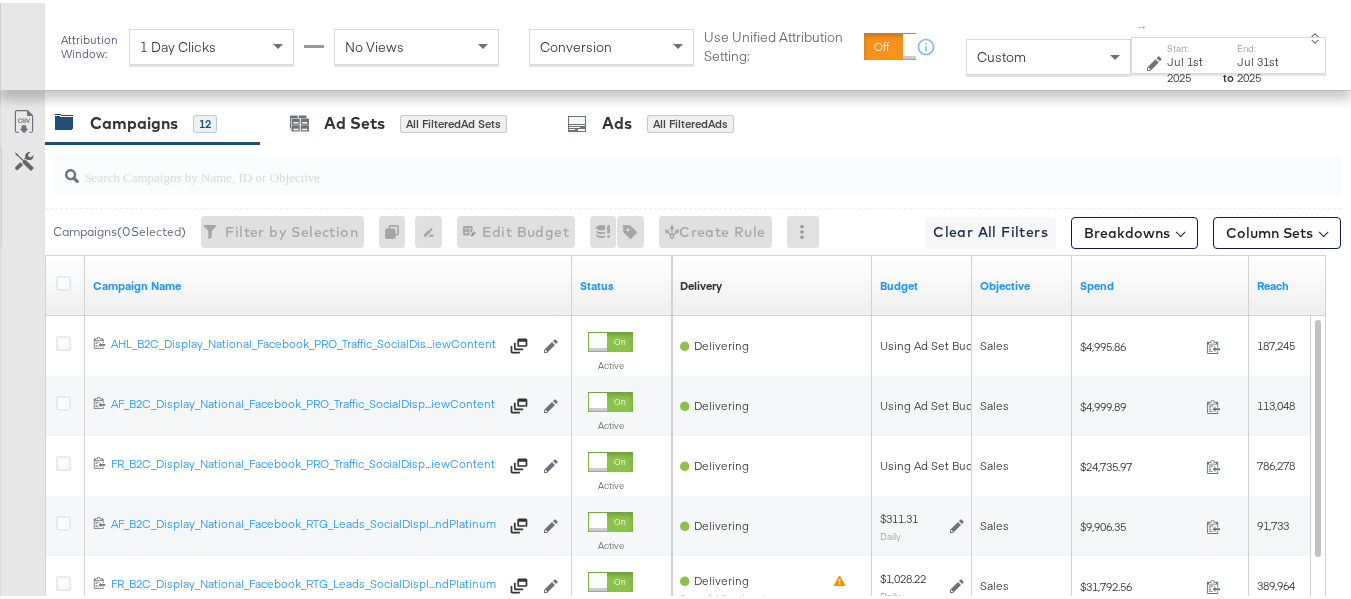 scroll, scrollTop: 800, scrollLeft: 0, axis: vertical 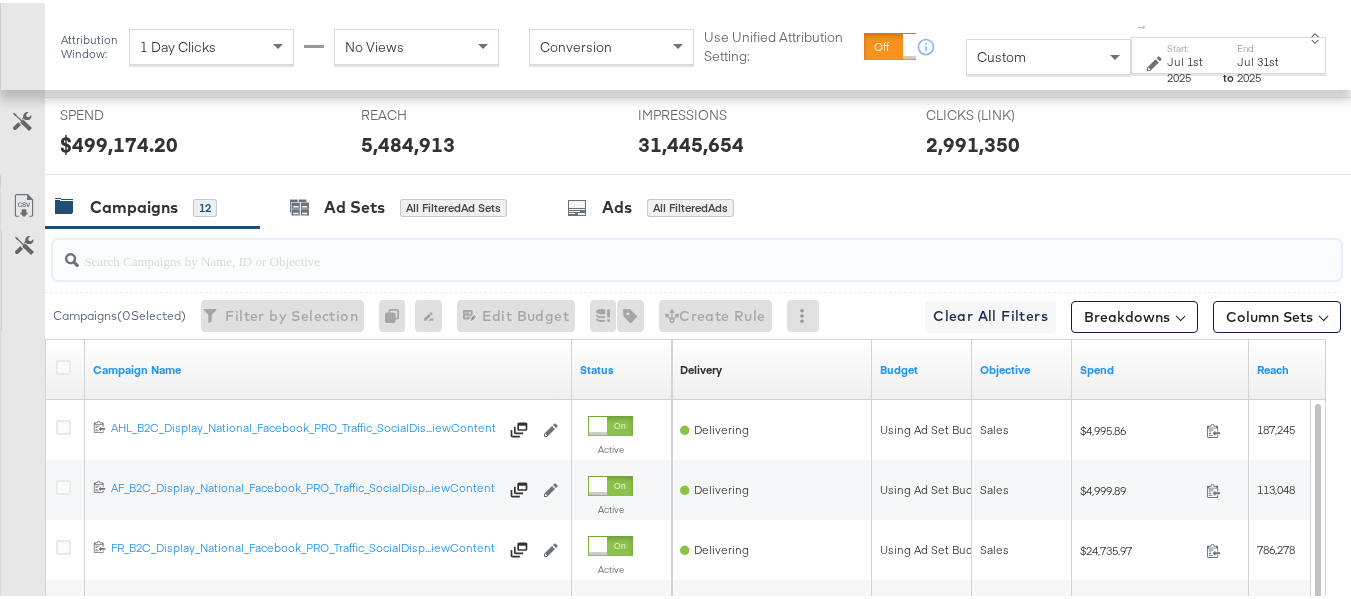 click at bounding box center (653, 249) 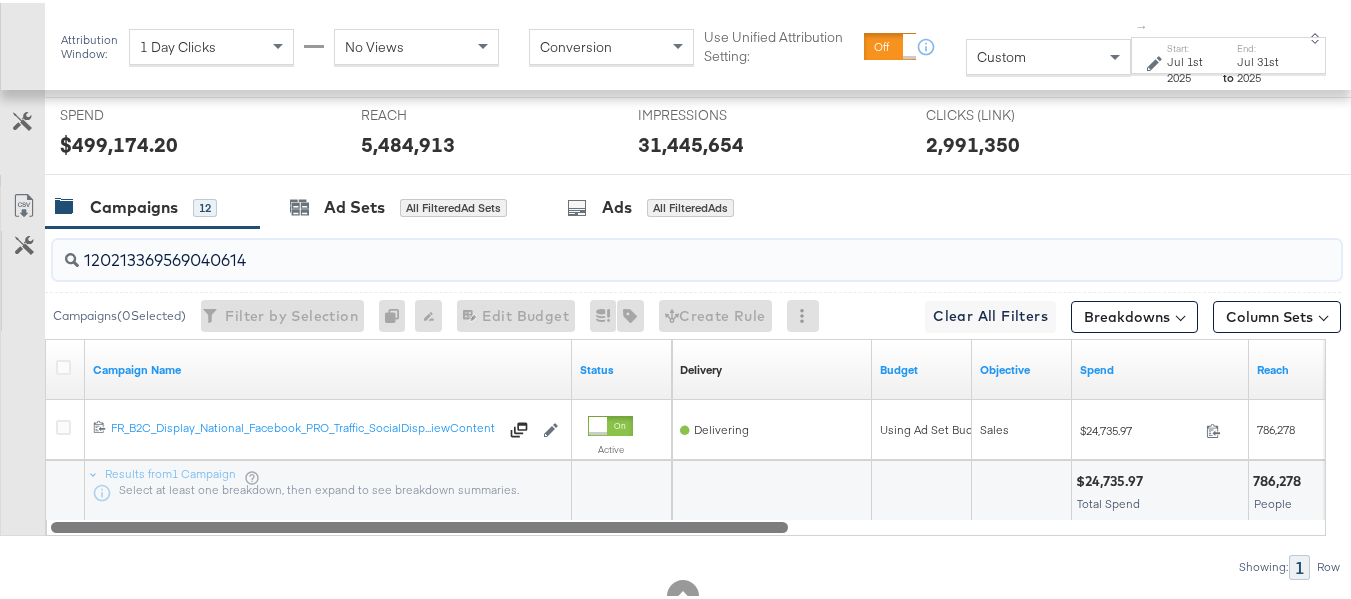 drag, startPoint x: 743, startPoint y: 555, endPoint x: 119, endPoint y: 560, distance: 624.02 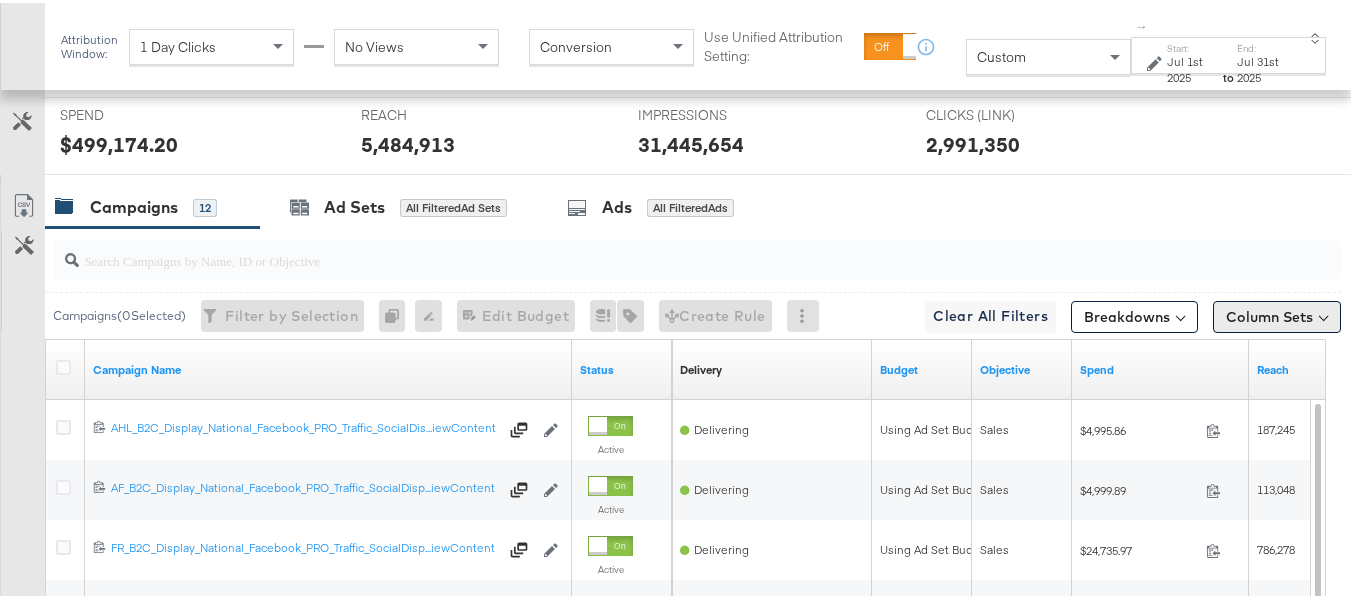 click on "Column Sets" at bounding box center (1277, 314) 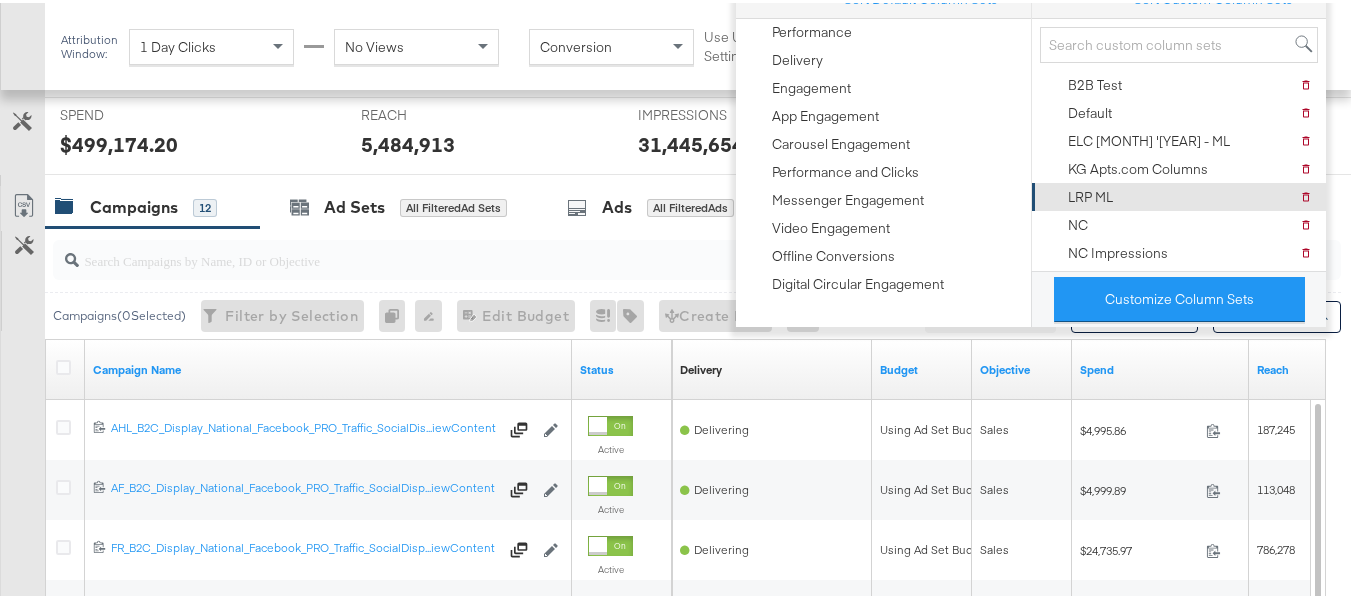 scroll, scrollTop: 500, scrollLeft: 0, axis: vertical 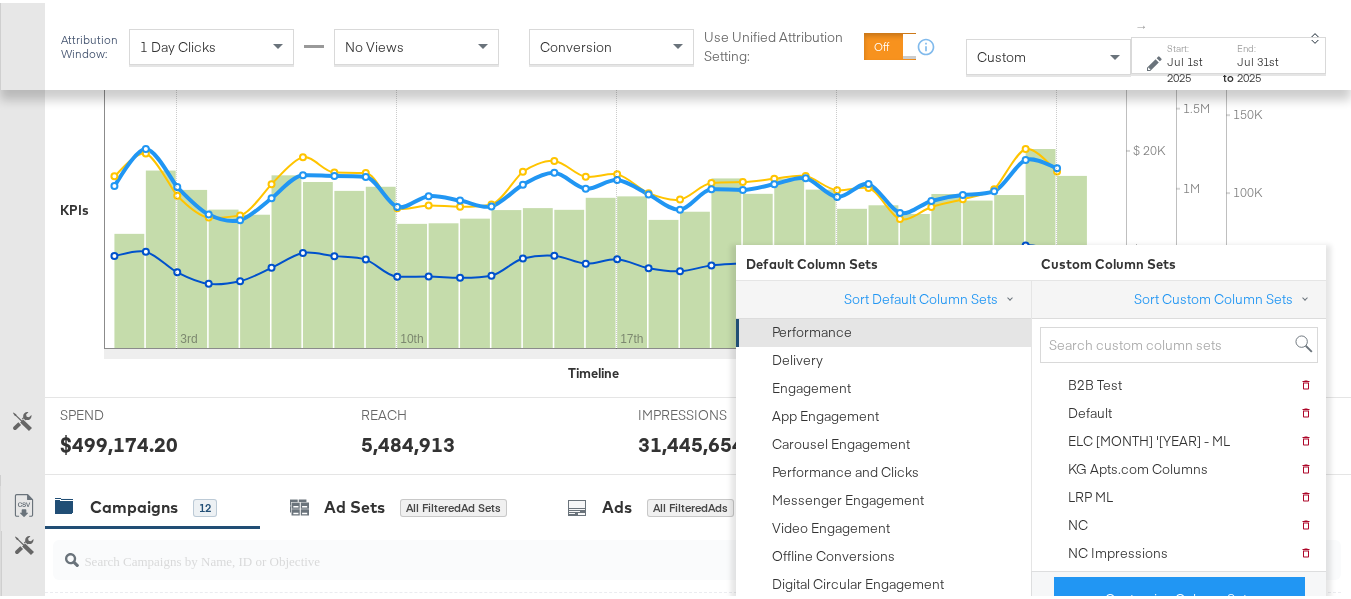 click on "Performance" at bounding box center (812, 329) 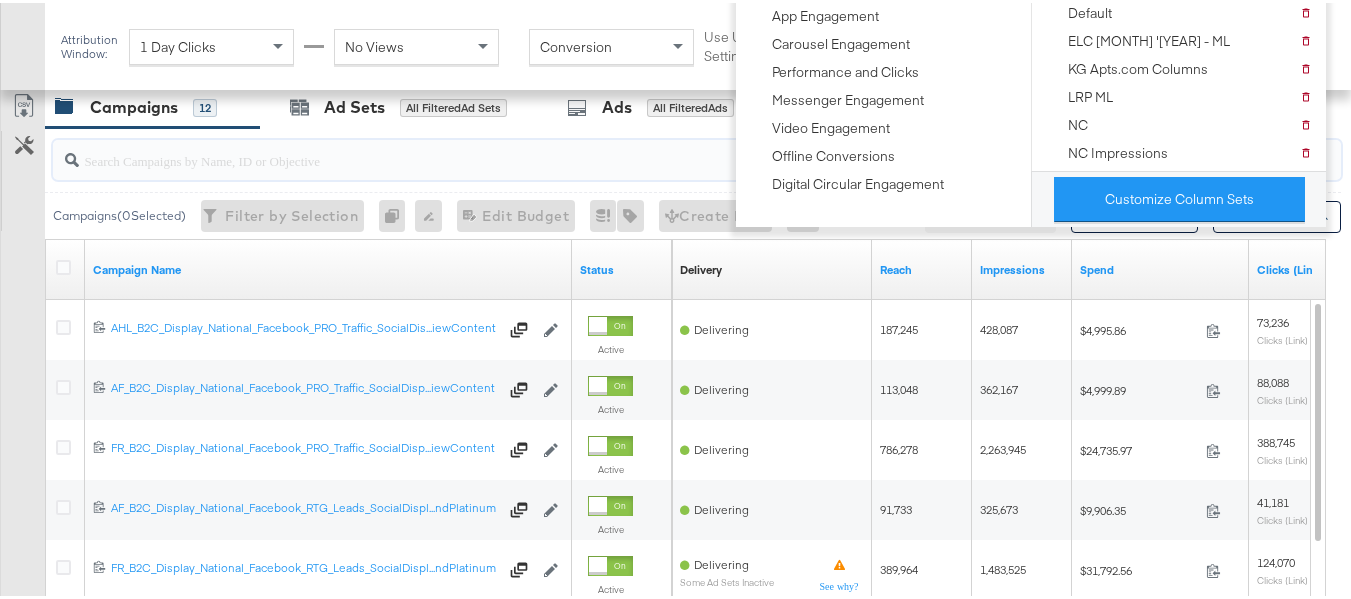click at bounding box center (653, 149) 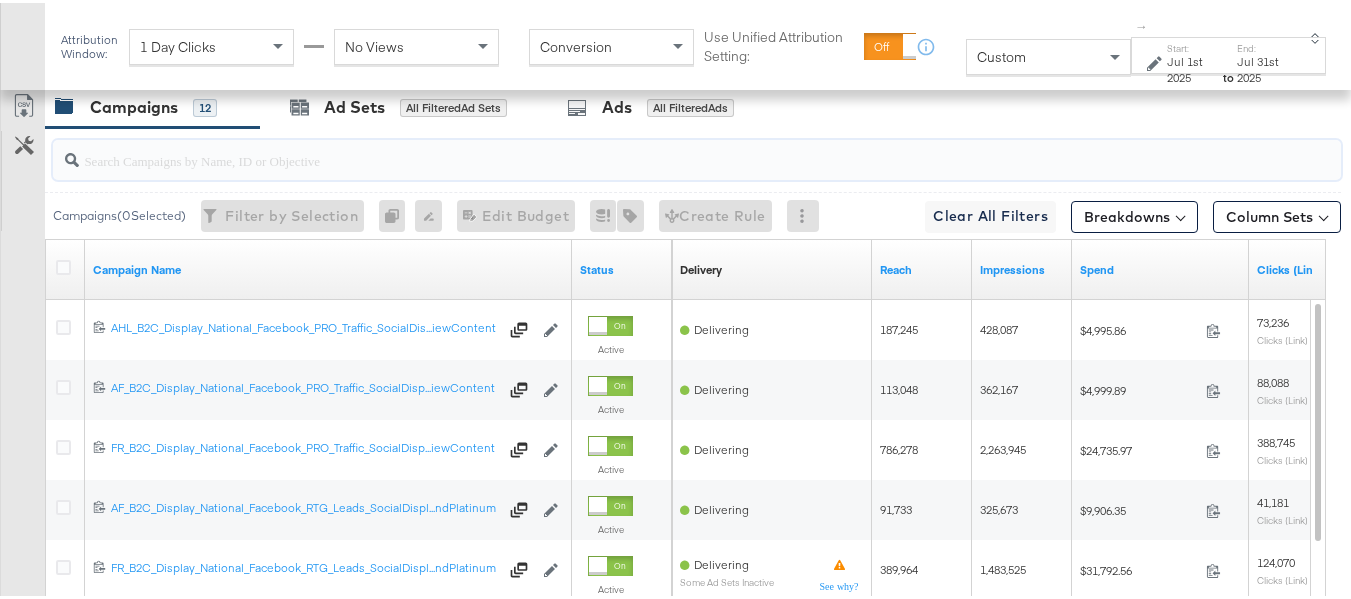 paste on "120213369569040614" 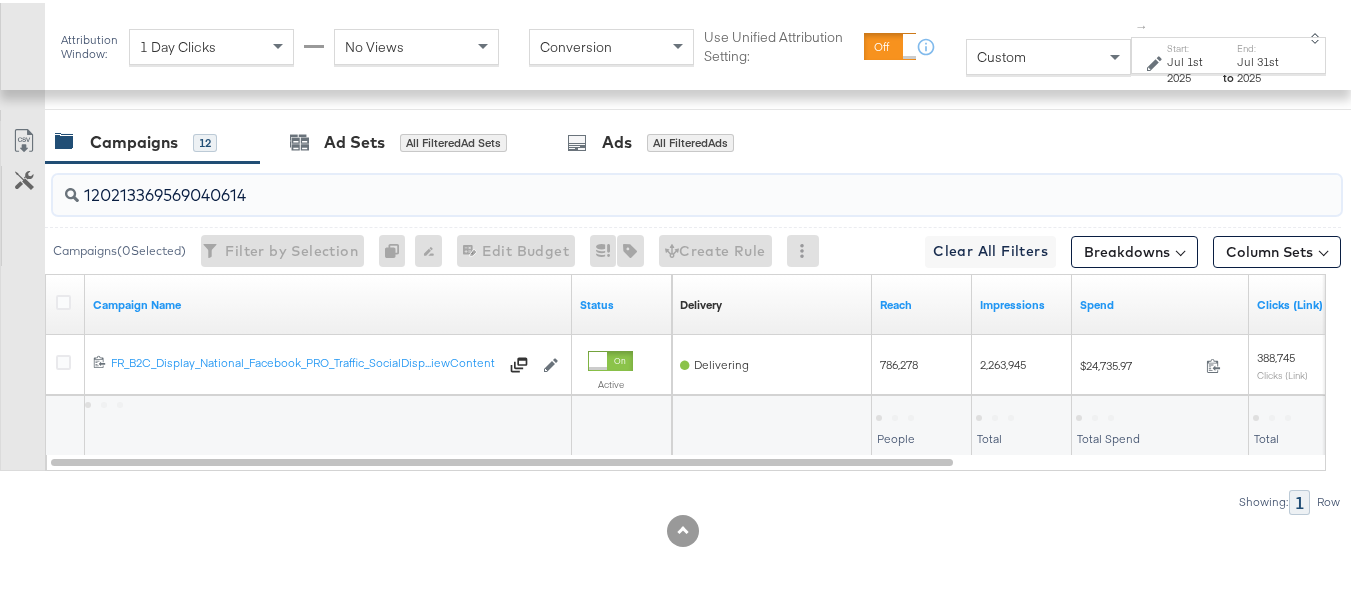 scroll, scrollTop: 895, scrollLeft: 0, axis: vertical 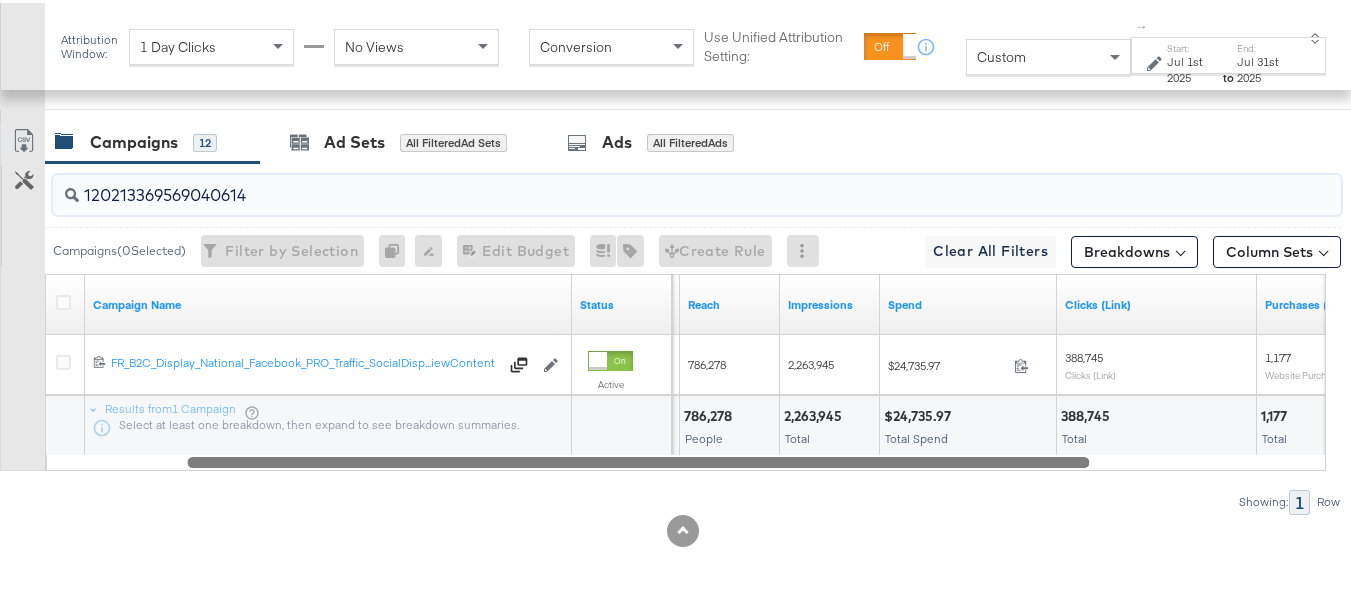 drag, startPoint x: 947, startPoint y: 458, endPoint x: 1092, endPoint y: 457, distance: 145.00345 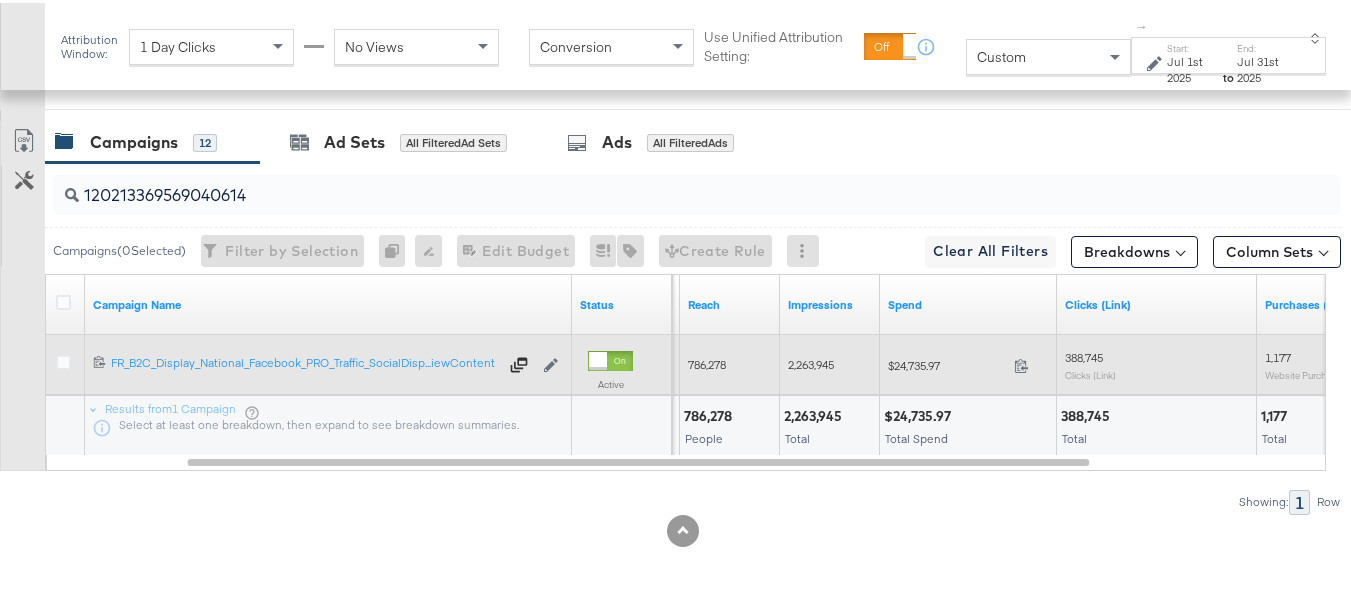 click on "$24,735.97" at bounding box center (947, 362) 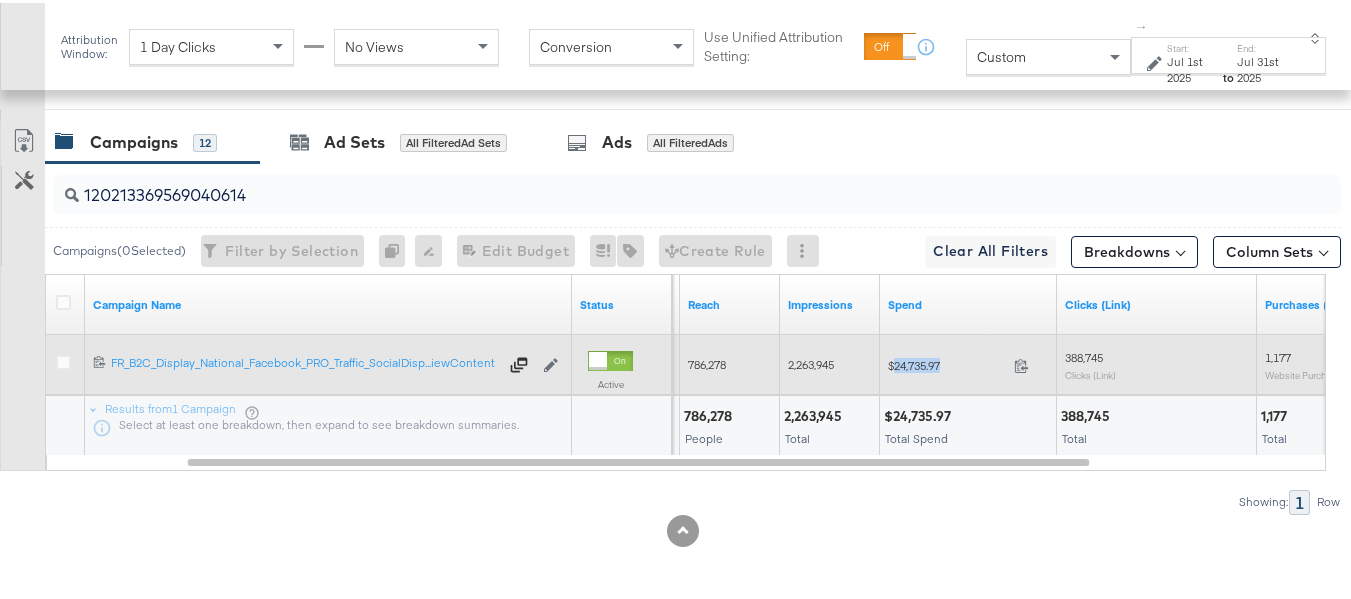 click on "$24,735.97" at bounding box center (947, 362) 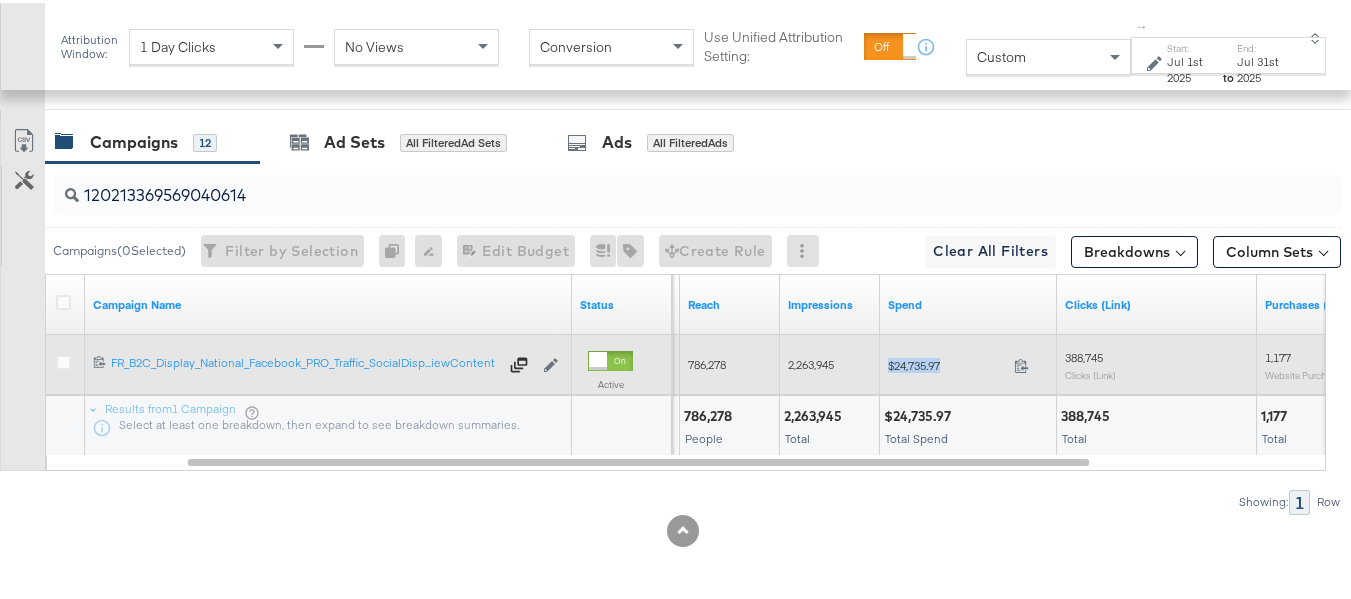 click on "$24,735.97" at bounding box center (947, 362) 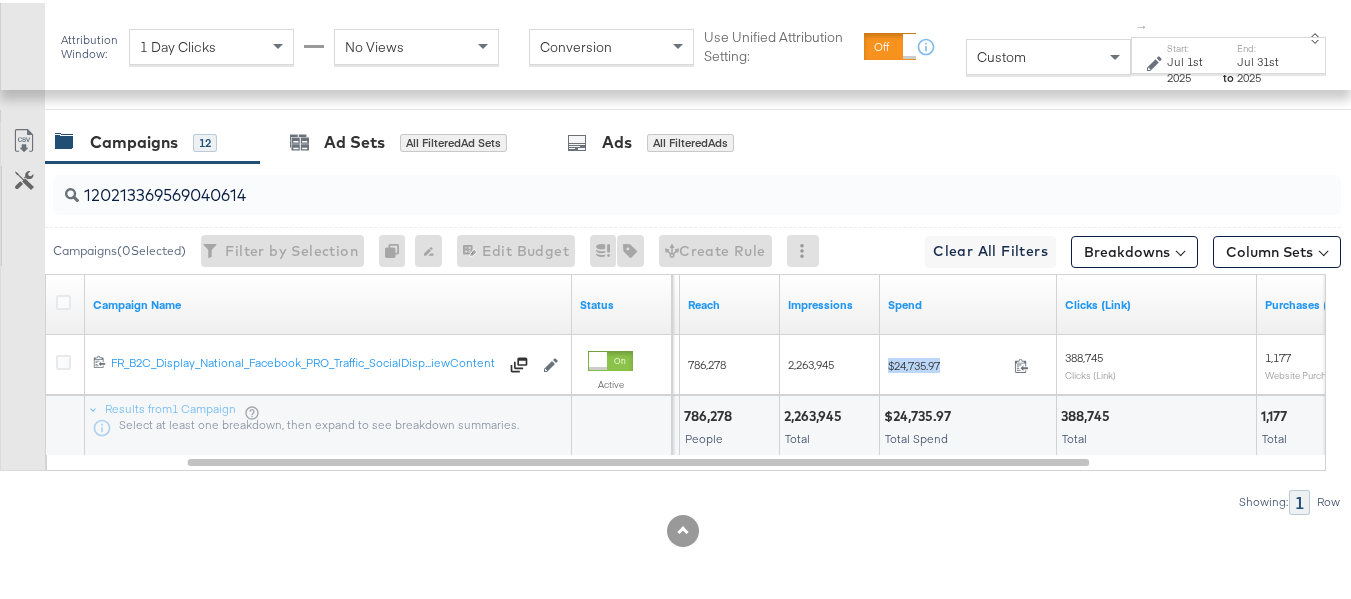 copy on "$24,735.97" 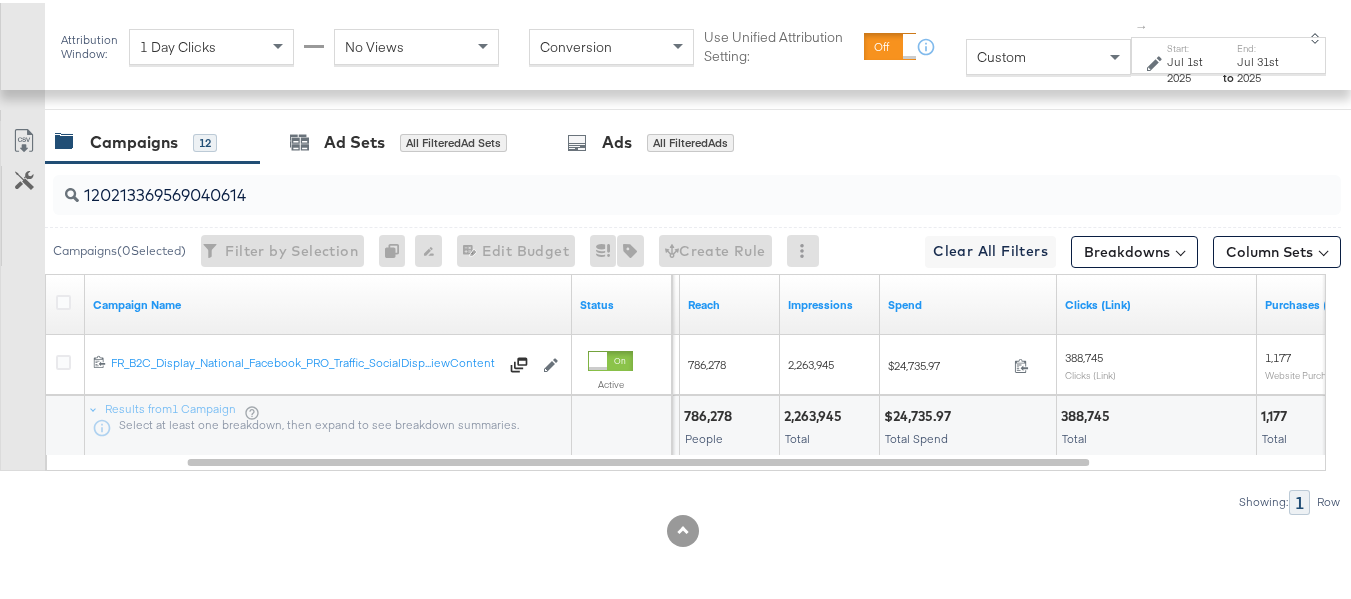 drag, startPoint x: 348, startPoint y: 532, endPoint x: 336, endPoint y: 499, distance: 35.1141 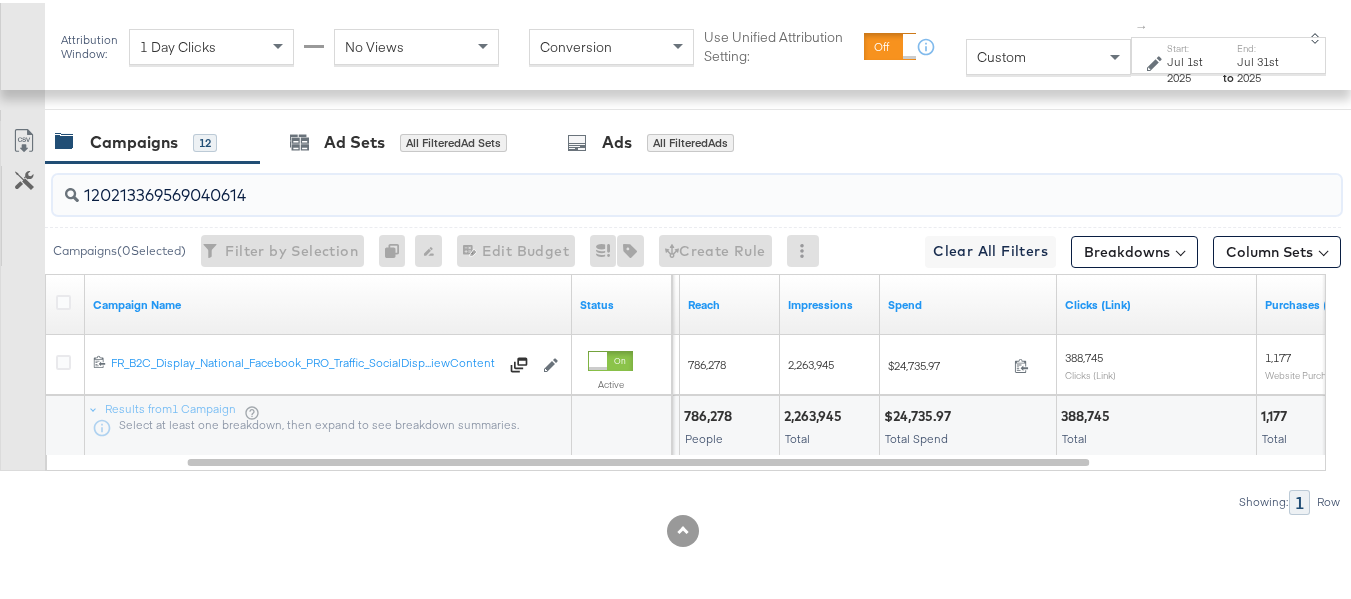 drag, startPoint x: 279, startPoint y: 199, endPoint x: 7, endPoint y: 161, distance: 274.64157 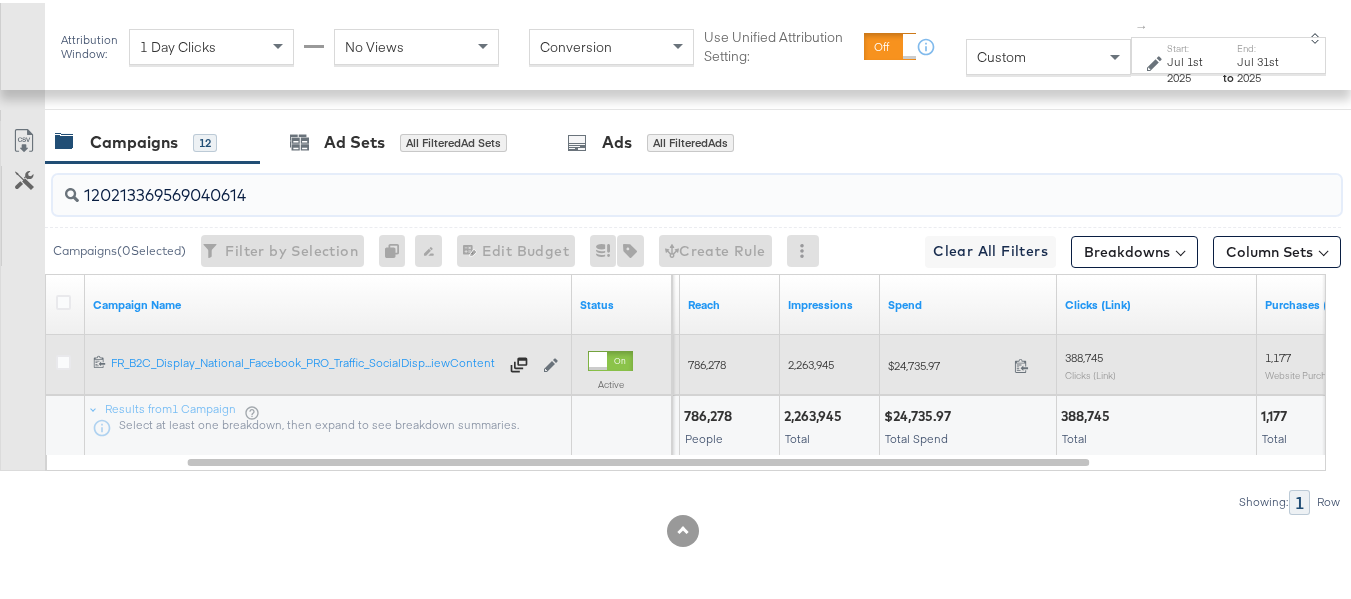 click on "$24,735.97" at bounding box center [947, 362] 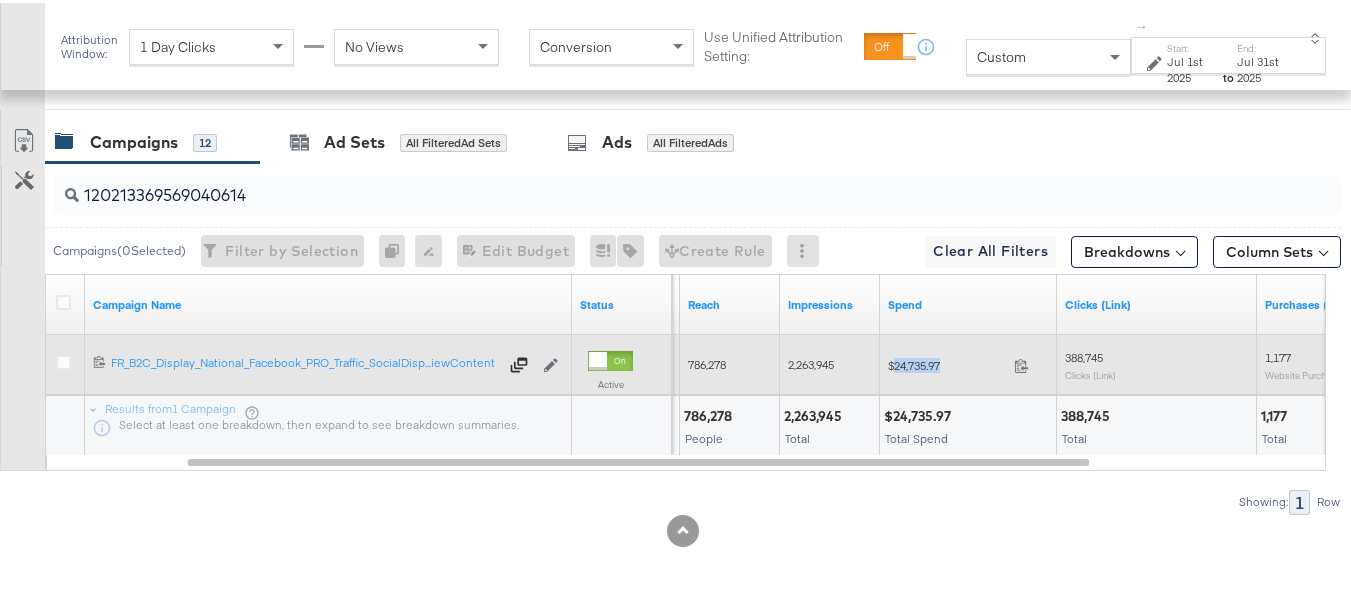 click on "$24,735.97" at bounding box center [947, 362] 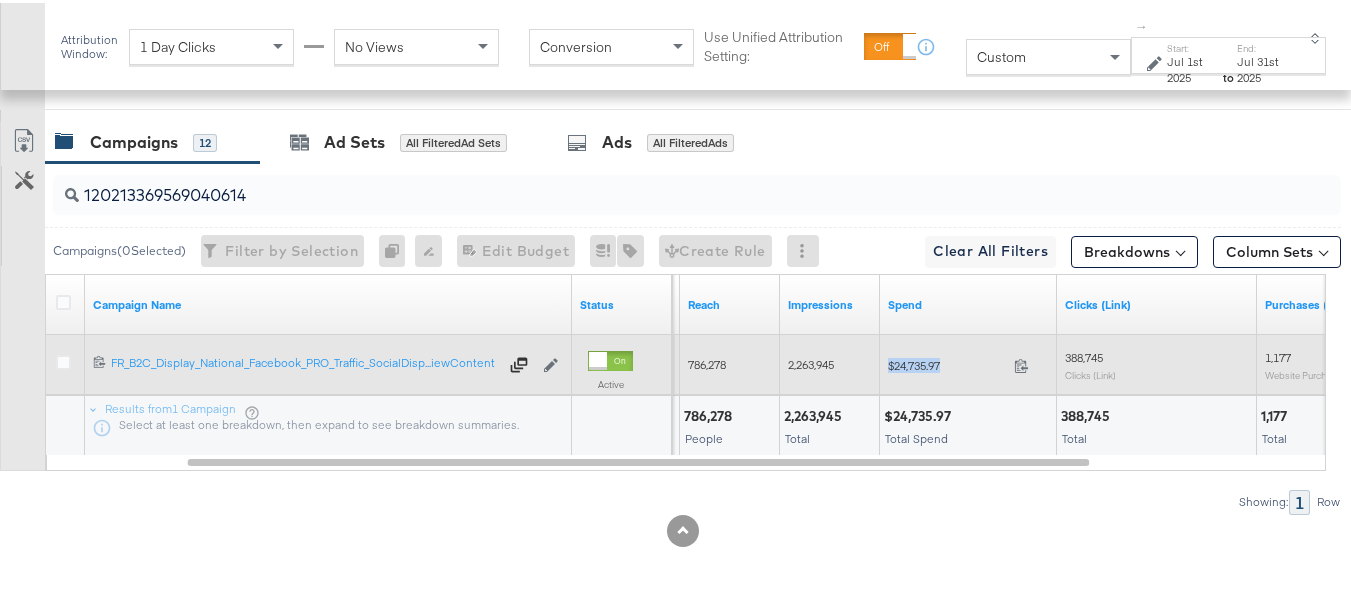 click on "$24,735.97" at bounding box center [947, 362] 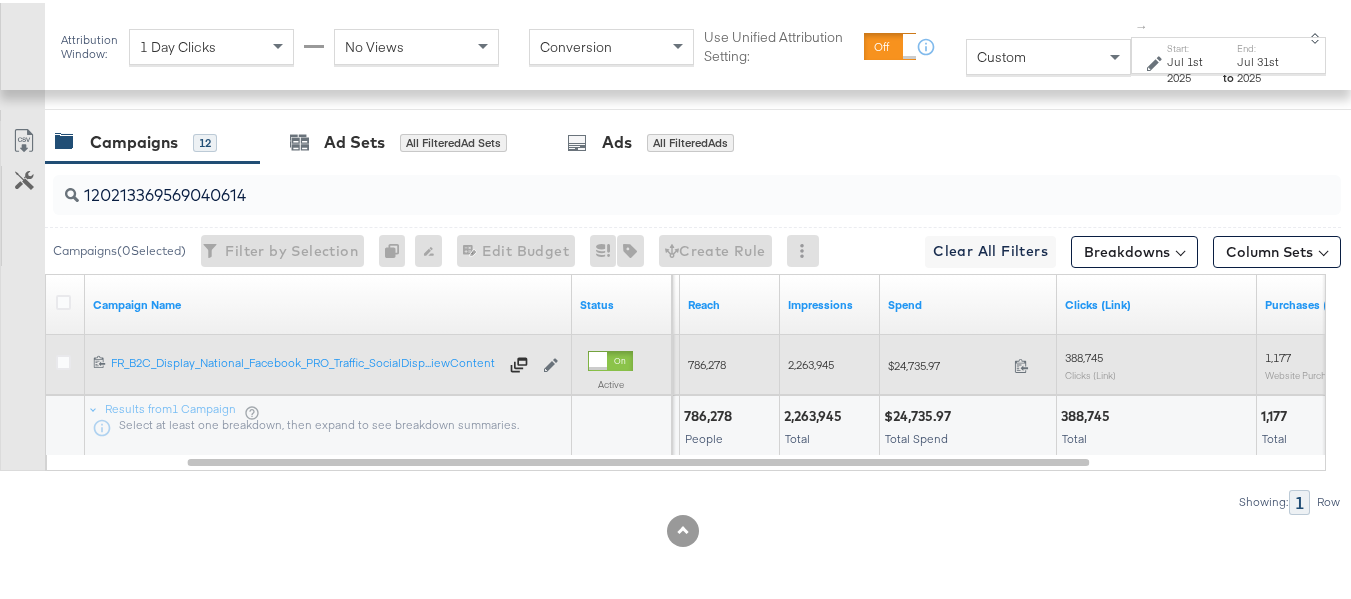 click on "2,263,945" at bounding box center (811, 361) 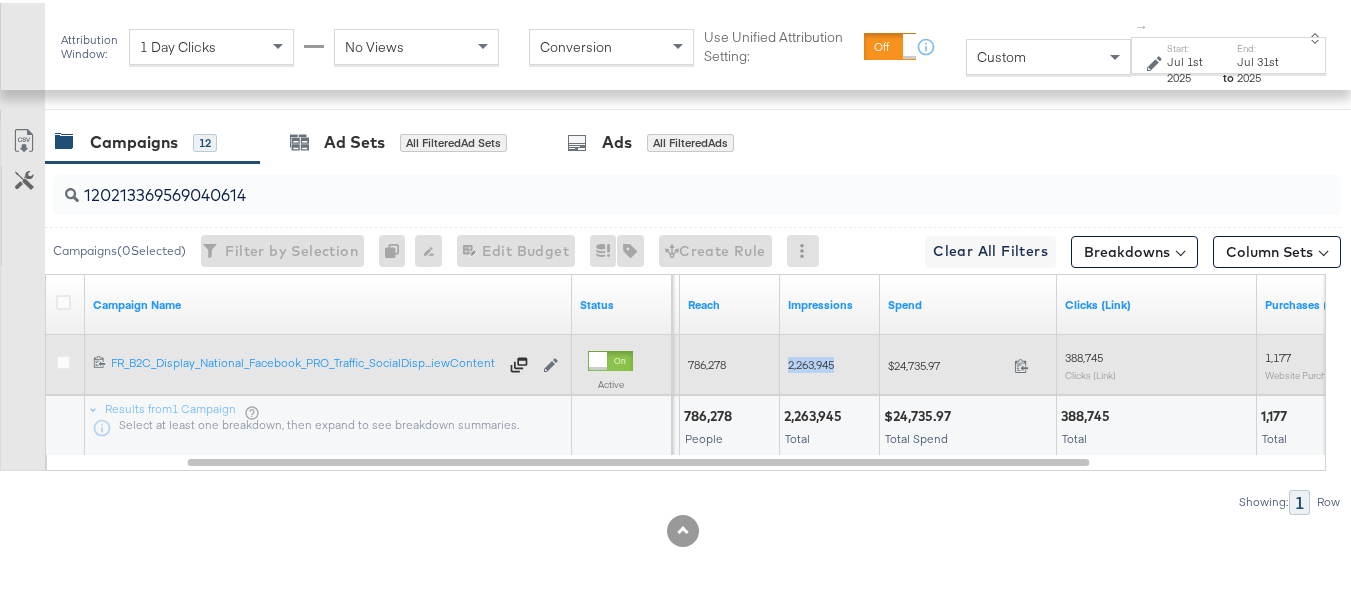 click on "2,263,945" at bounding box center (811, 361) 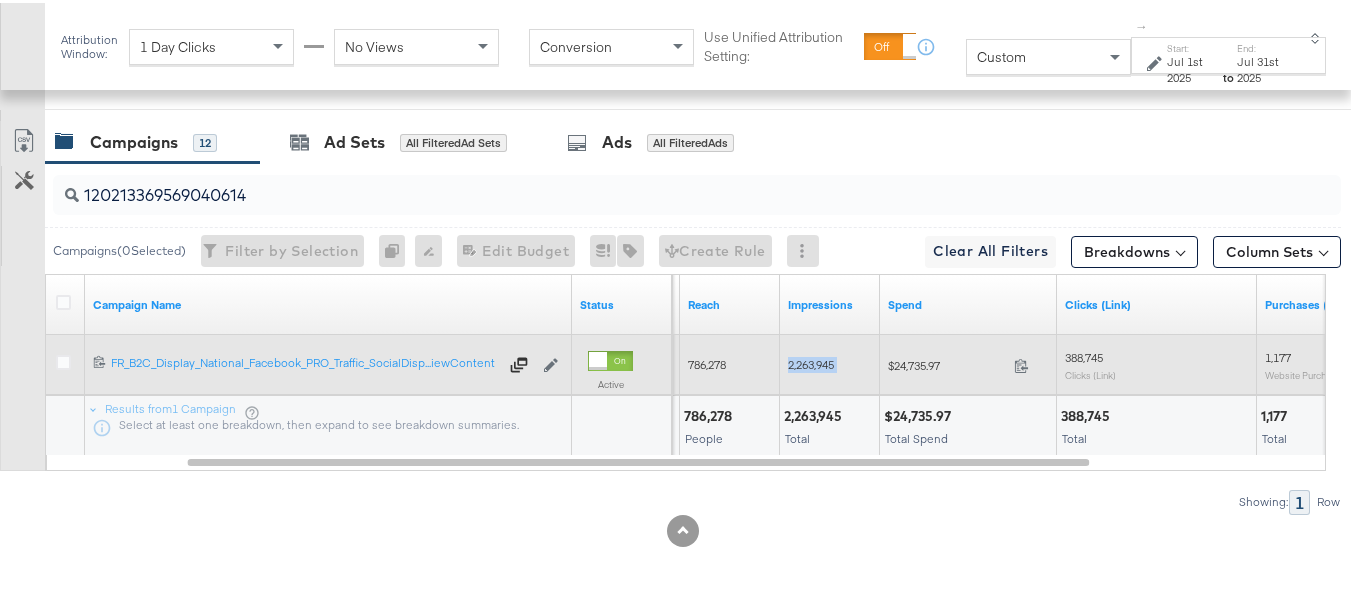 click on "2,263,945" at bounding box center (811, 361) 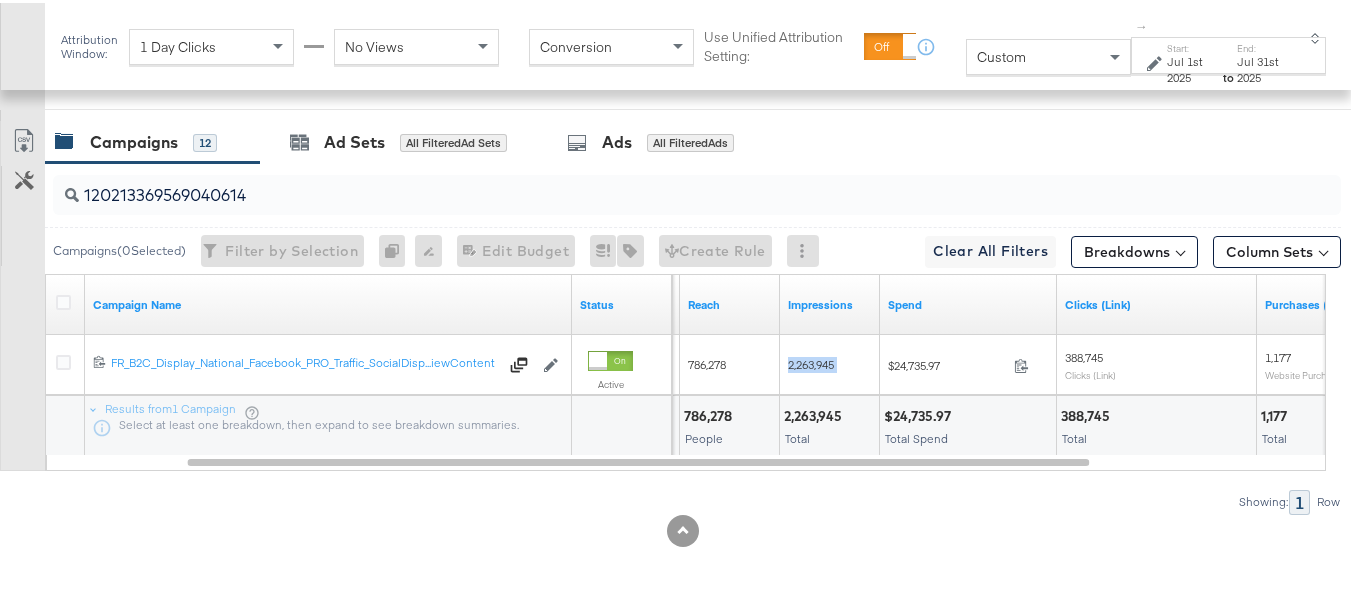 copy on "2,263,945" 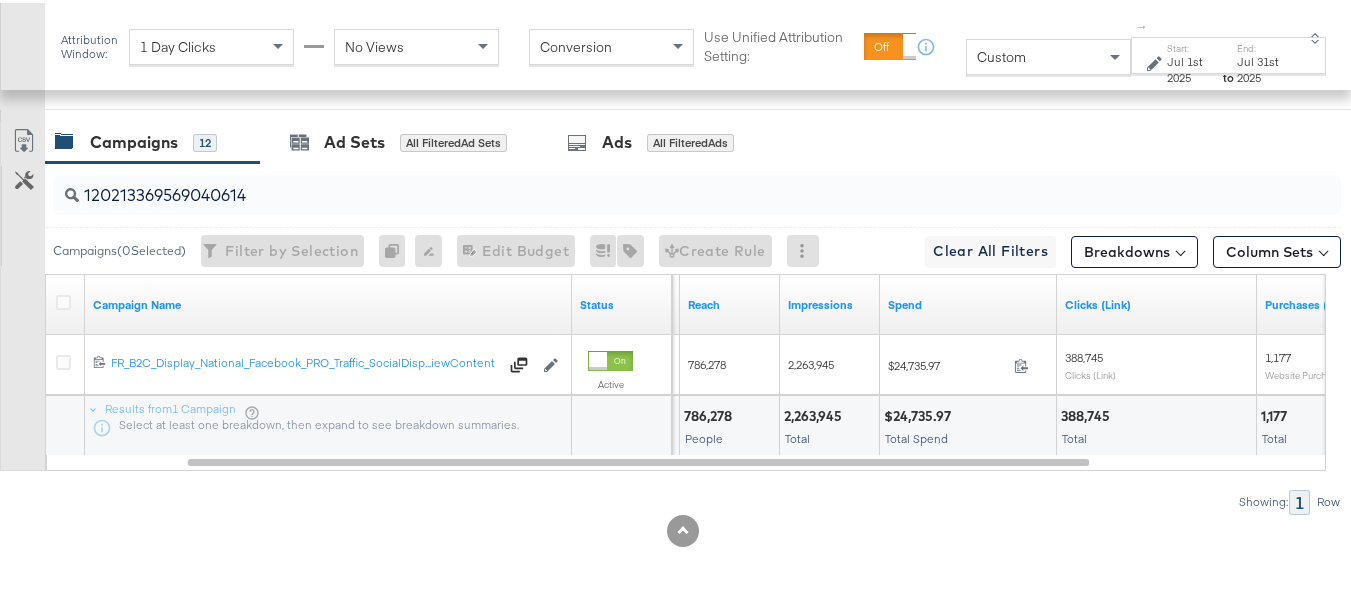 click at bounding box center [1184, 413] 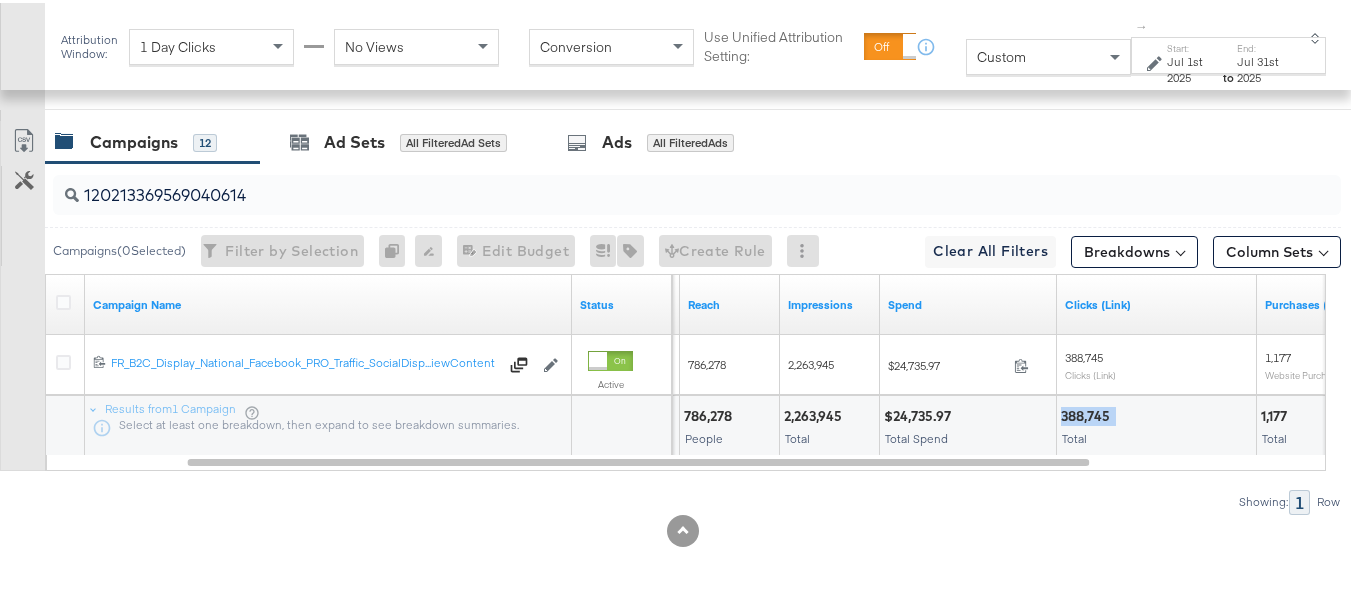 click on "388,745" at bounding box center (1088, 413) 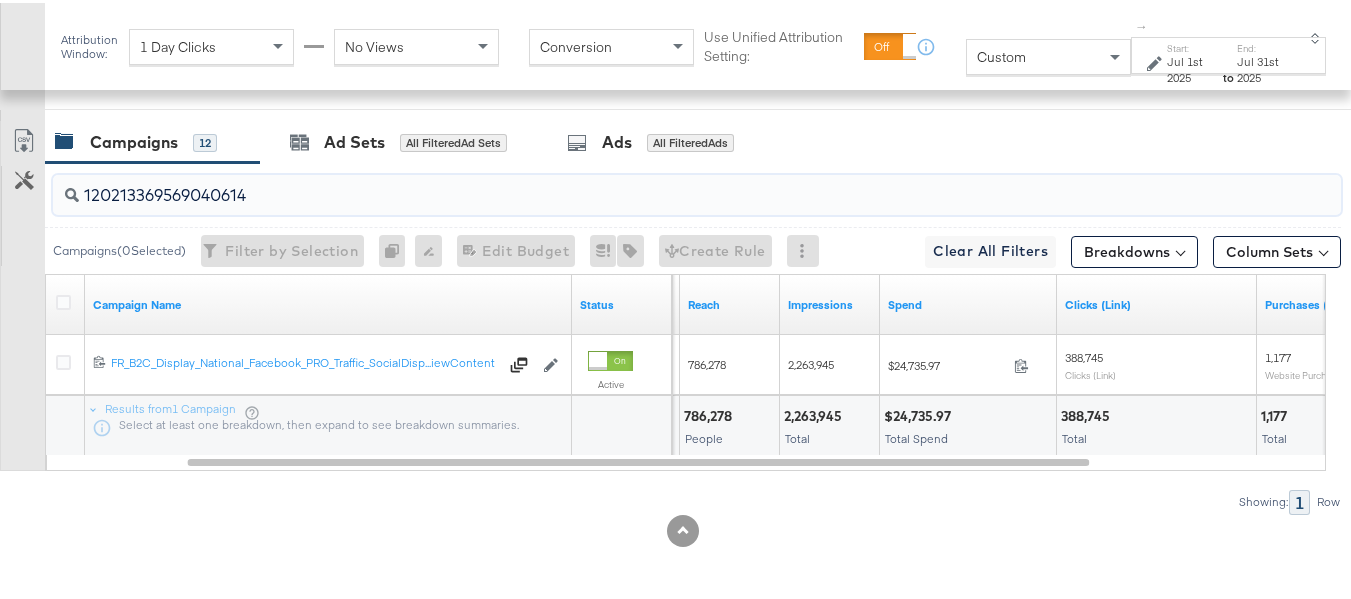 click on "120213369569040614" at bounding box center (653, 184) 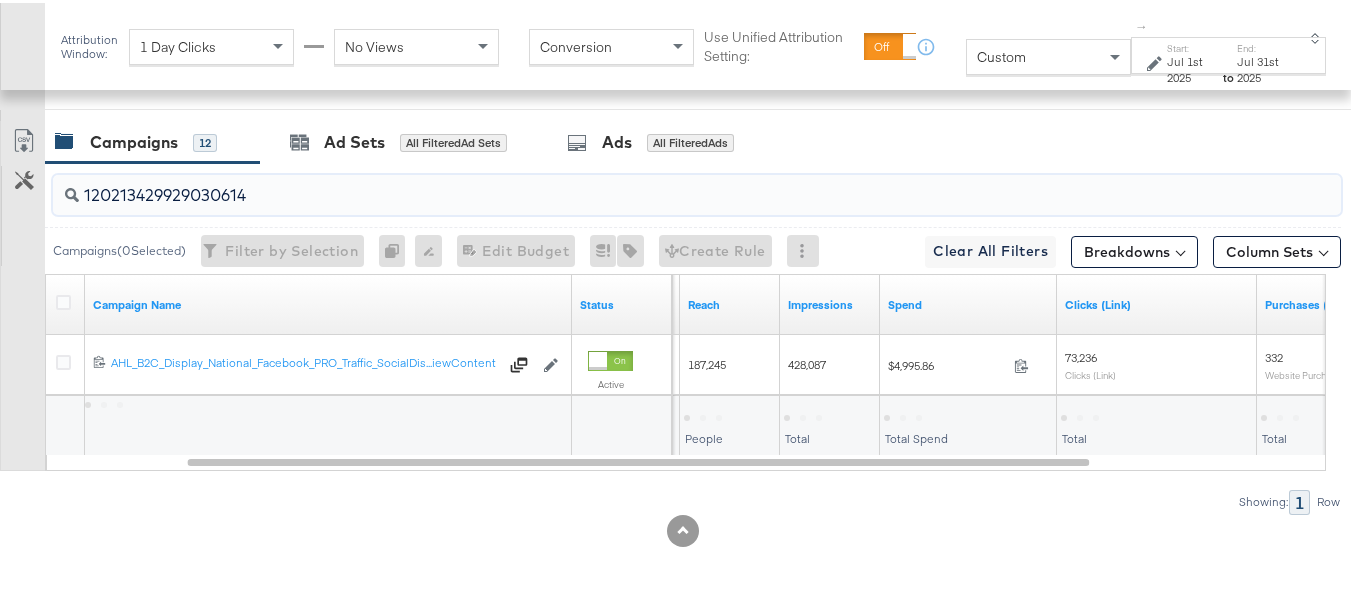 type on "120213429929030614" 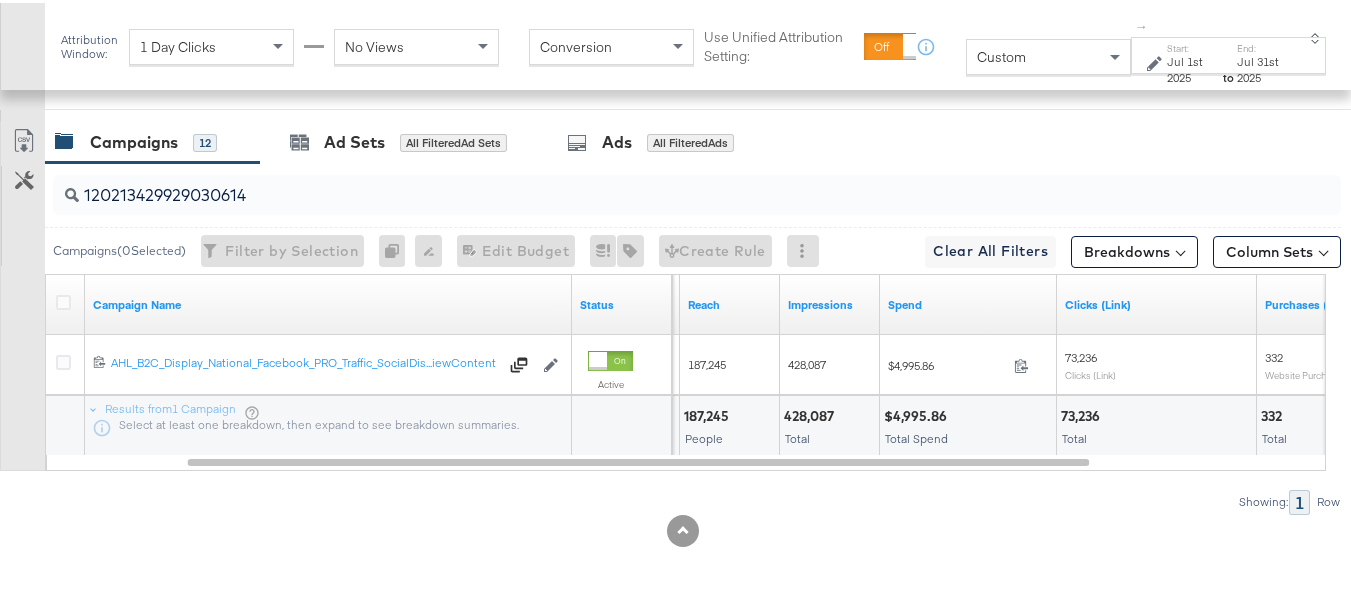 click on "$4,995.86" at bounding box center [918, 413] 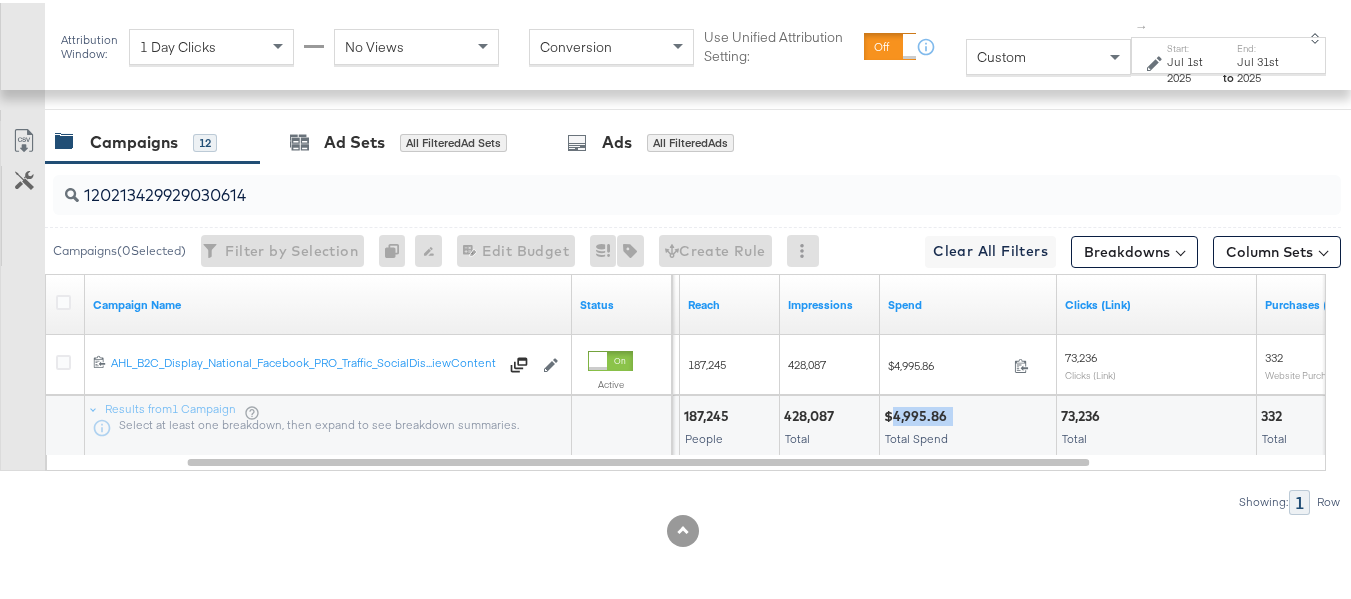 click on "$4,995.86" at bounding box center (918, 413) 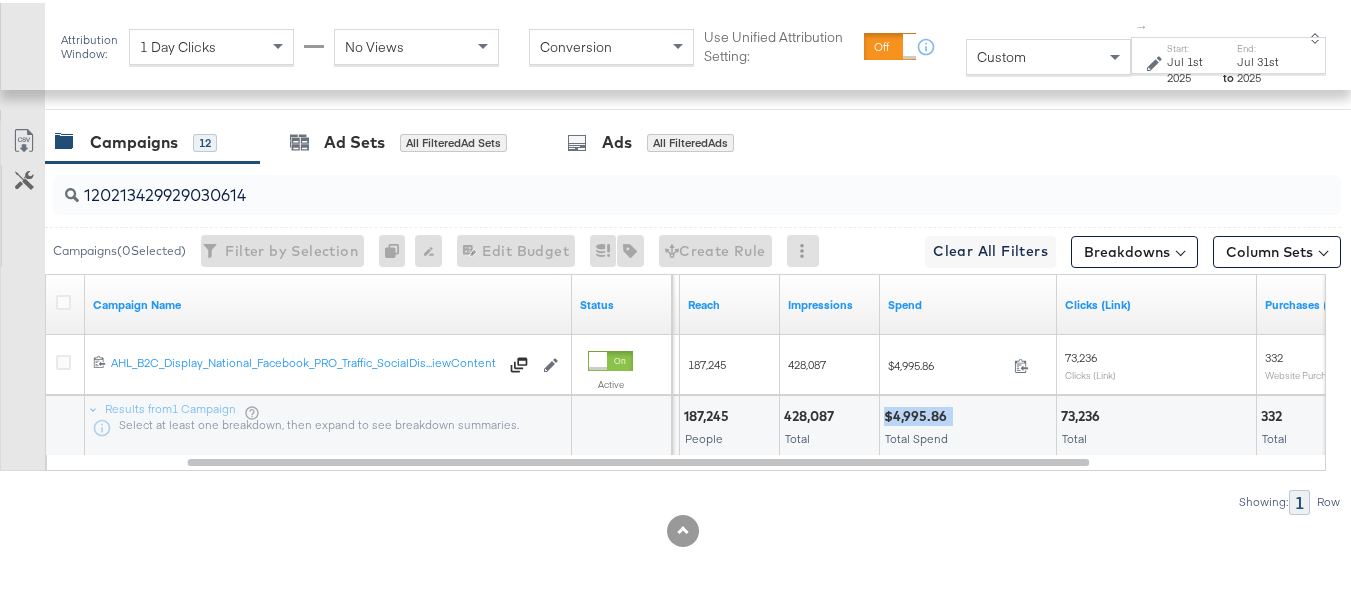 click on "$4,995.86" at bounding box center [918, 413] 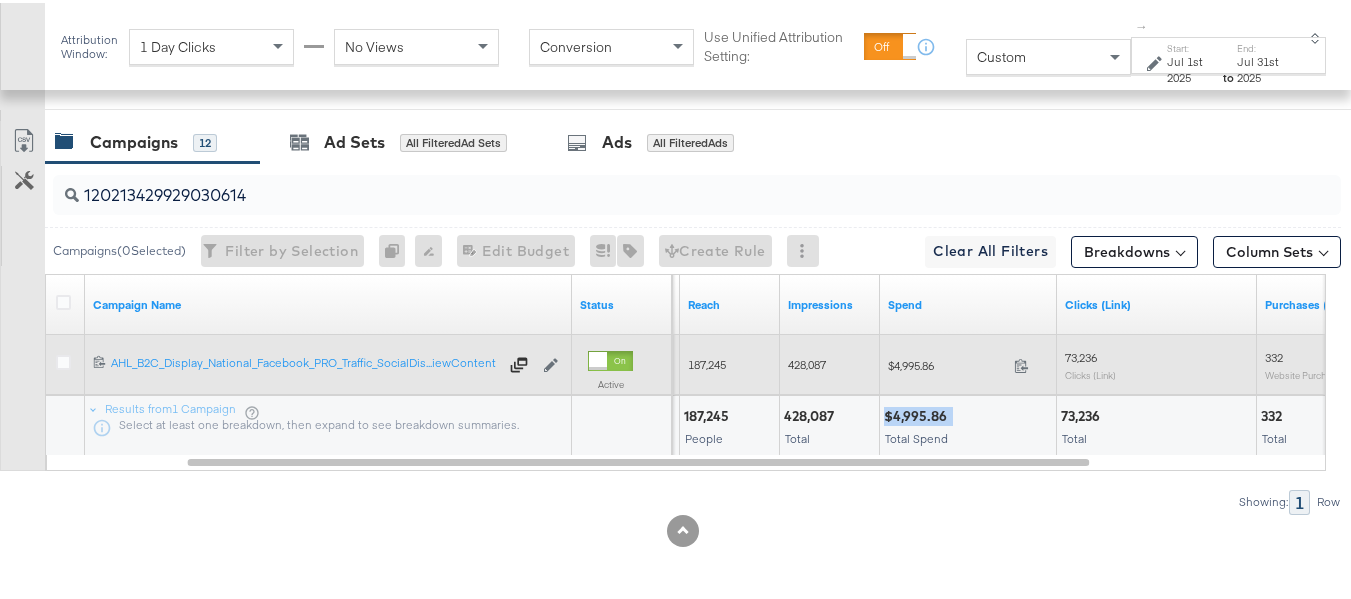 copy on "$4,995.86" 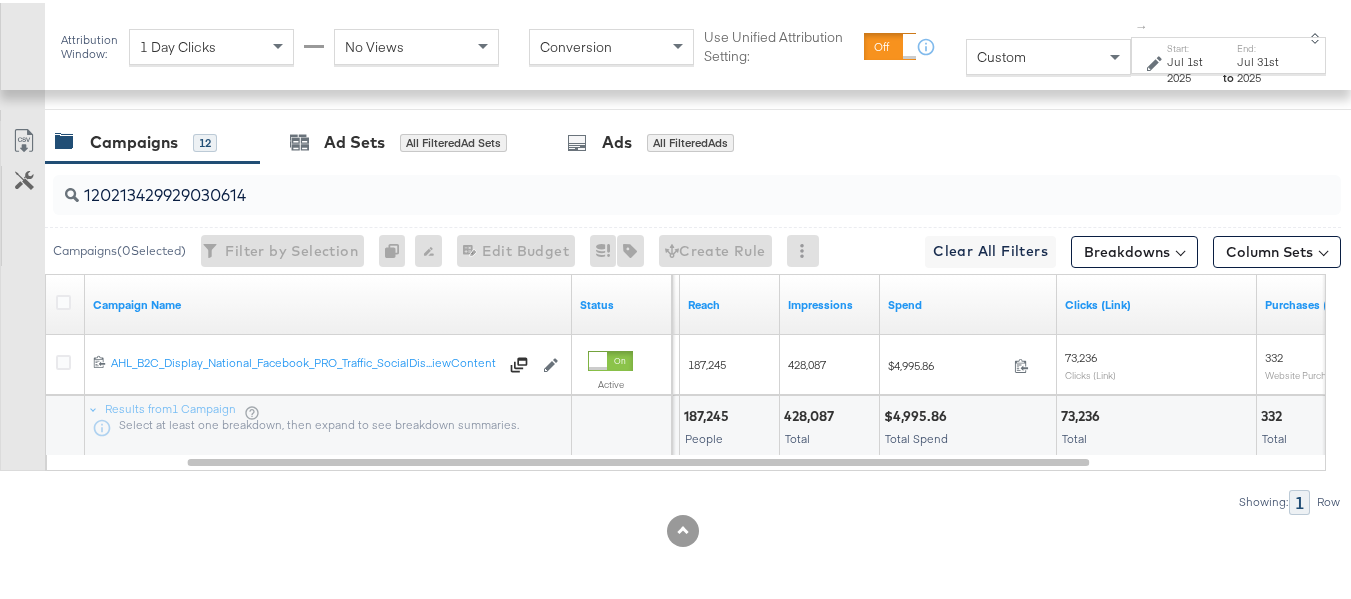 click on "428,087" at bounding box center [812, 413] 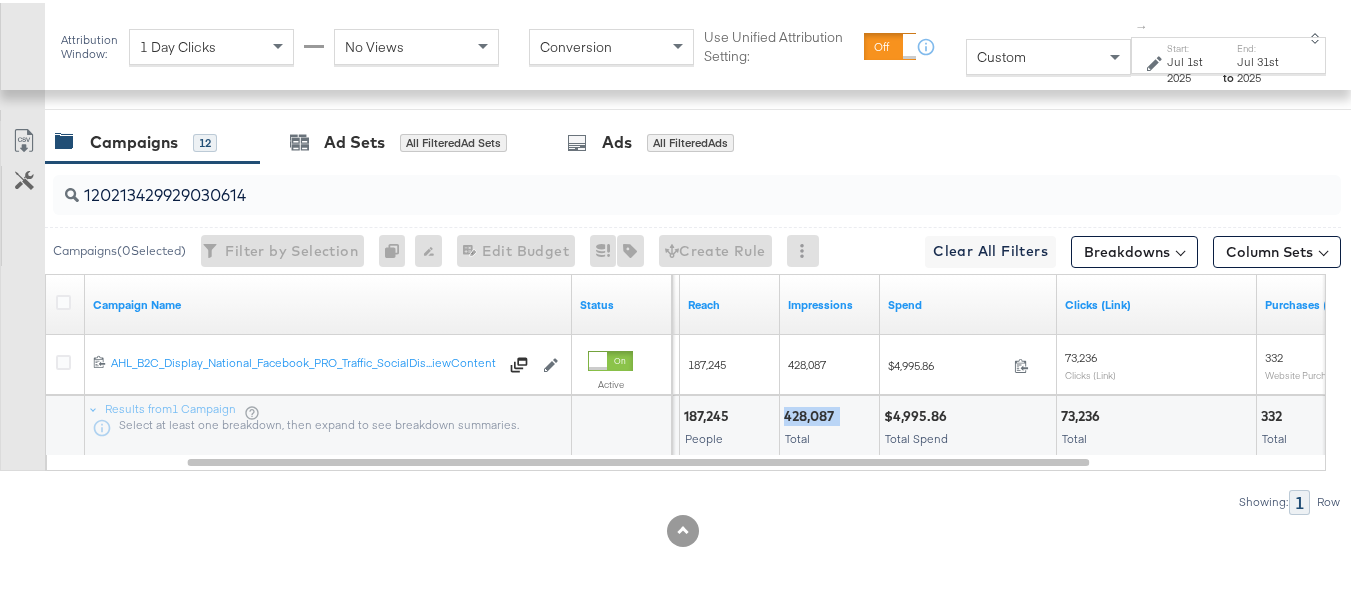 click on "428,087" at bounding box center [812, 413] 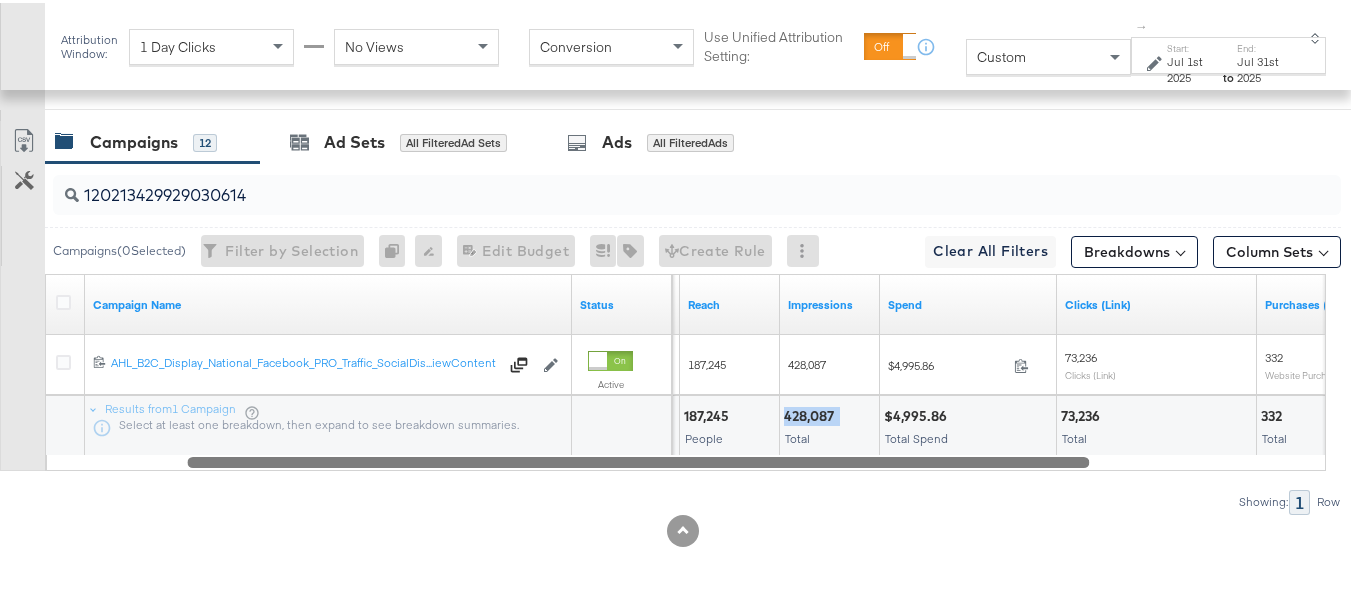 copy on "428,087" 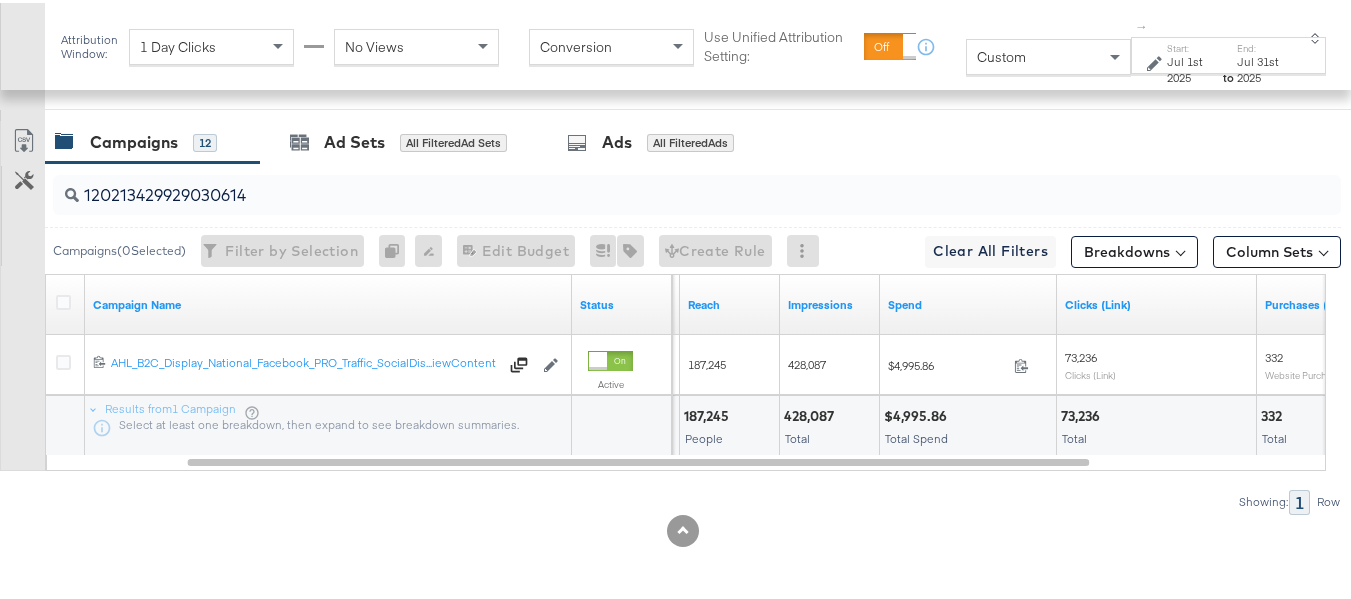 click on "73,236" at bounding box center [1083, 413] 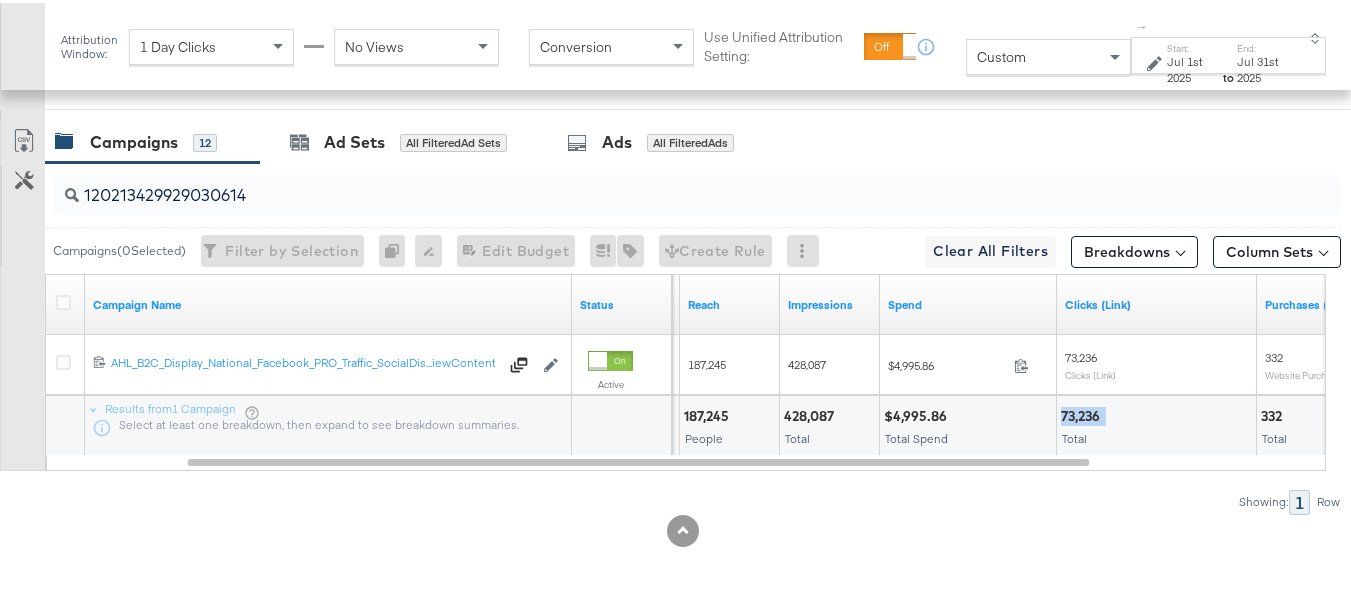 click on "73,236" at bounding box center (1083, 413) 